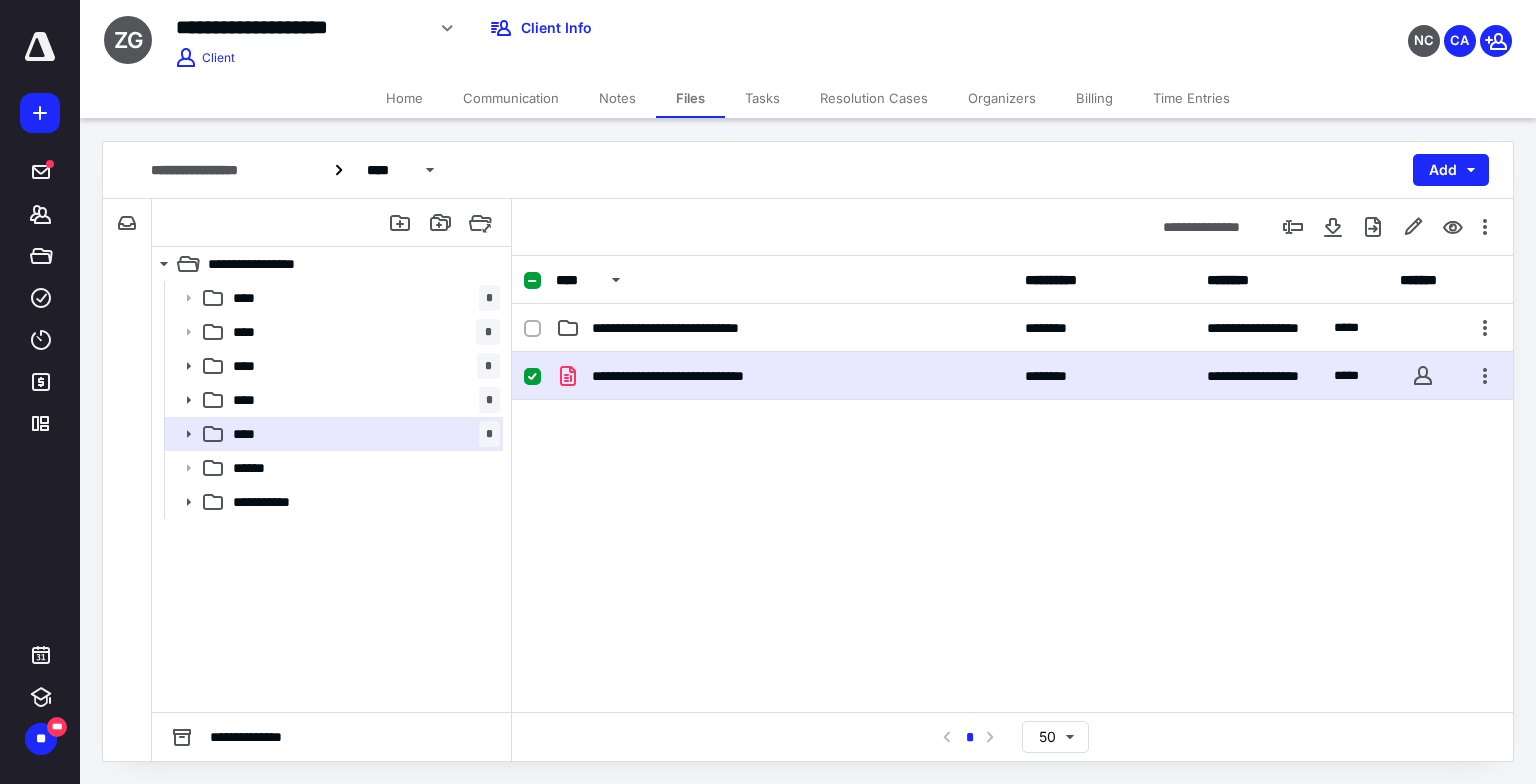 scroll, scrollTop: 0, scrollLeft: 0, axis: both 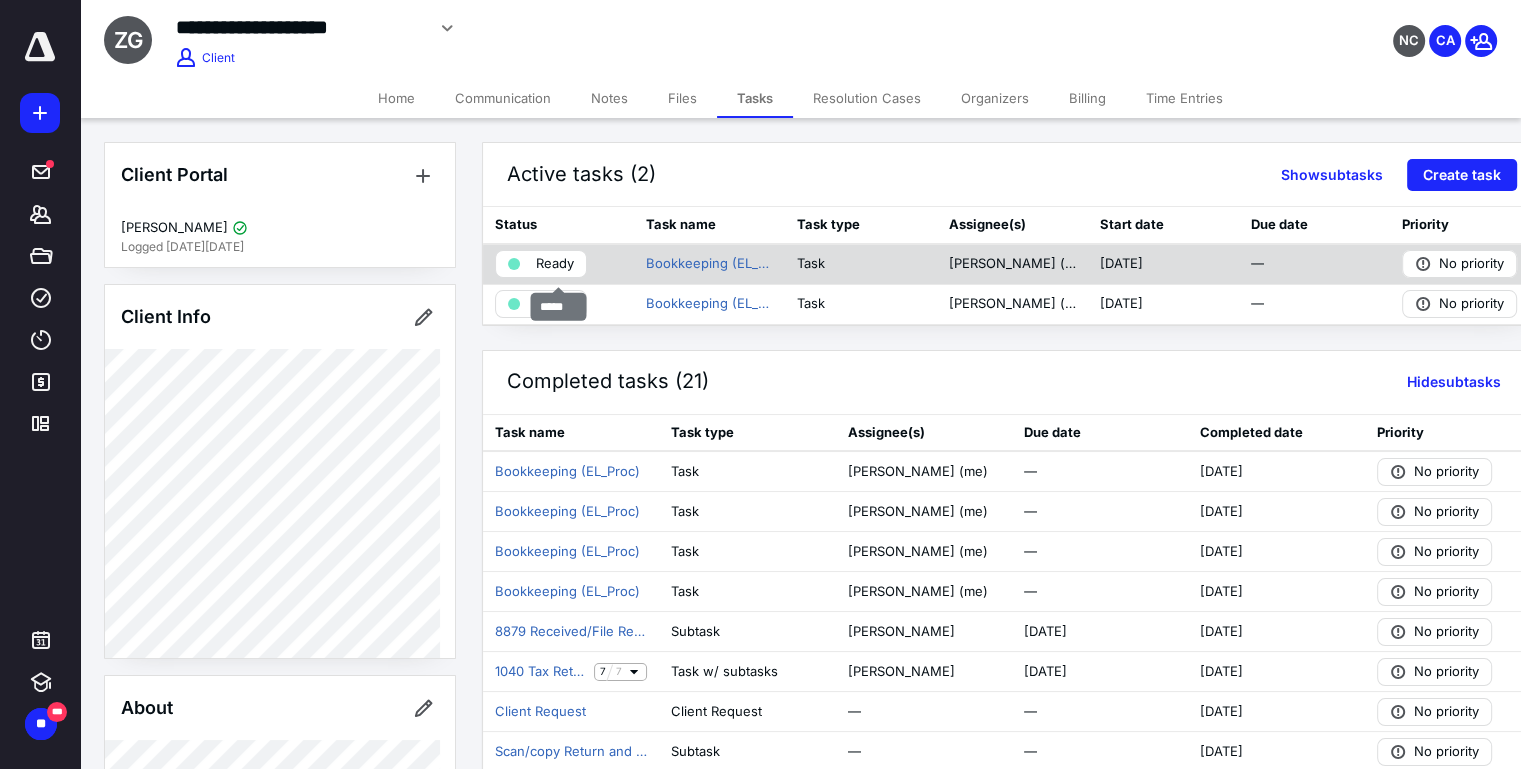click on "Ready" at bounding box center [555, 264] 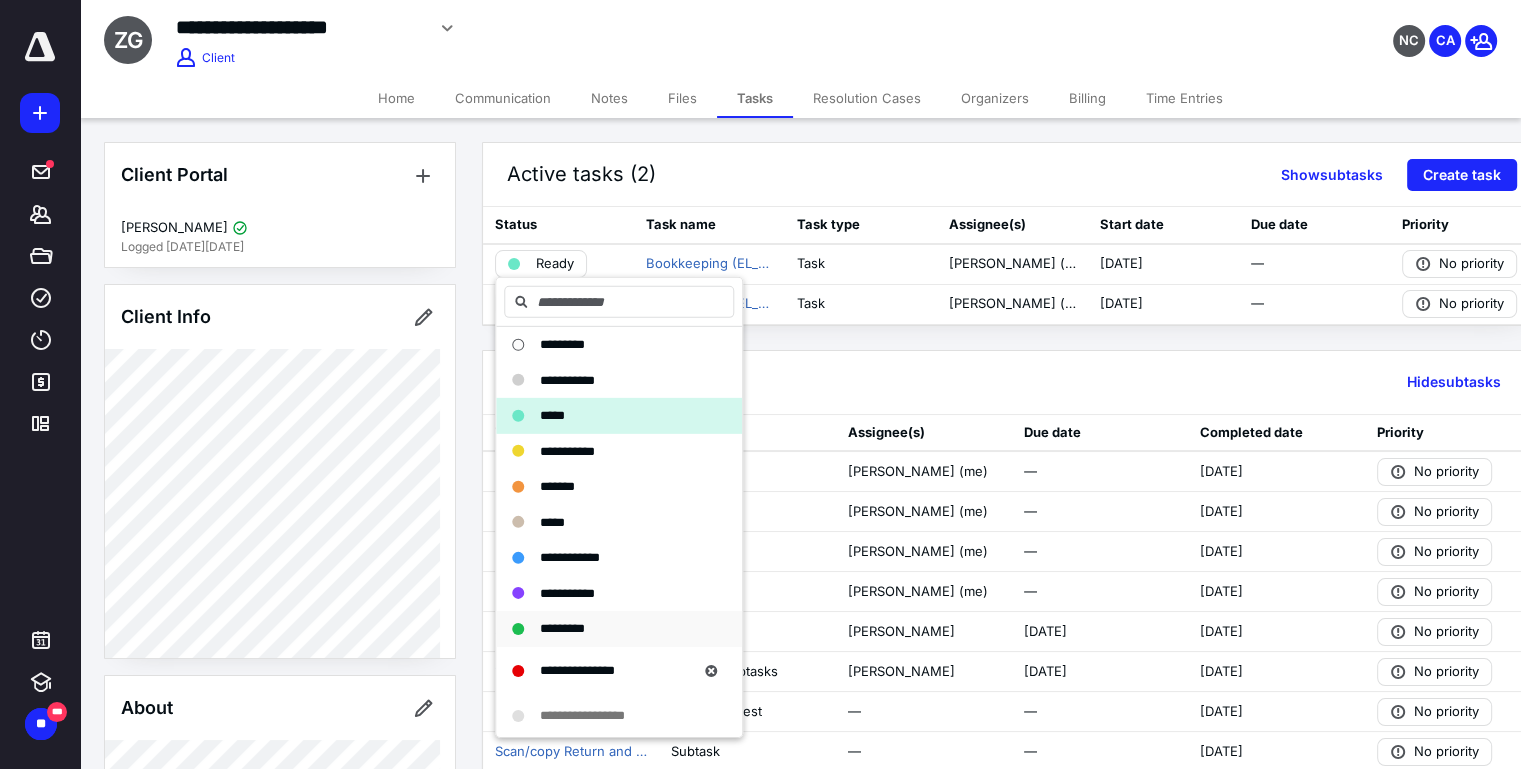 click on "*********" at bounding box center (562, 628) 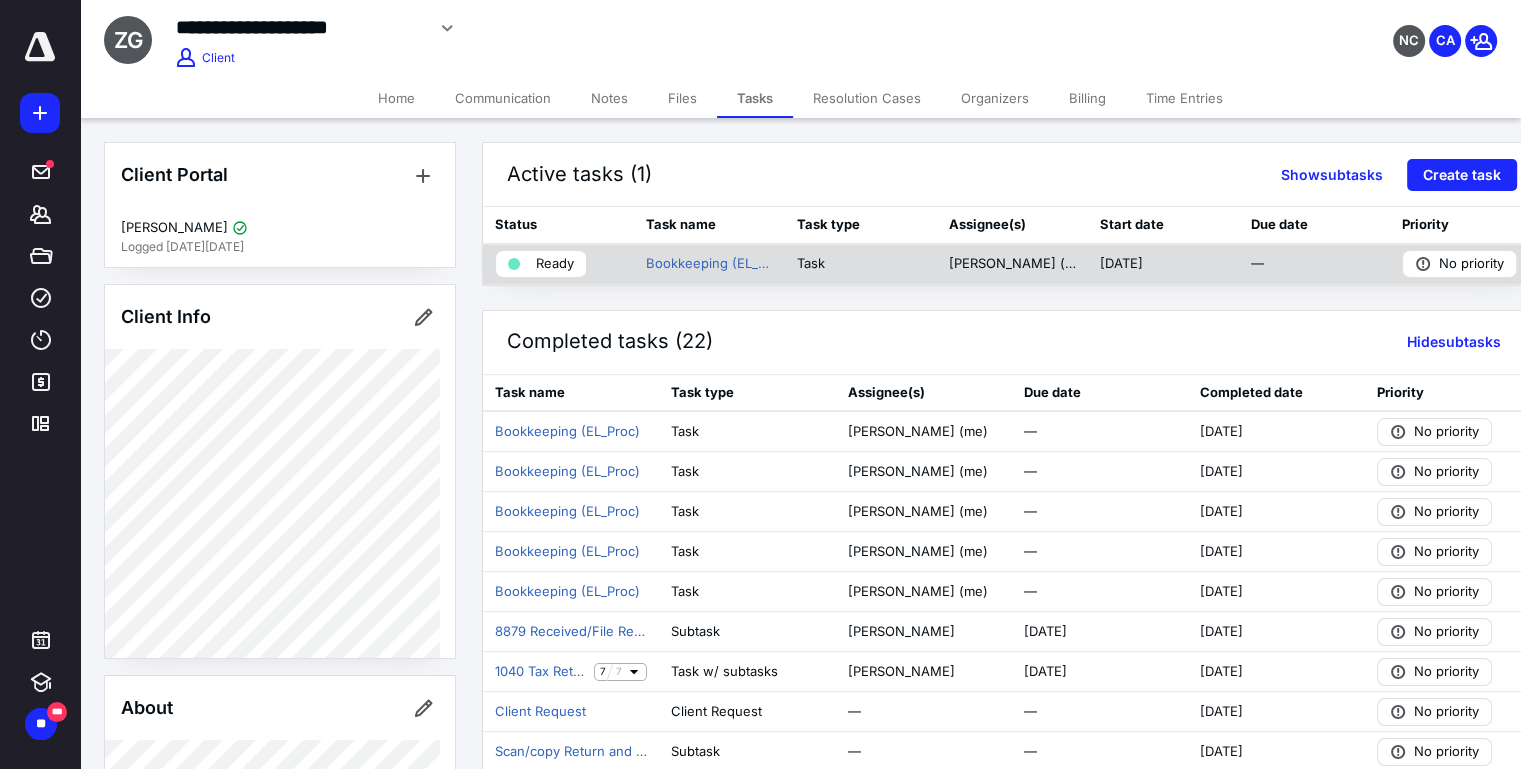 click on "Ready" at bounding box center [555, 264] 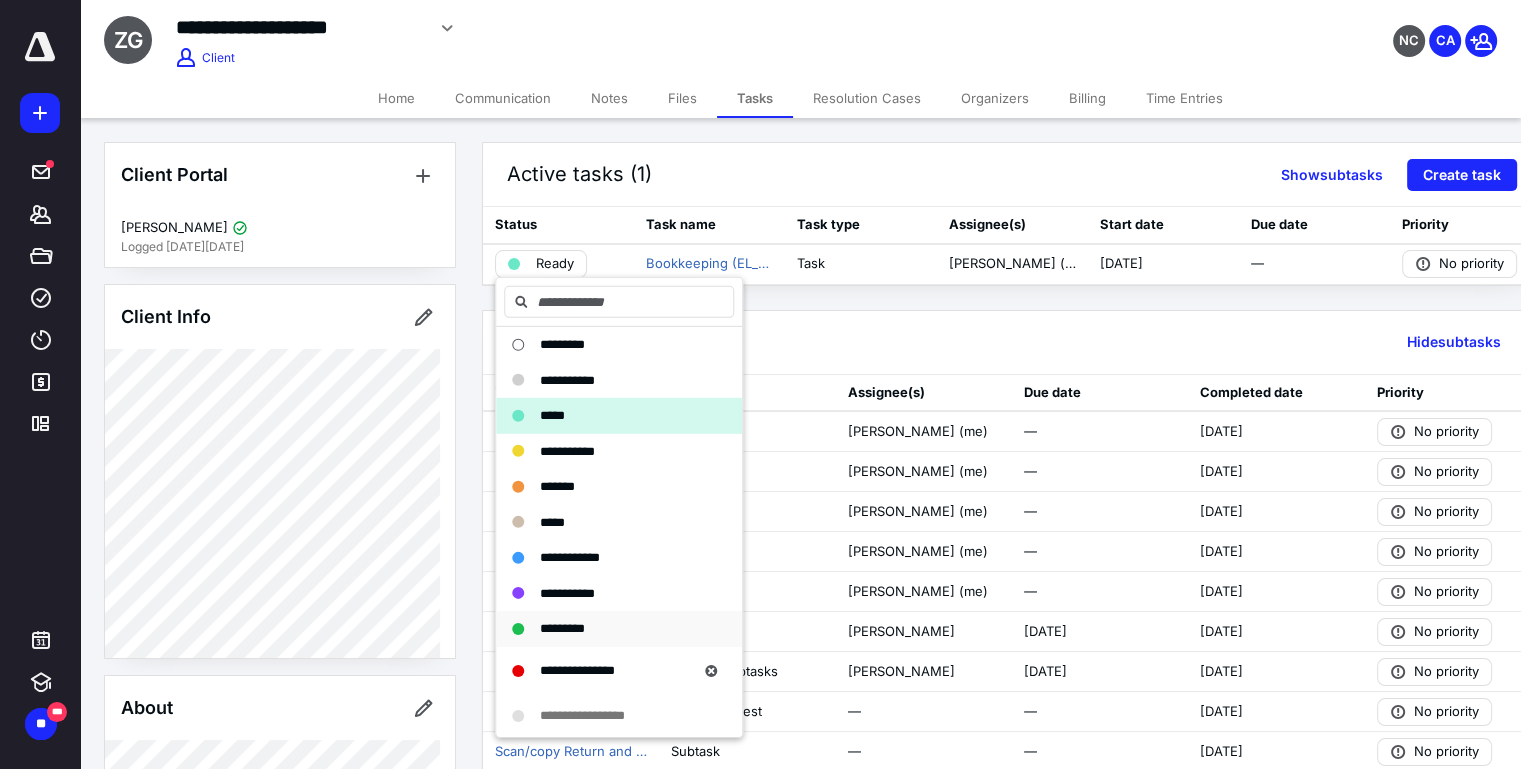 click on "*********" at bounding box center [562, 628] 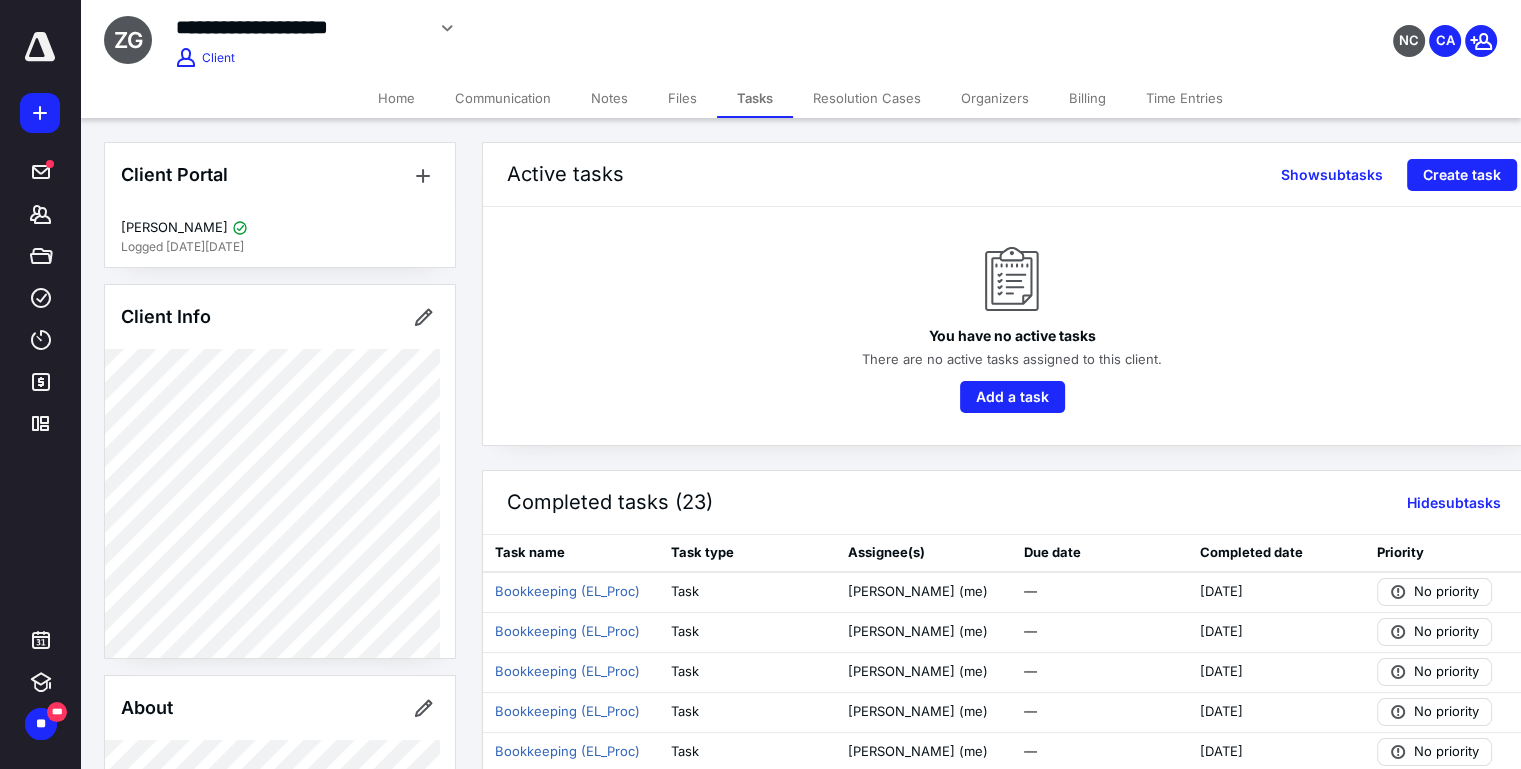 click on "Files" at bounding box center (682, 98) 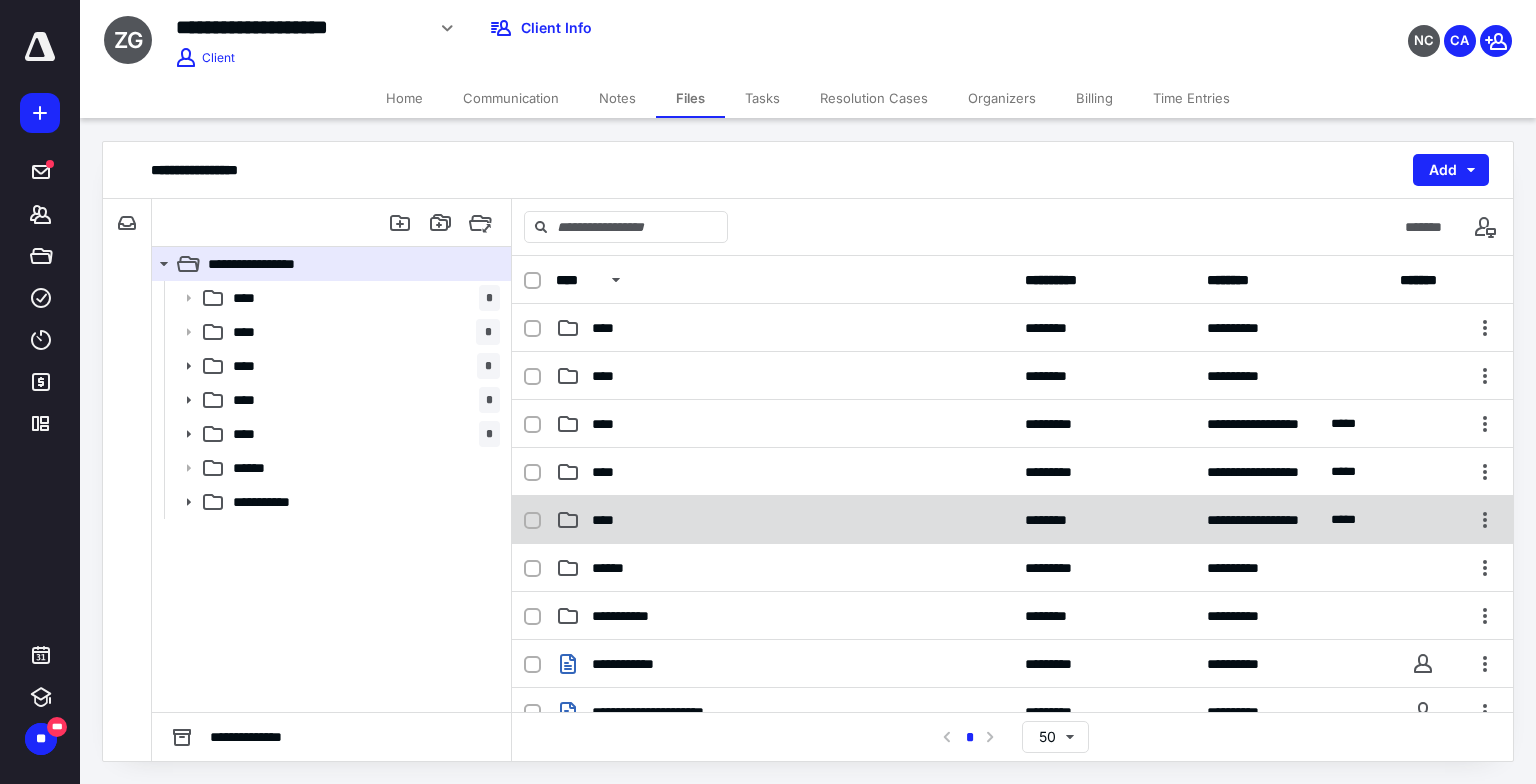 click on "****" at bounding box center [609, 520] 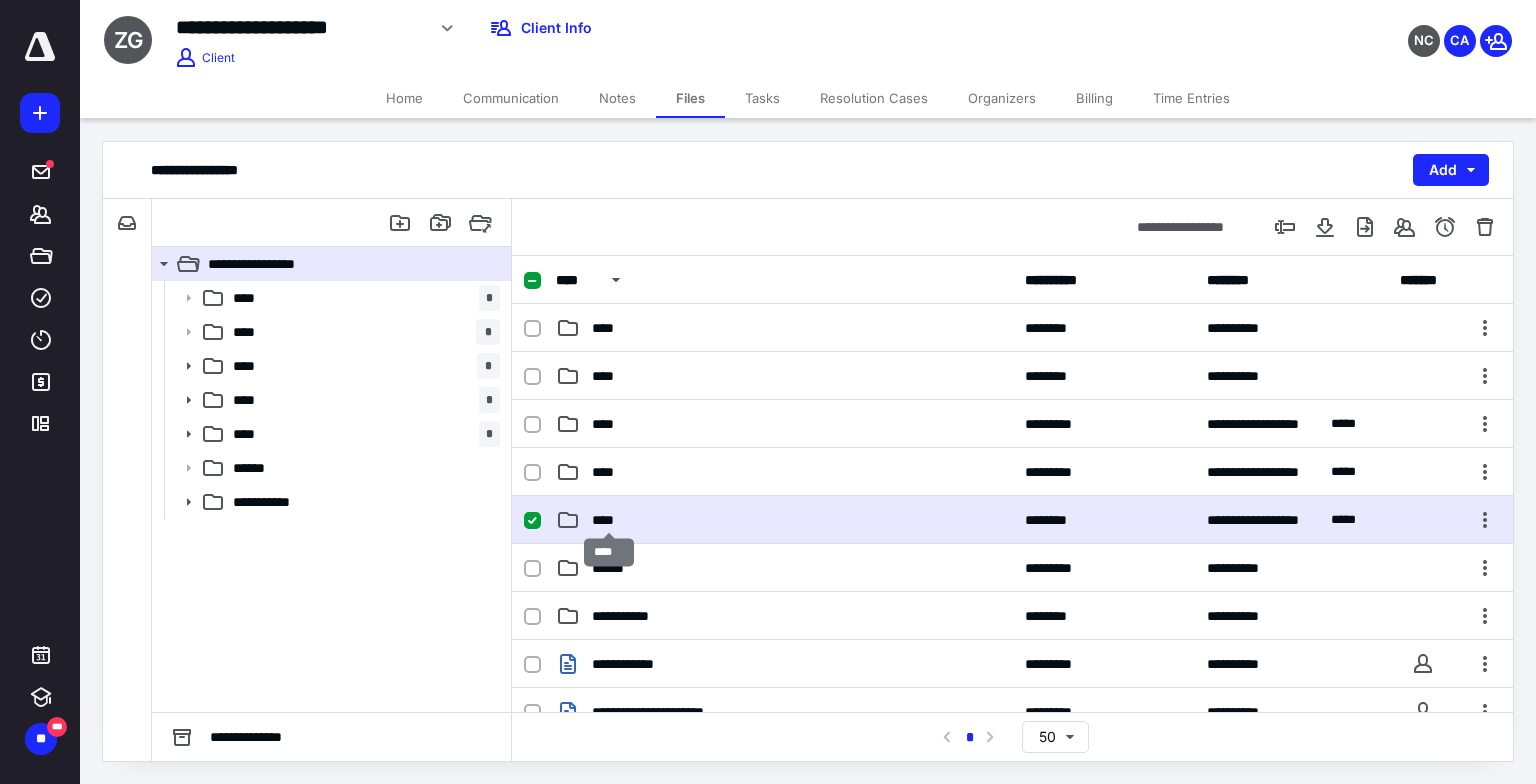 click on "****" at bounding box center [609, 520] 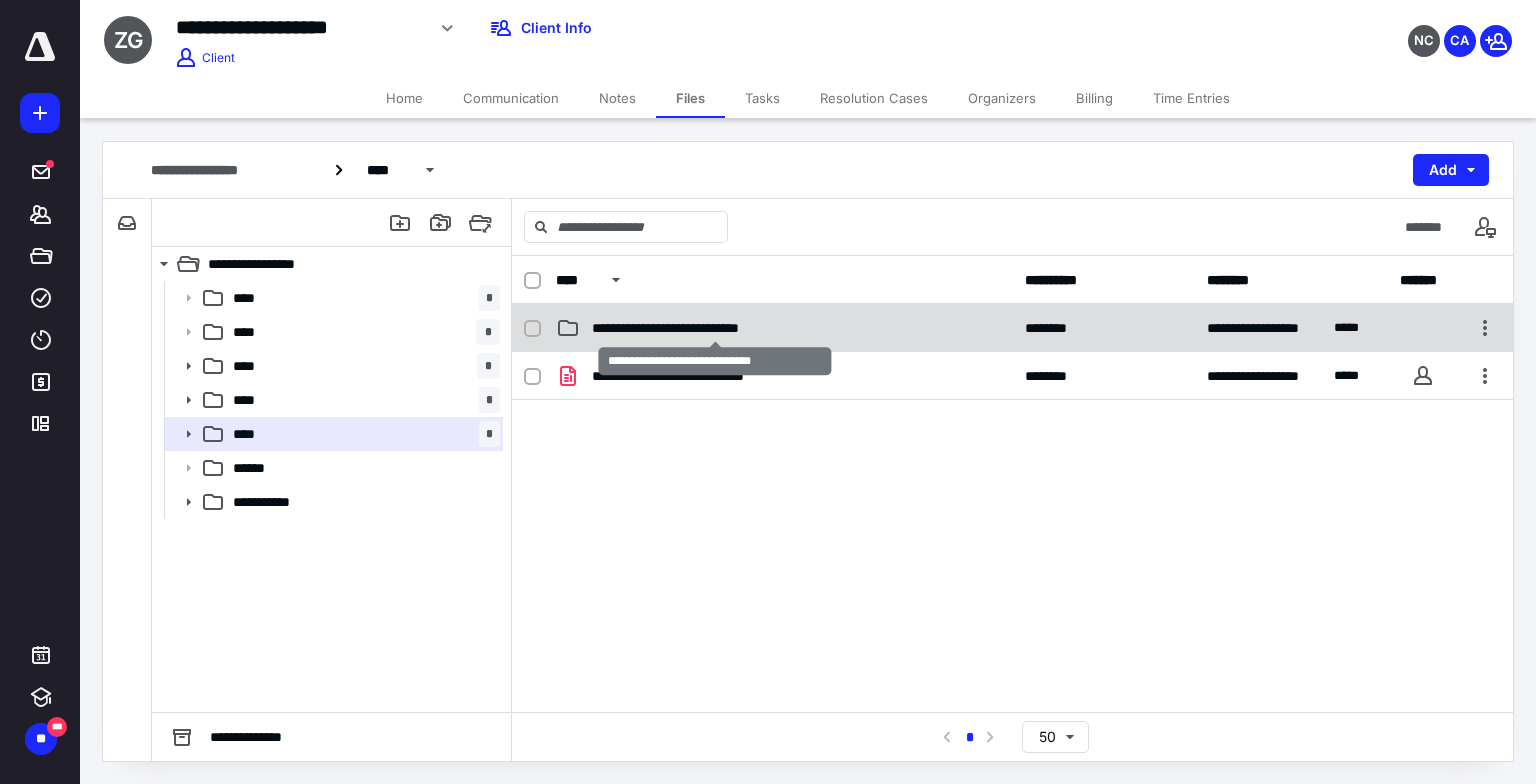 click on "**********" at bounding box center [716, 328] 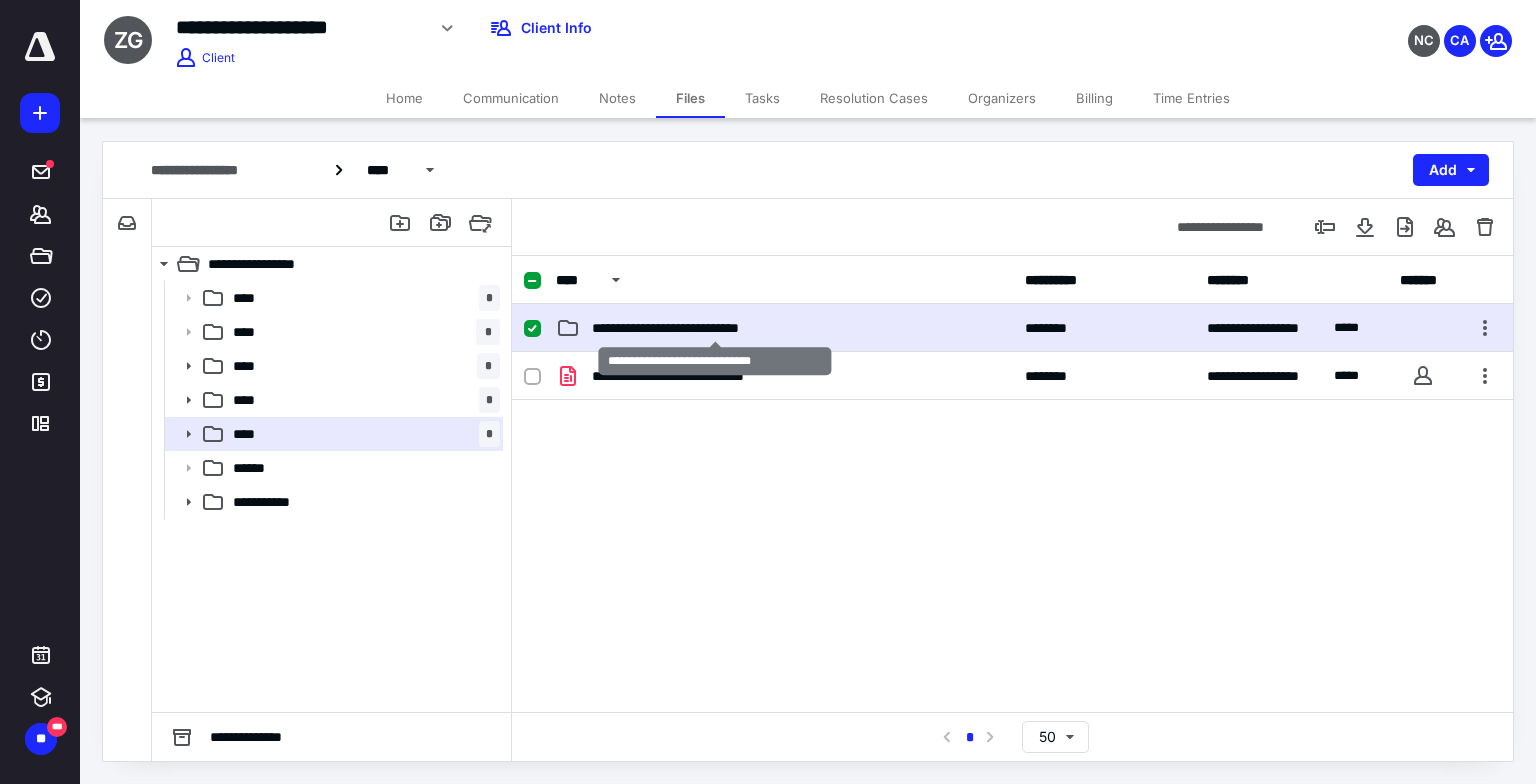 click on "**********" at bounding box center [716, 328] 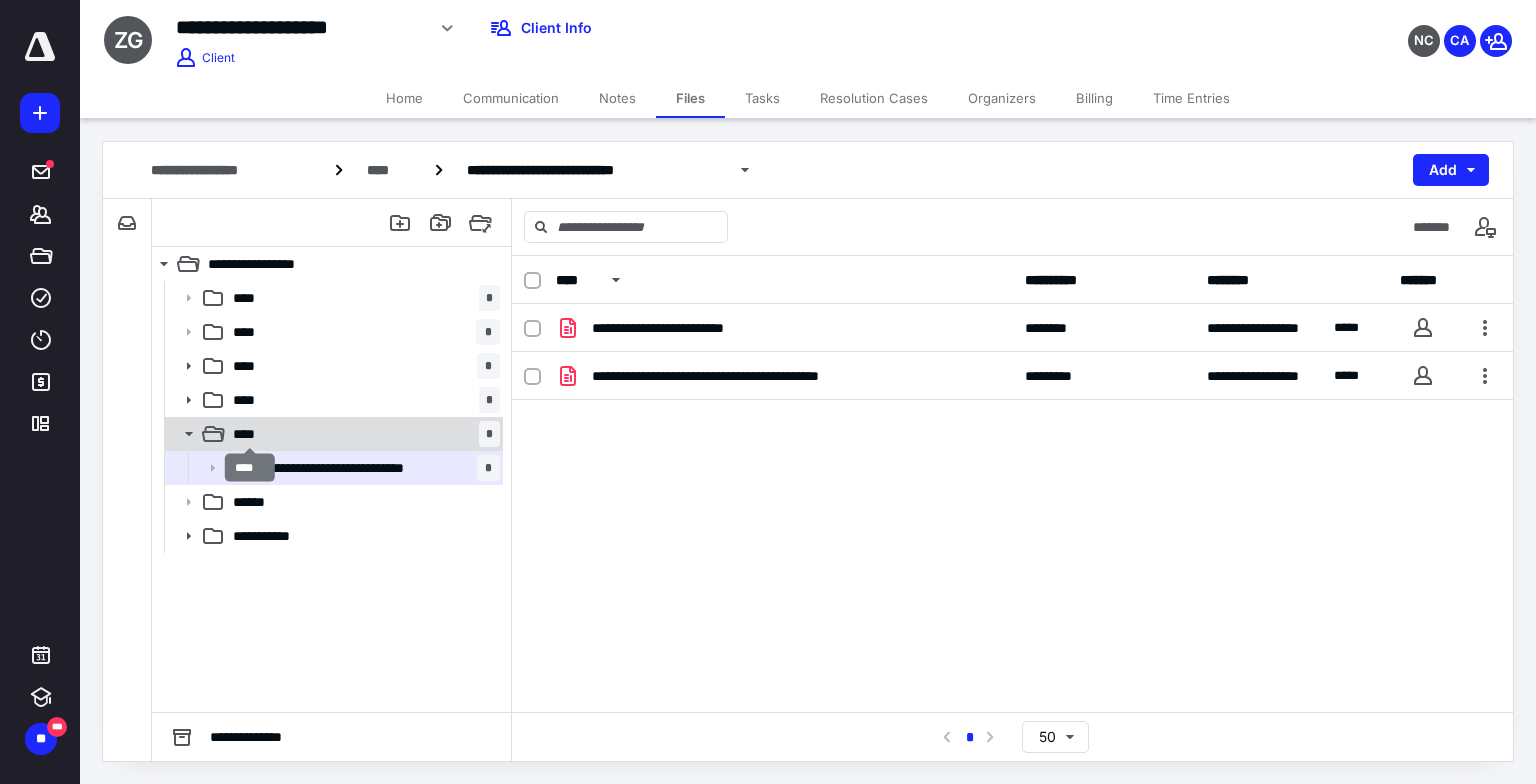 click on "****" at bounding box center [250, 434] 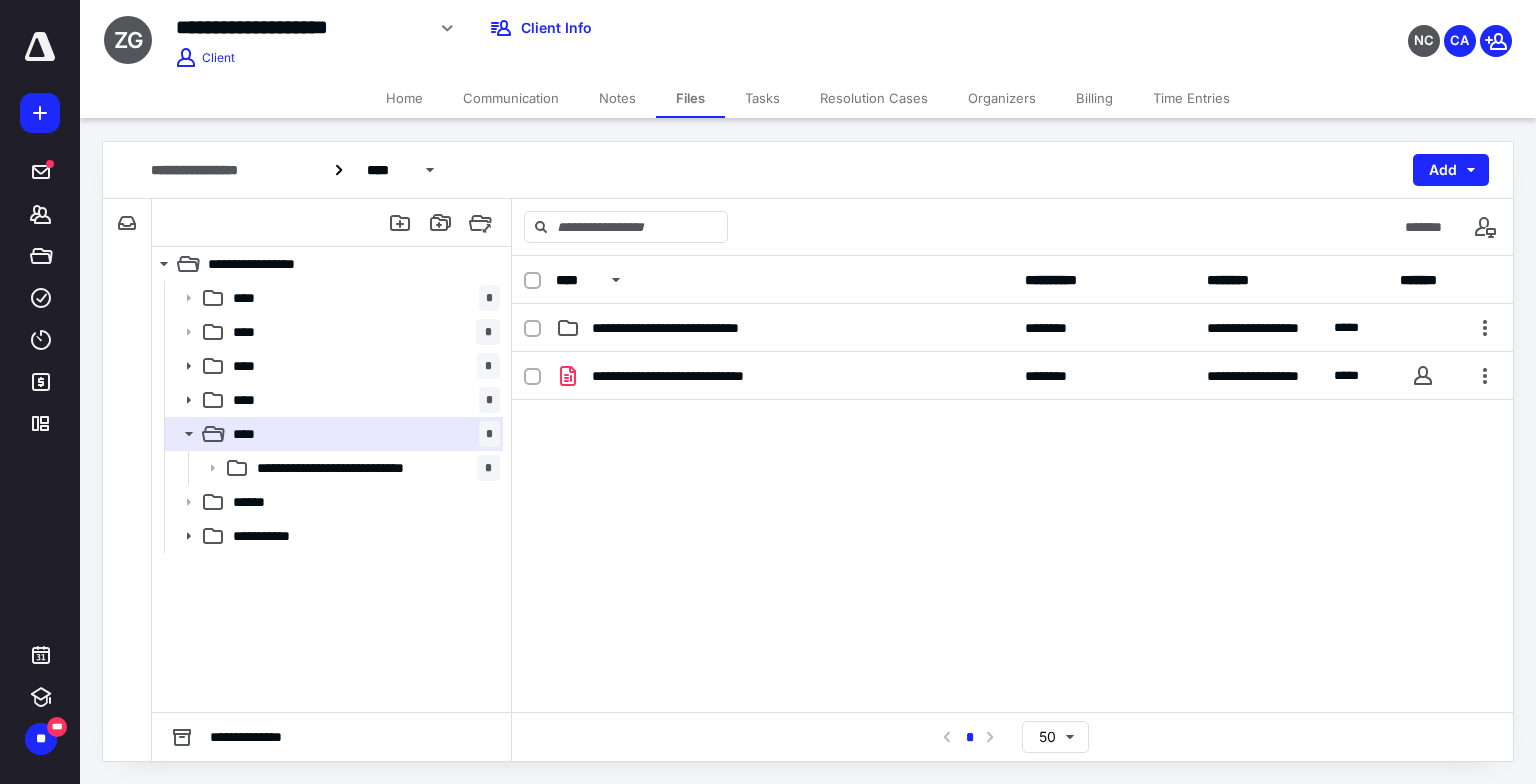 click on "Time Entries" at bounding box center (1191, 98) 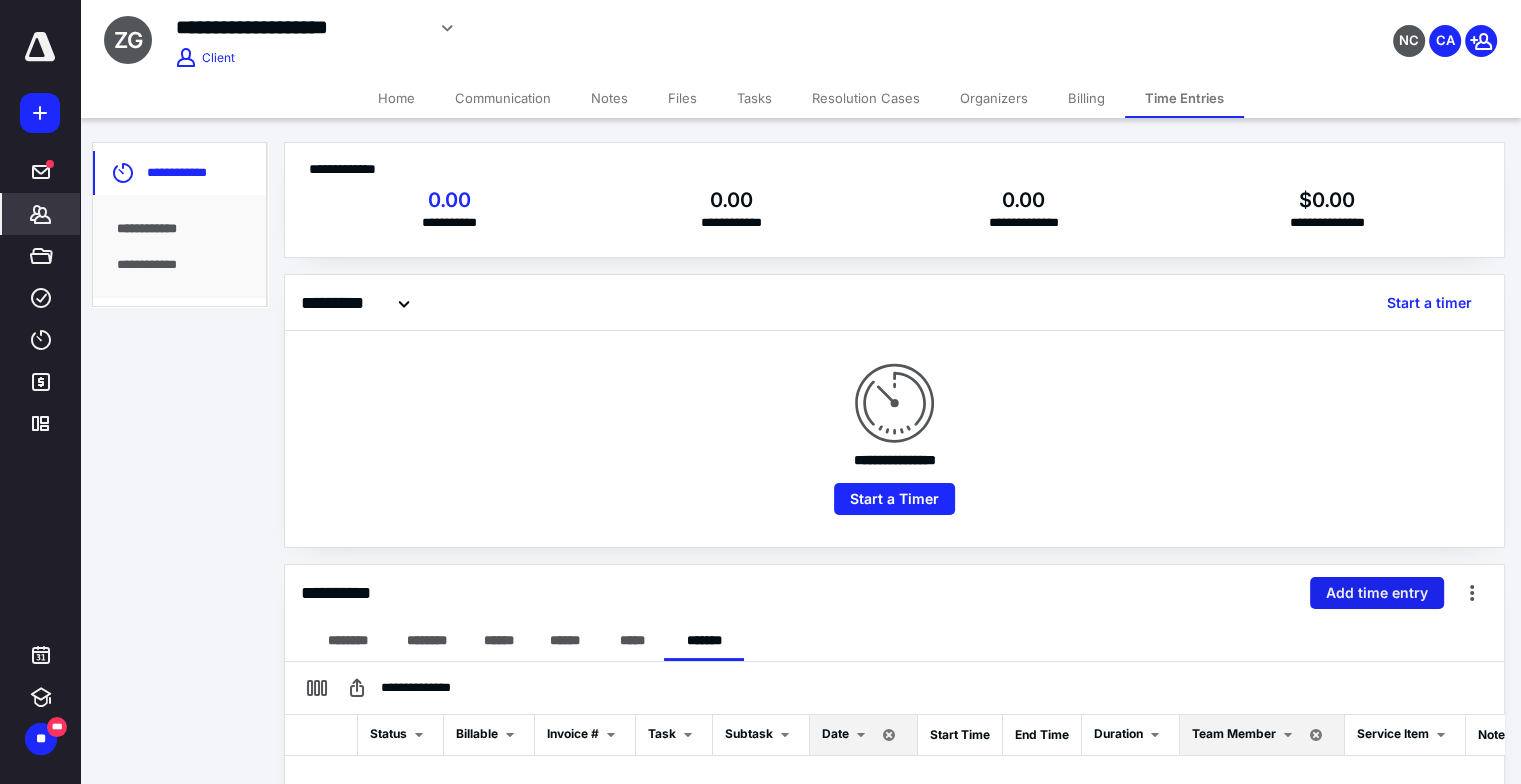 click on "Add time entry" at bounding box center (1377, 593) 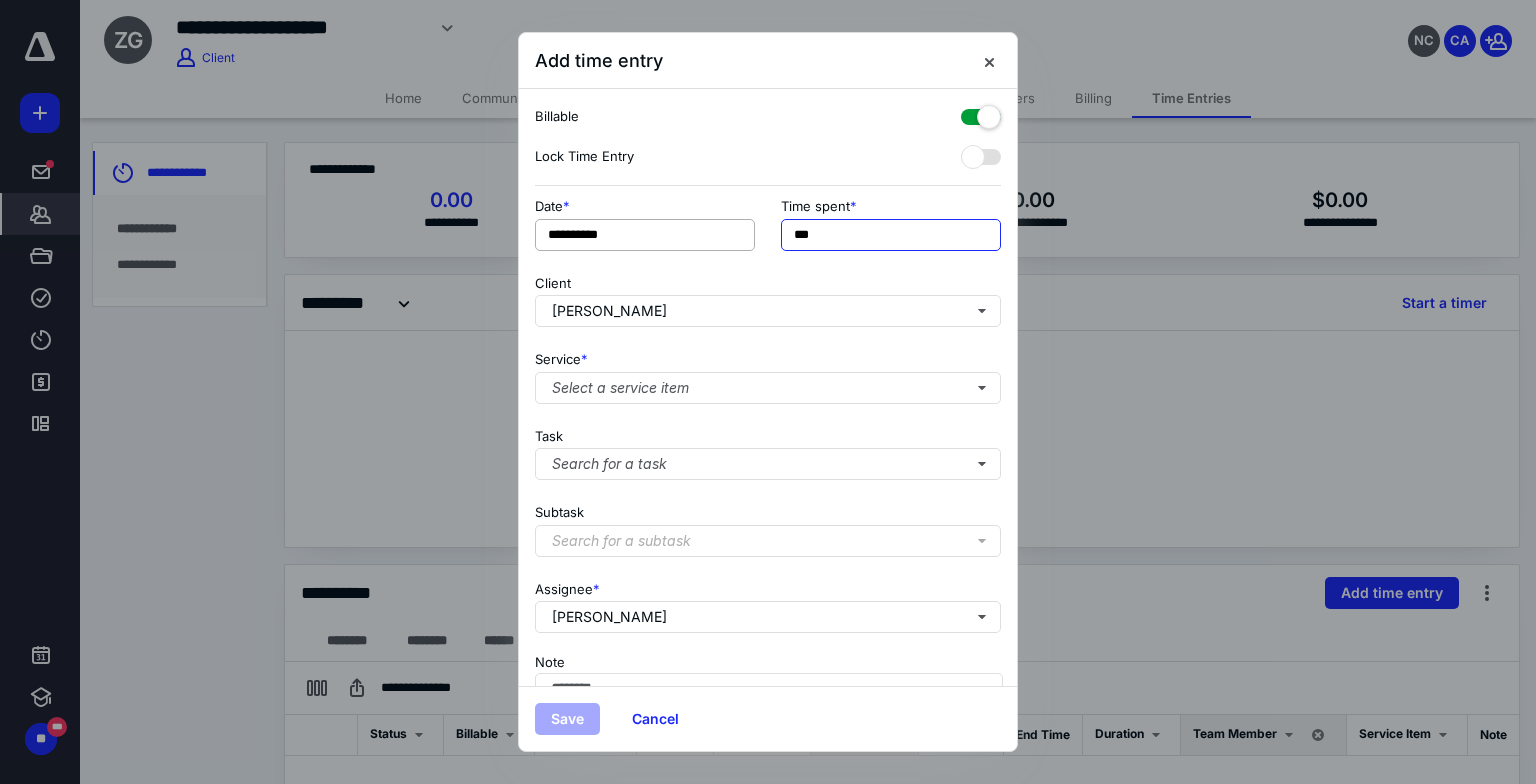 drag, startPoint x: 844, startPoint y: 235, endPoint x: 696, endPoint y: 272, distance: 152.5549 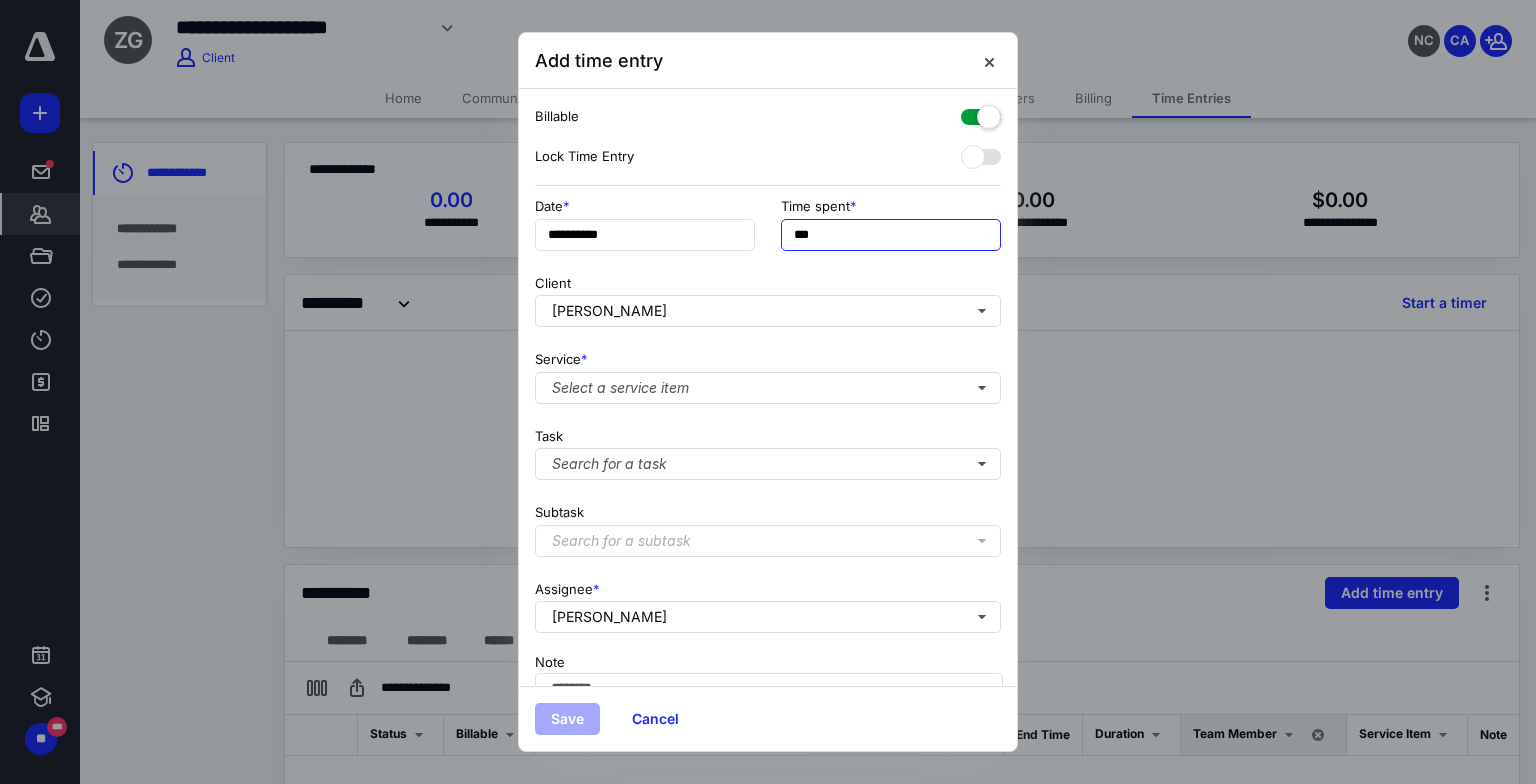 click on "**********" at bounding box center [768, 230] 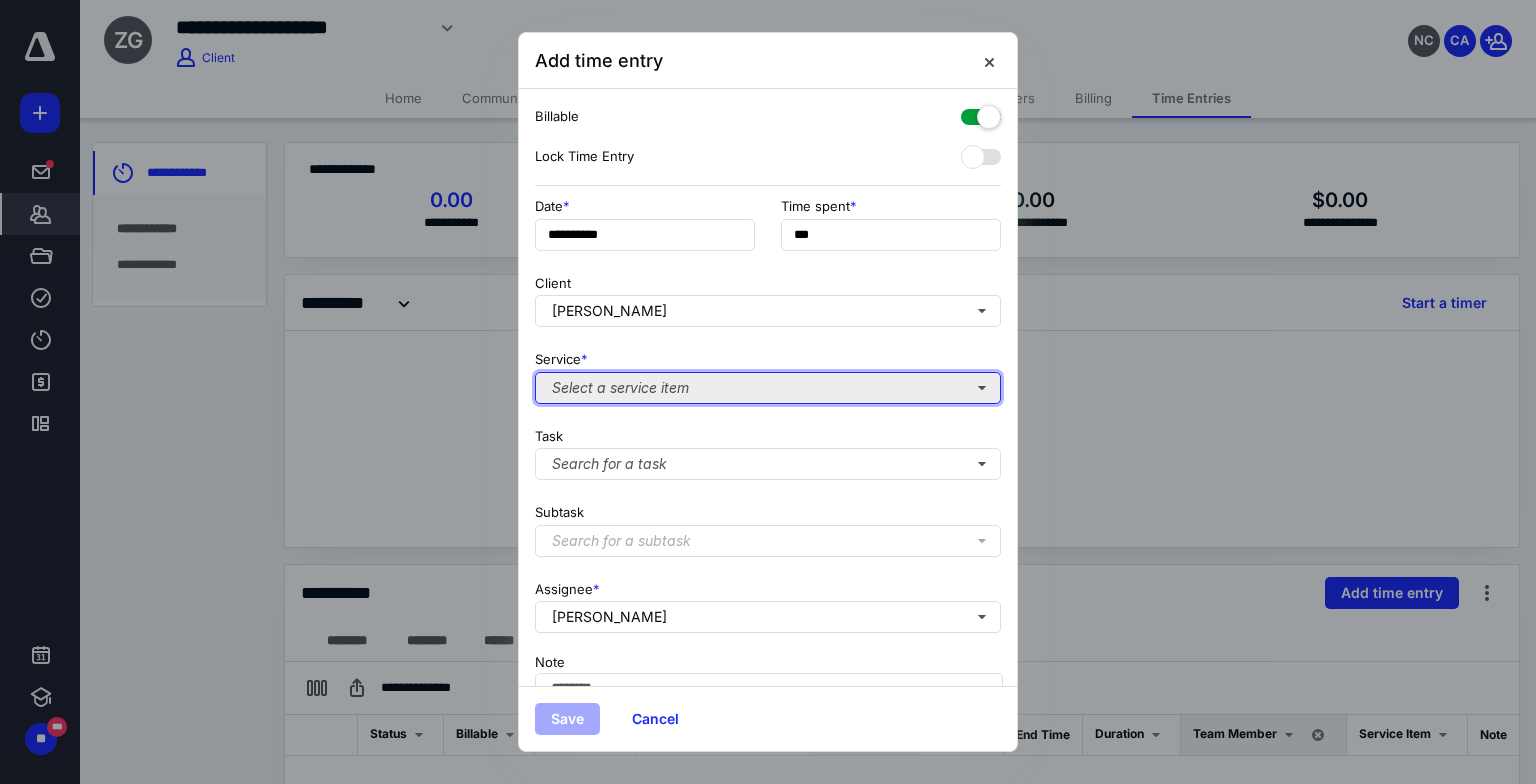 type on "***" 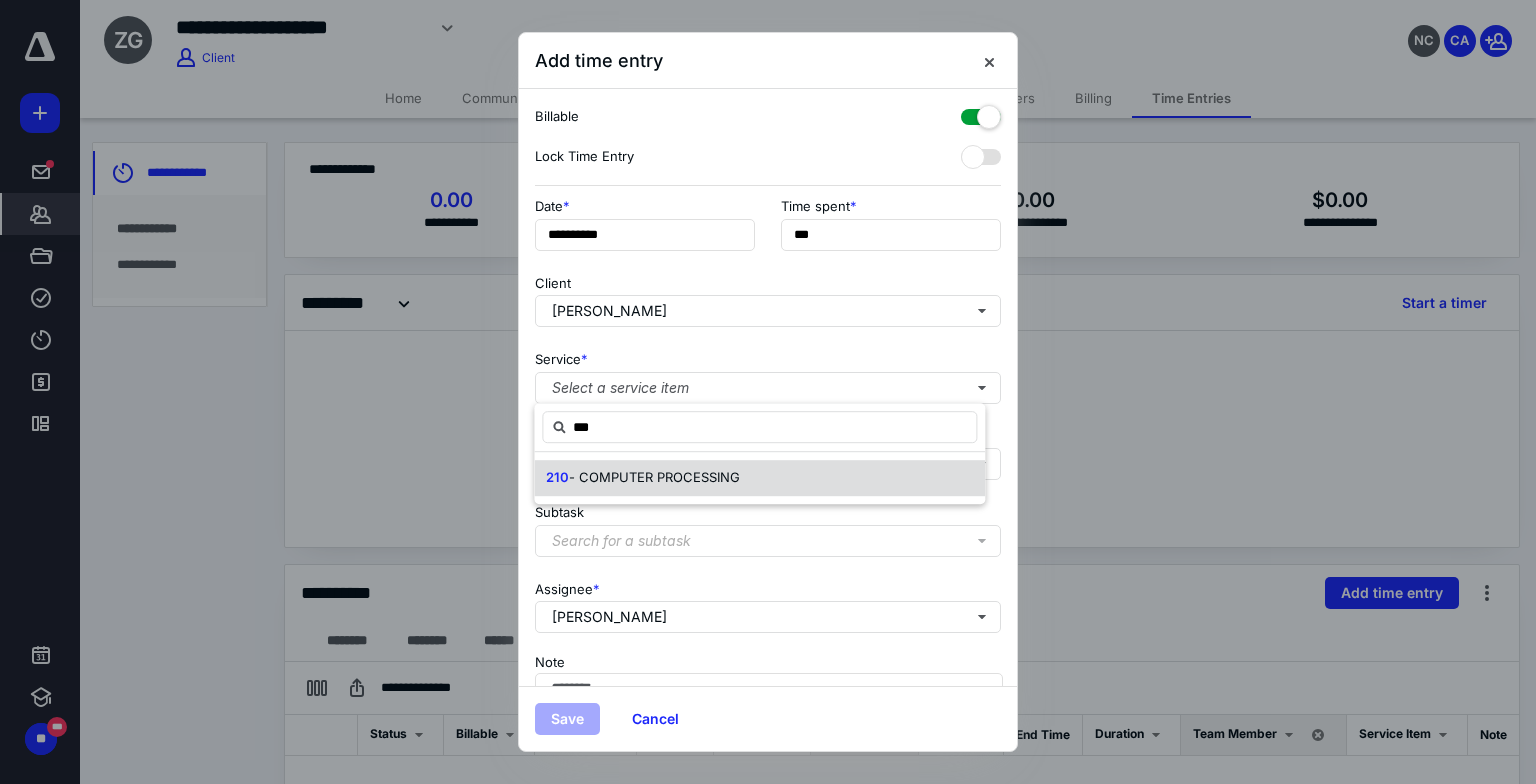 click on "- COMPUTER PROCESSING" at bounding box center (654, 477) 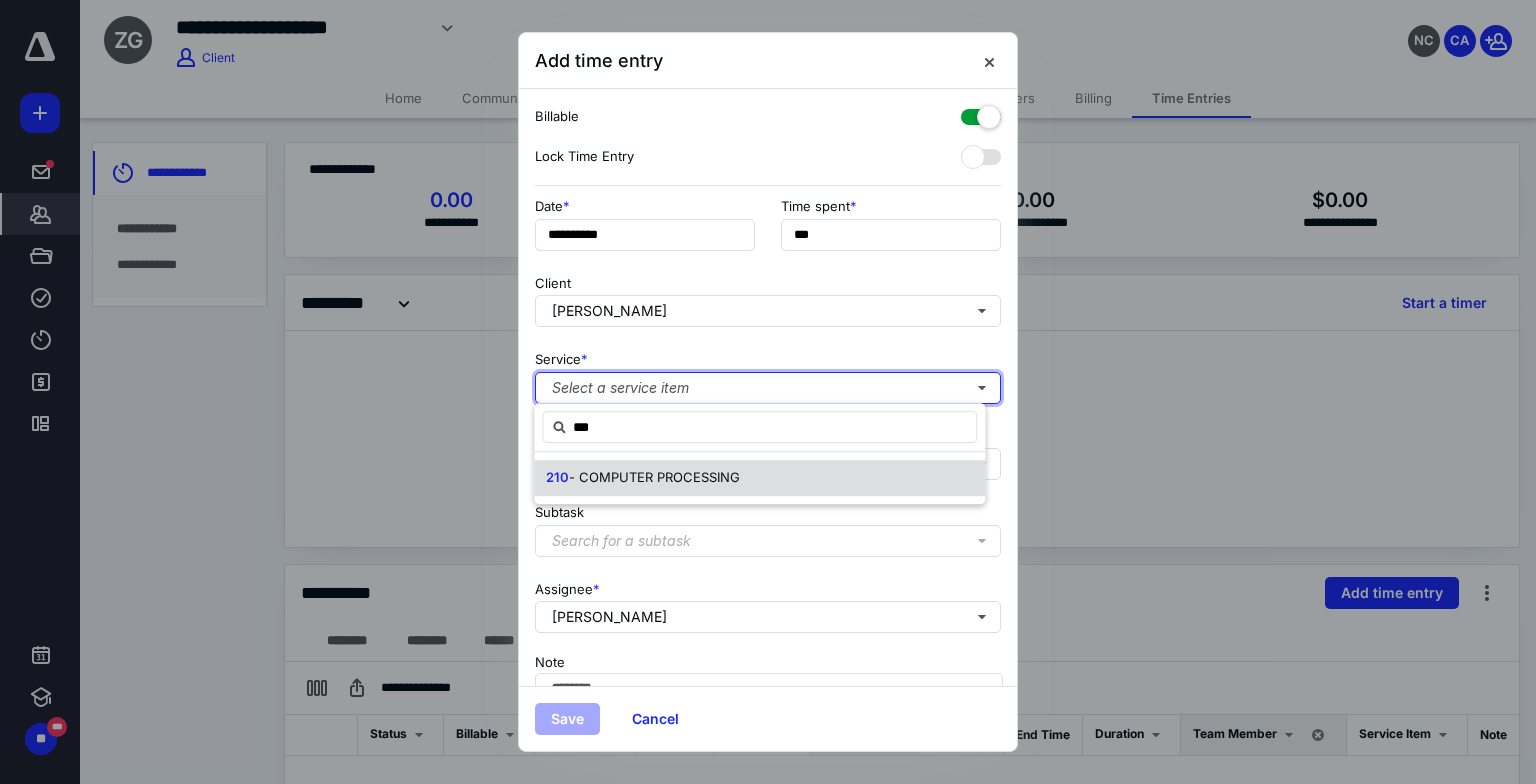 type 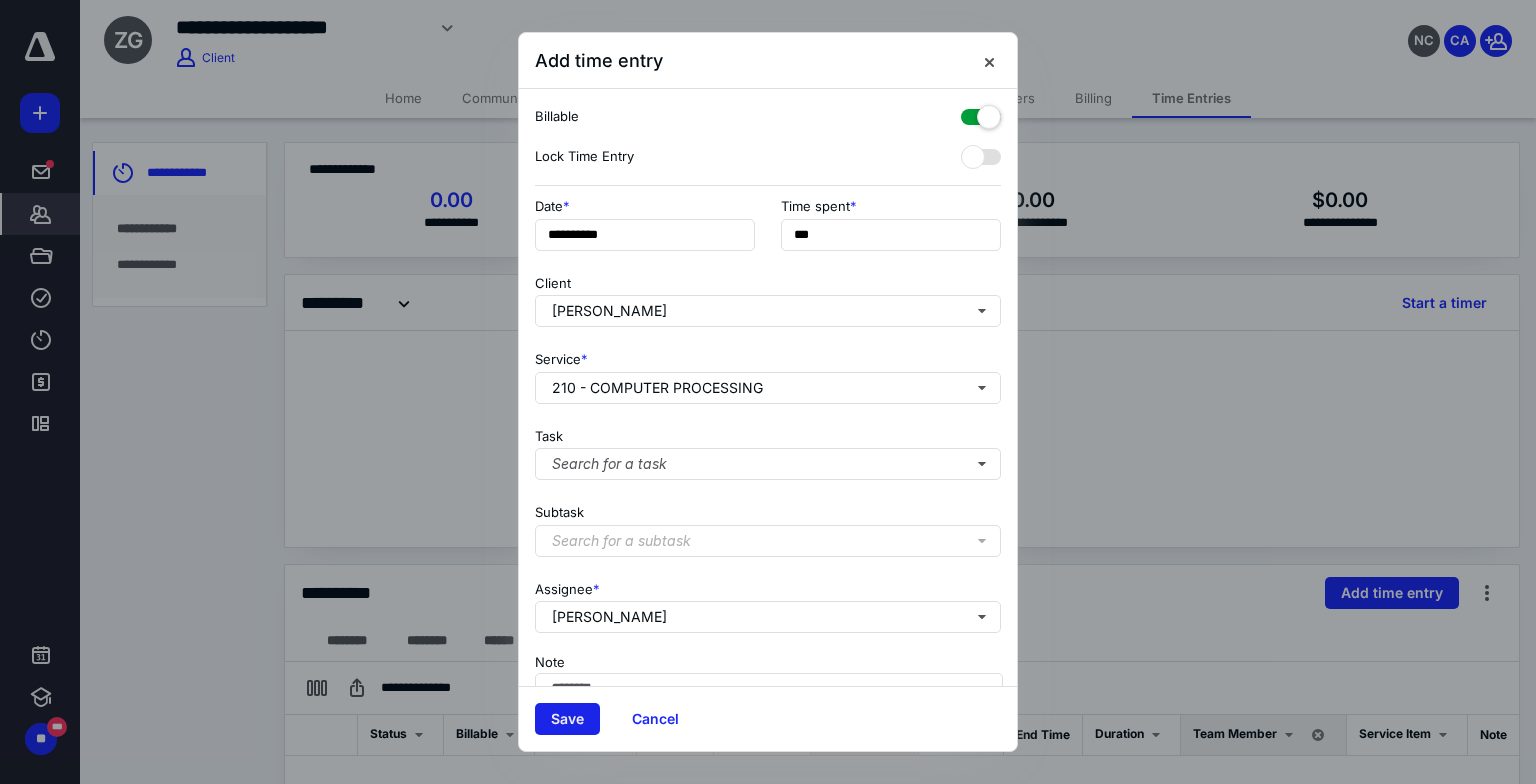 click on "Save" at bounding box center [567, 719] 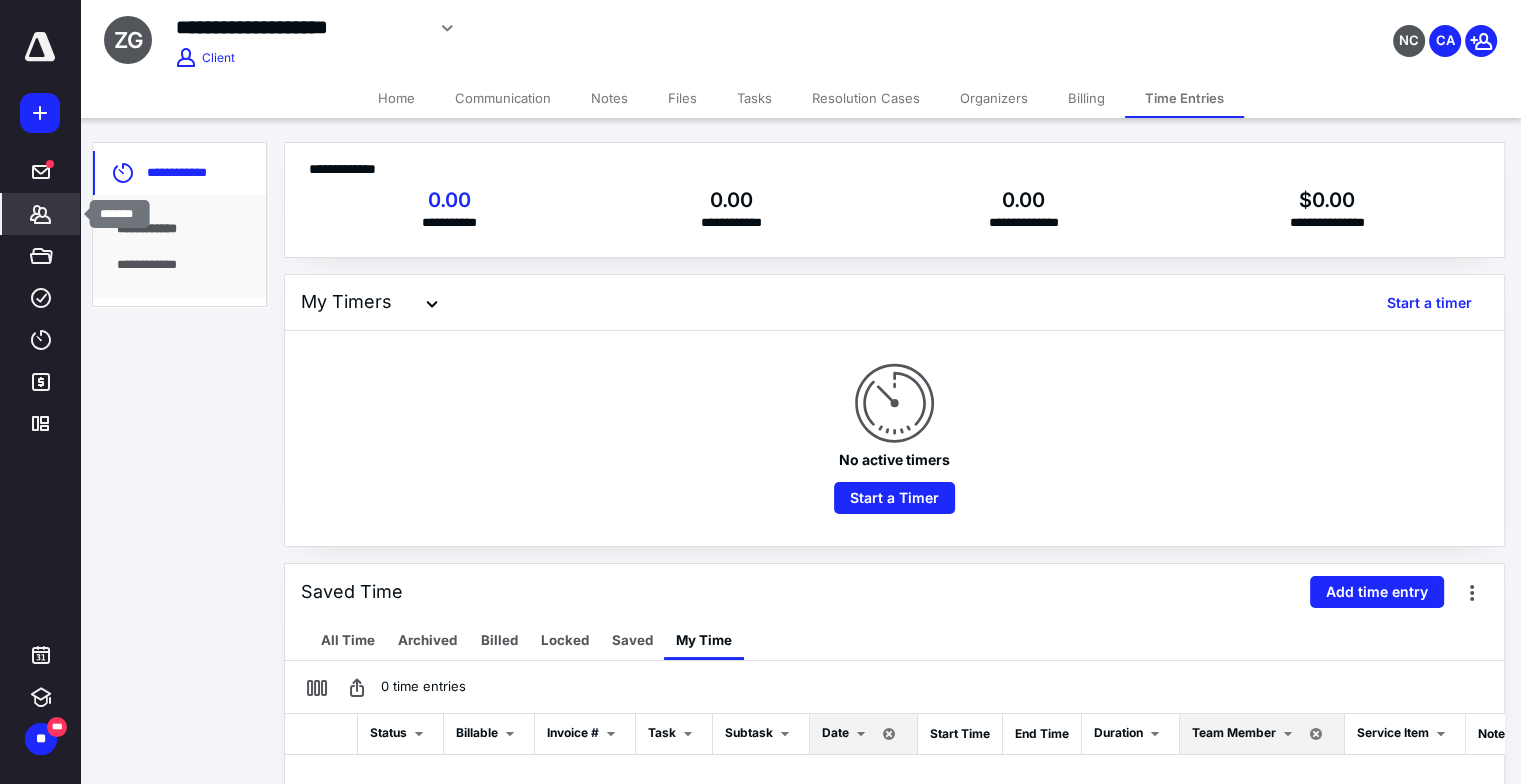 click 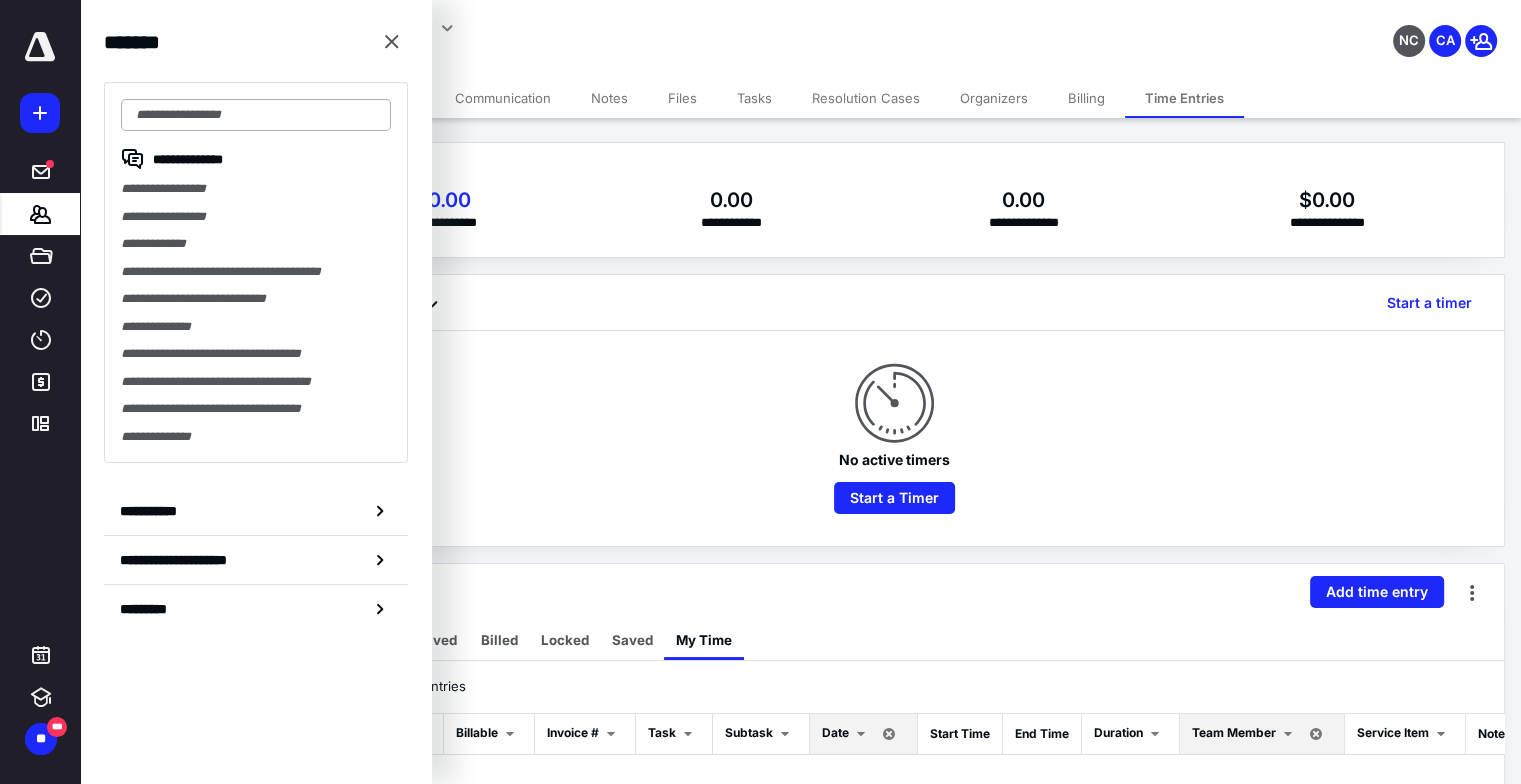 click at bounding box center (256, 115) 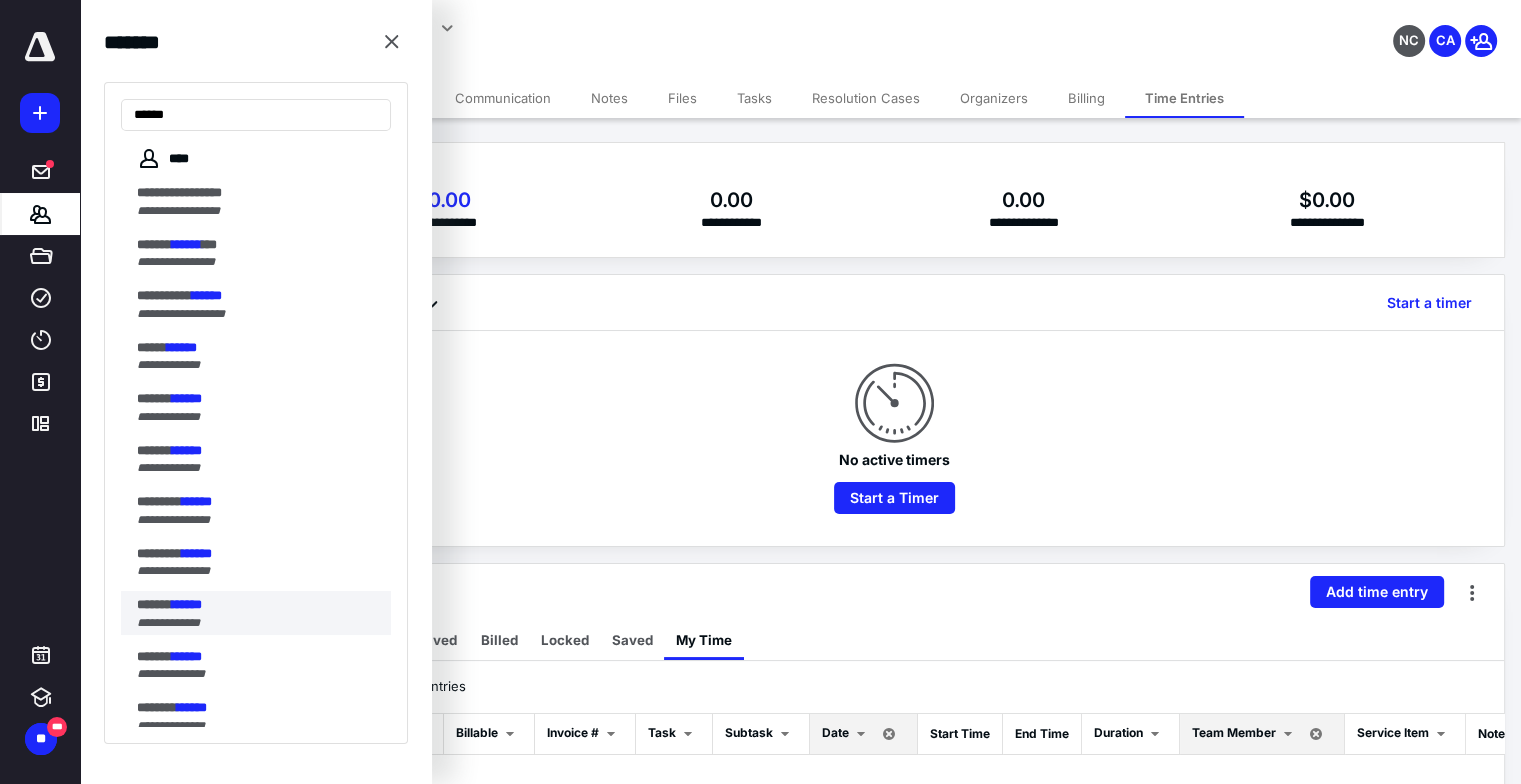 type on "******" 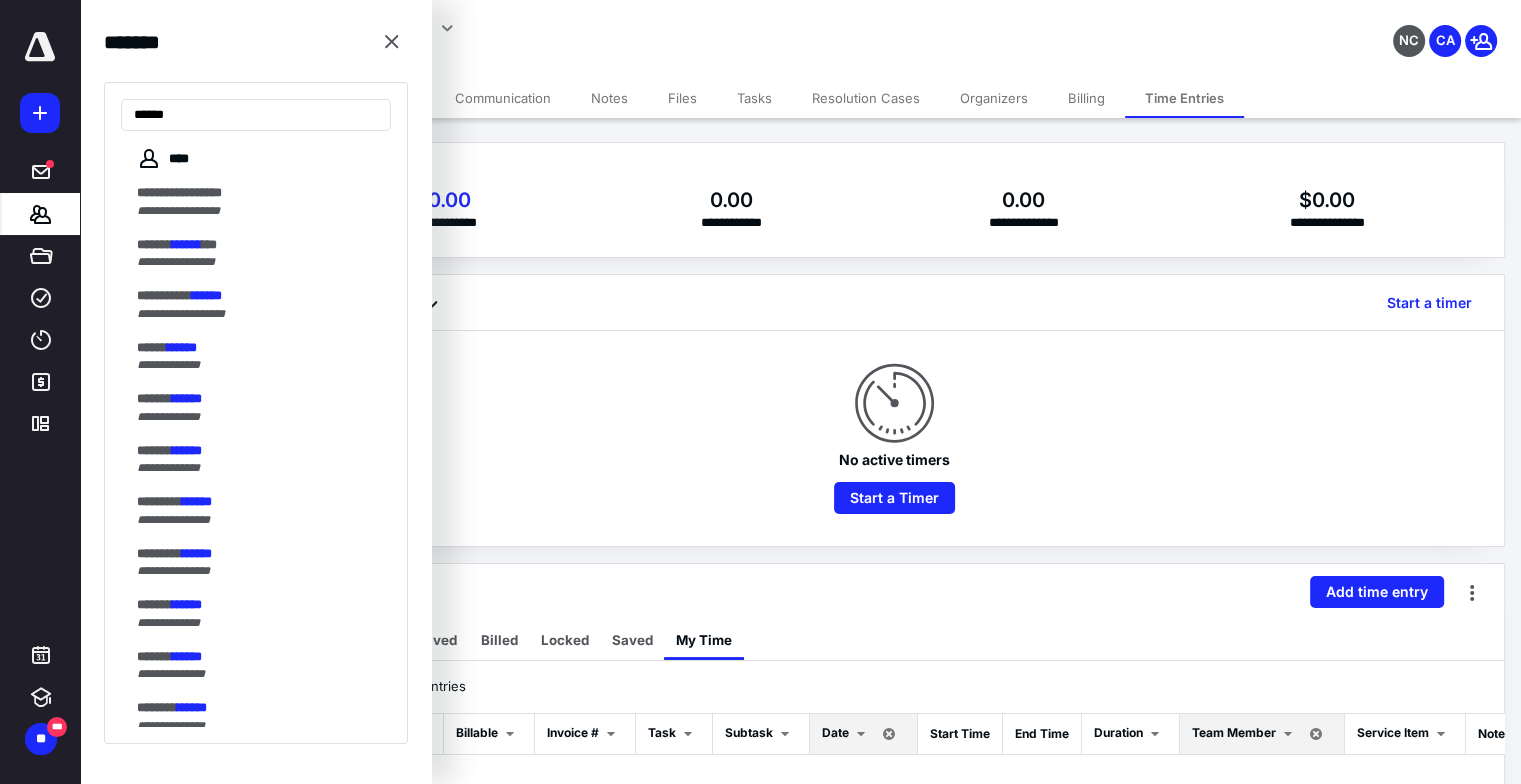 click on "******" at bounding box center (187, 604) 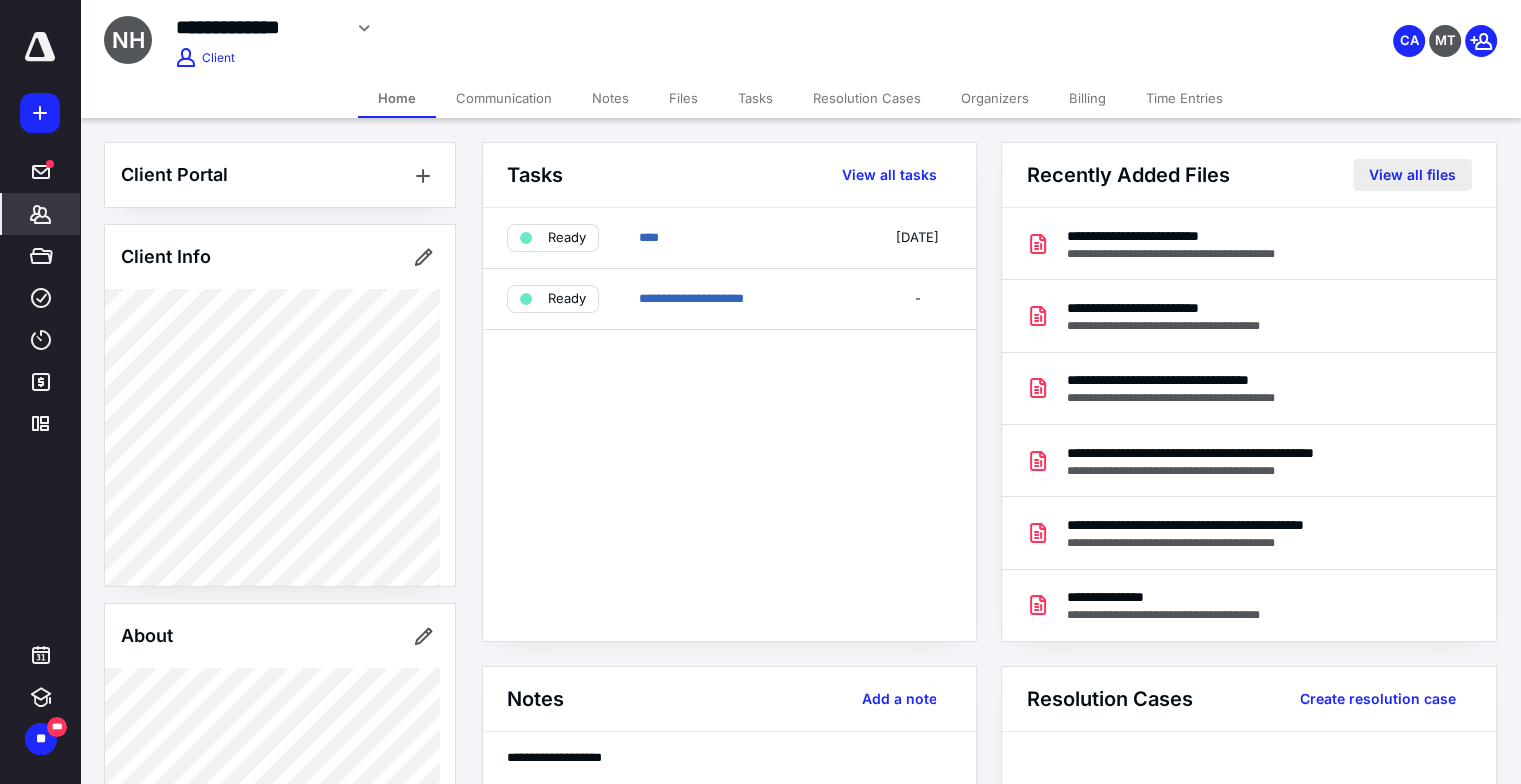 click on "View all files" at bounding box center [1412, 175] 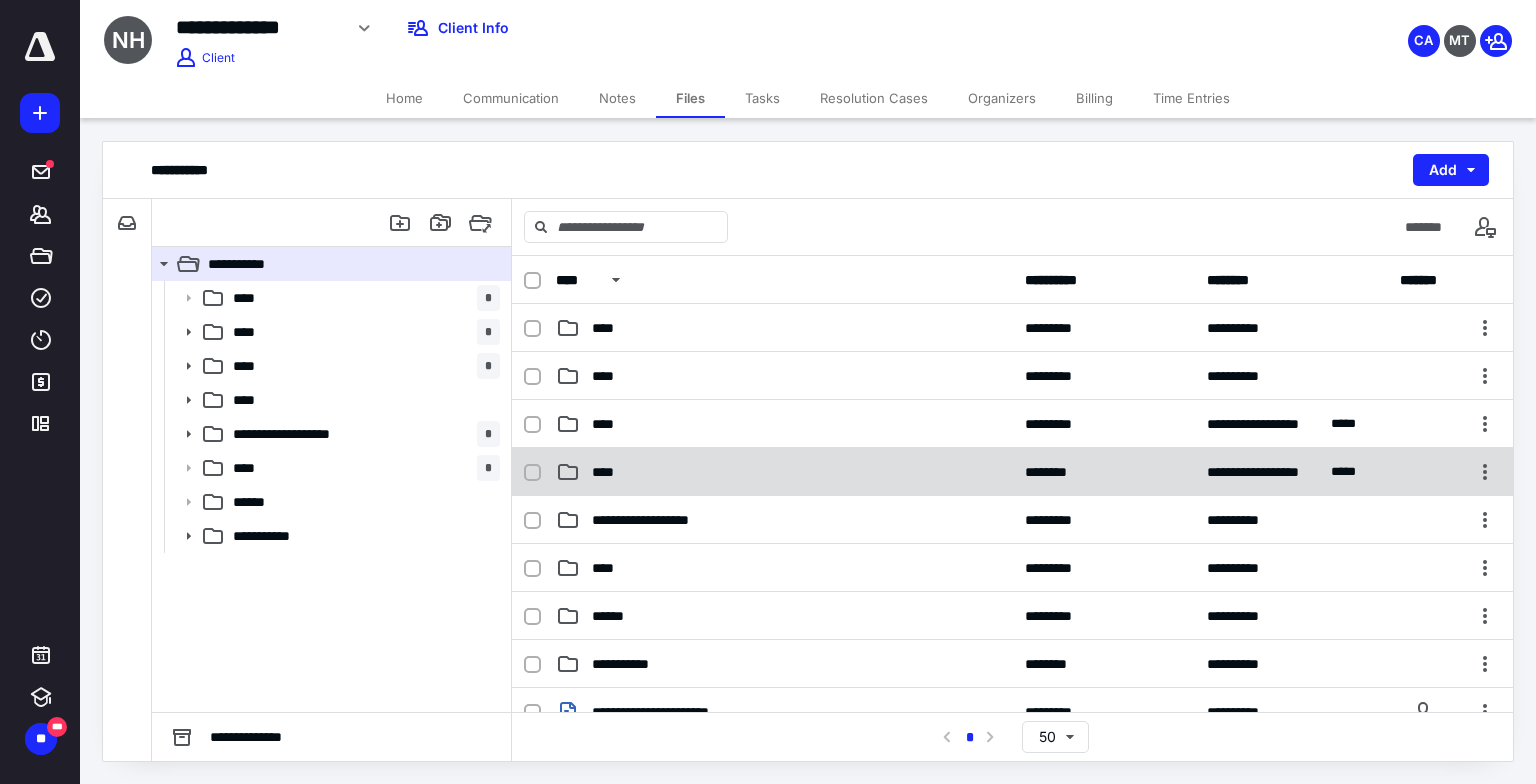click on "**********" at bounding box center (1012, 472) 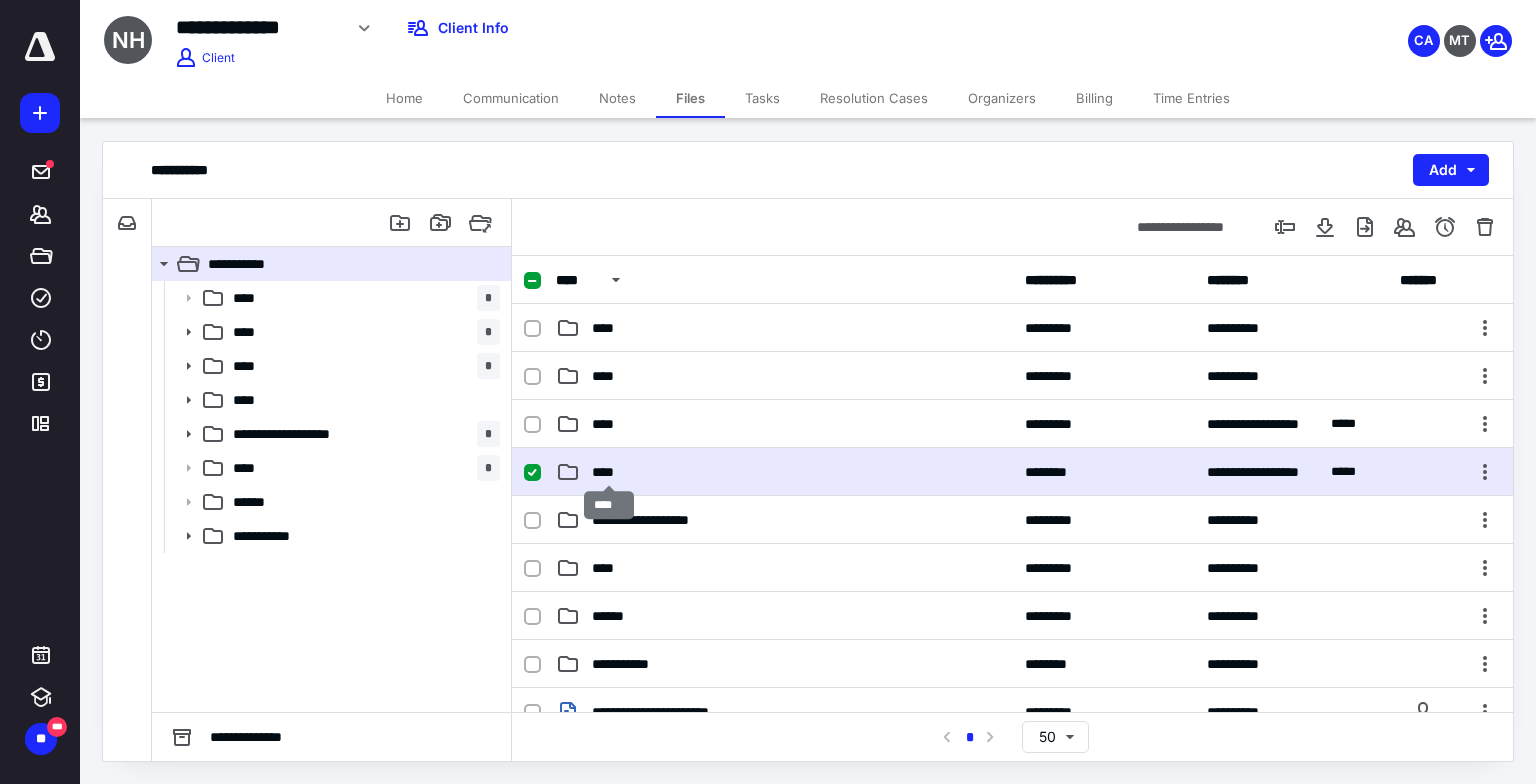 click on "****" at bounding box center (609, 472) 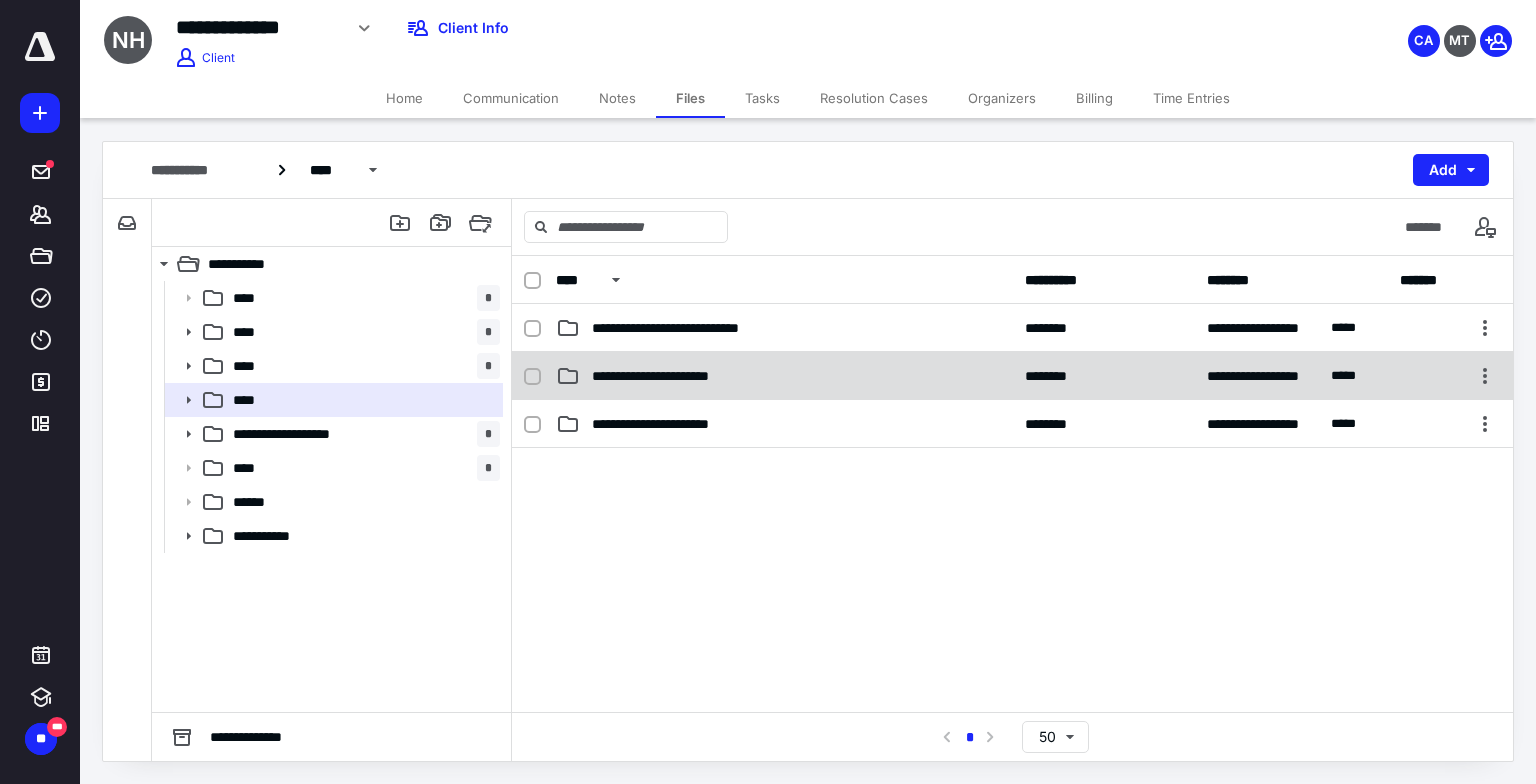click on "**********" at bounding box center (1012, 376) 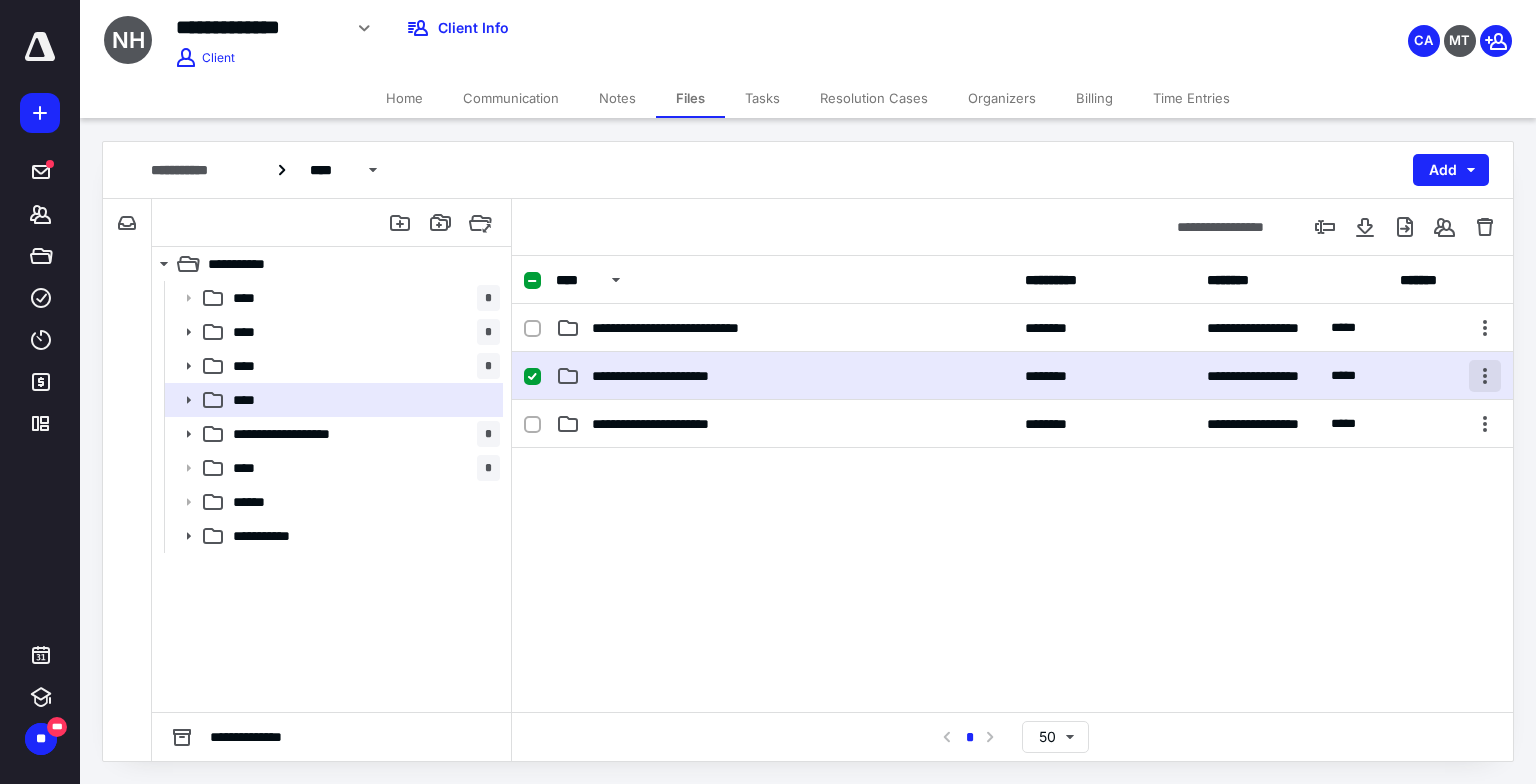 click at bounding box center (1485, 376) 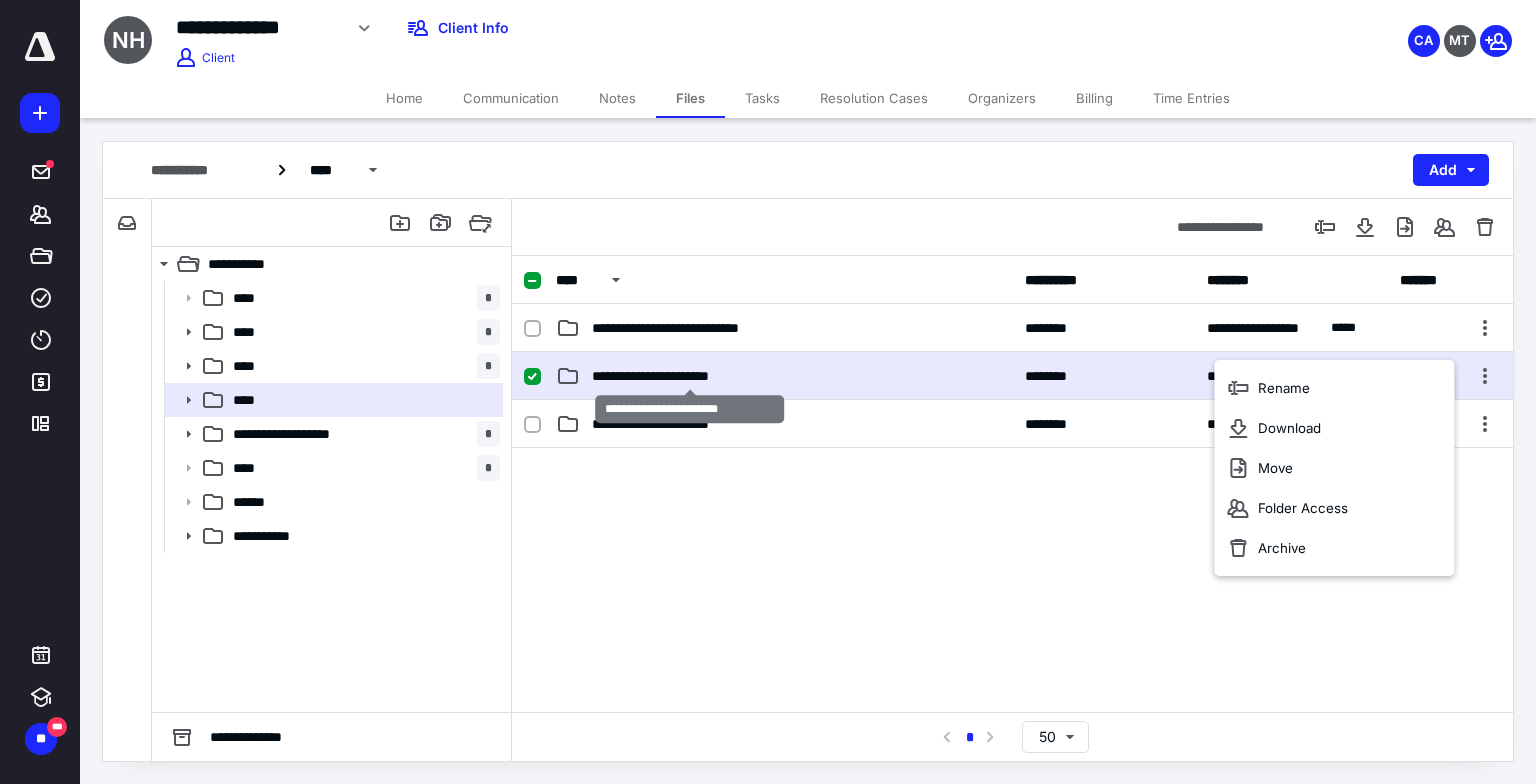 click on "**********" at bounding box center [690, 376] 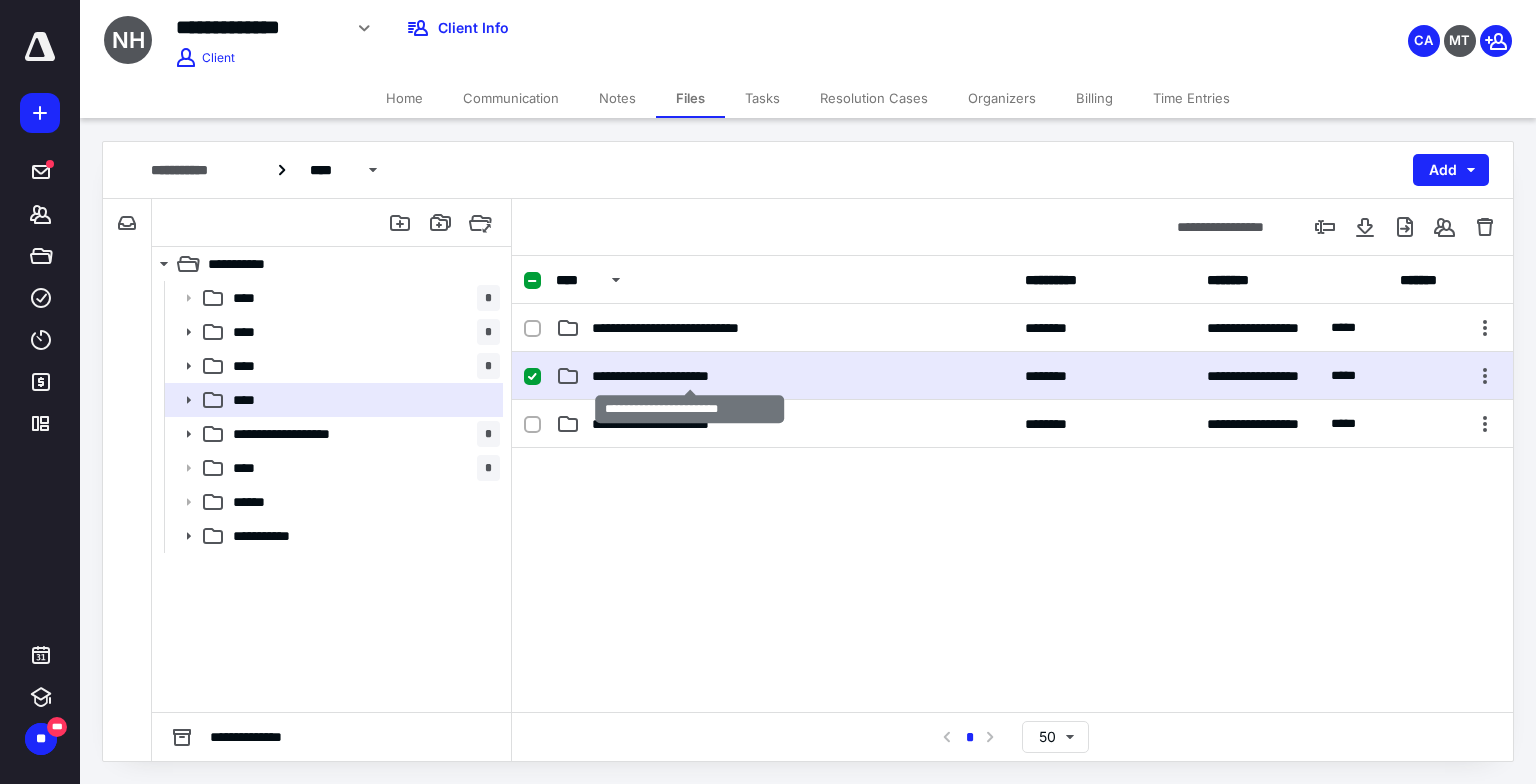 click on "**********" at bounding box center (690, 376) 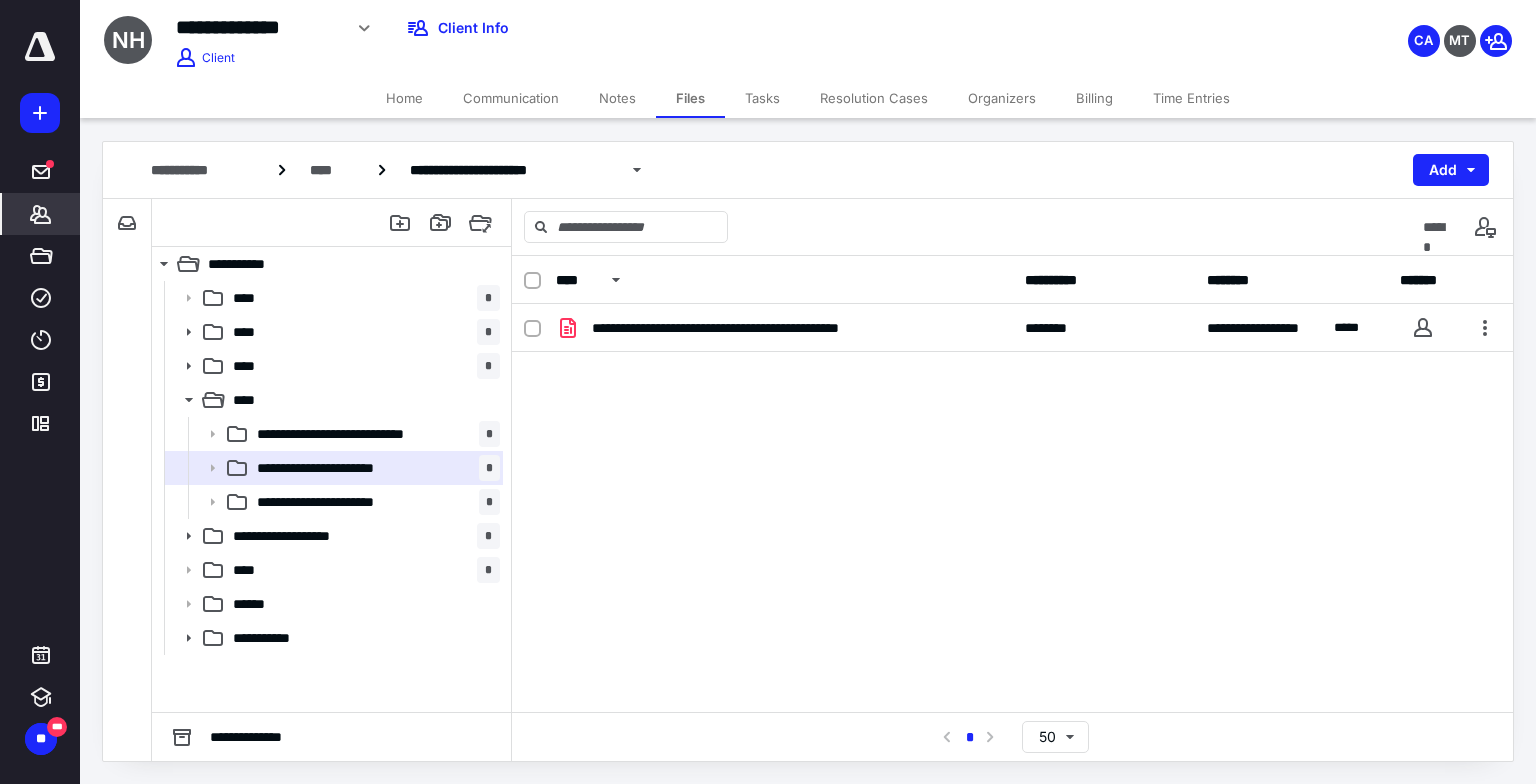 click 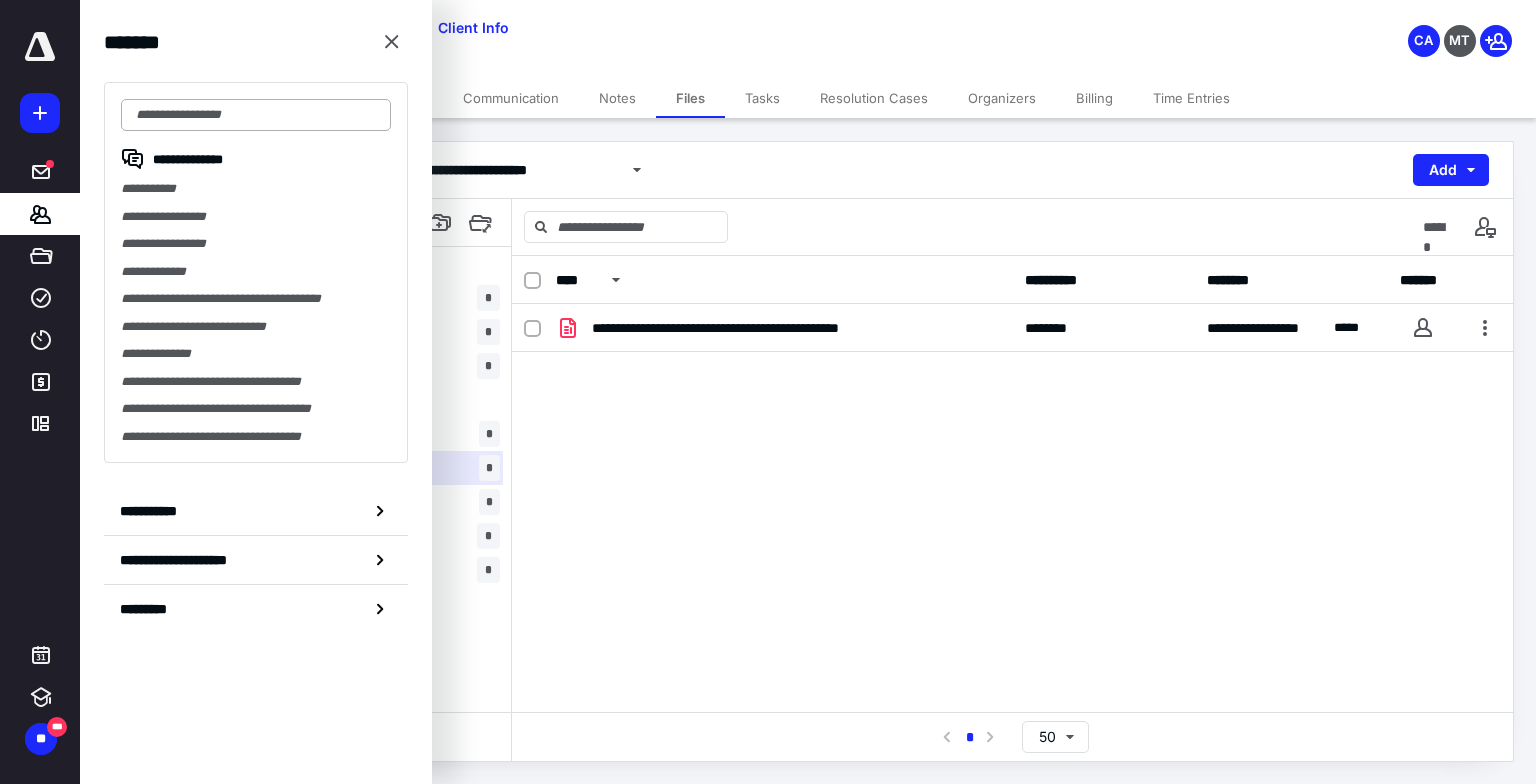 click at bounding box center [256, 115] 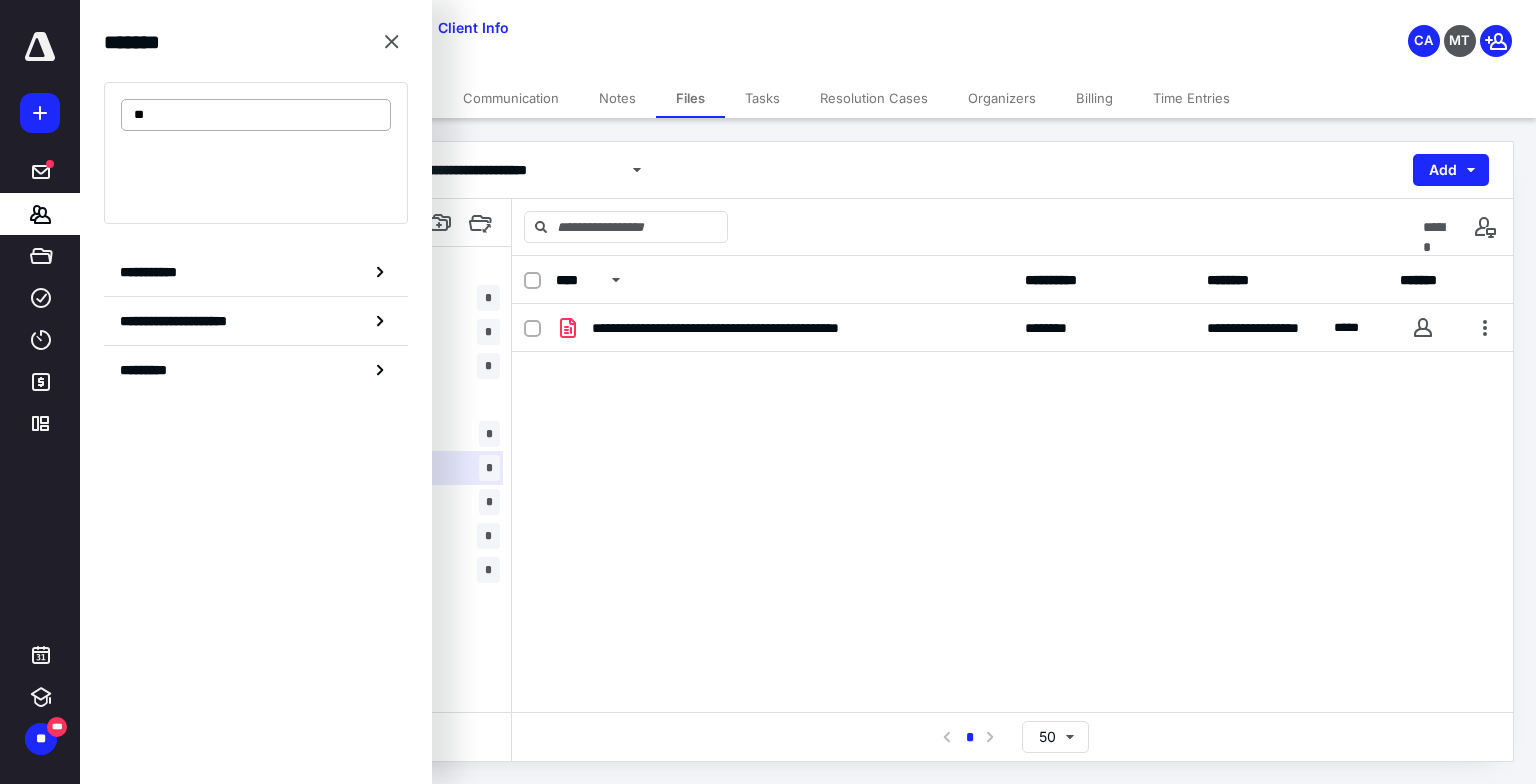 type on "*" 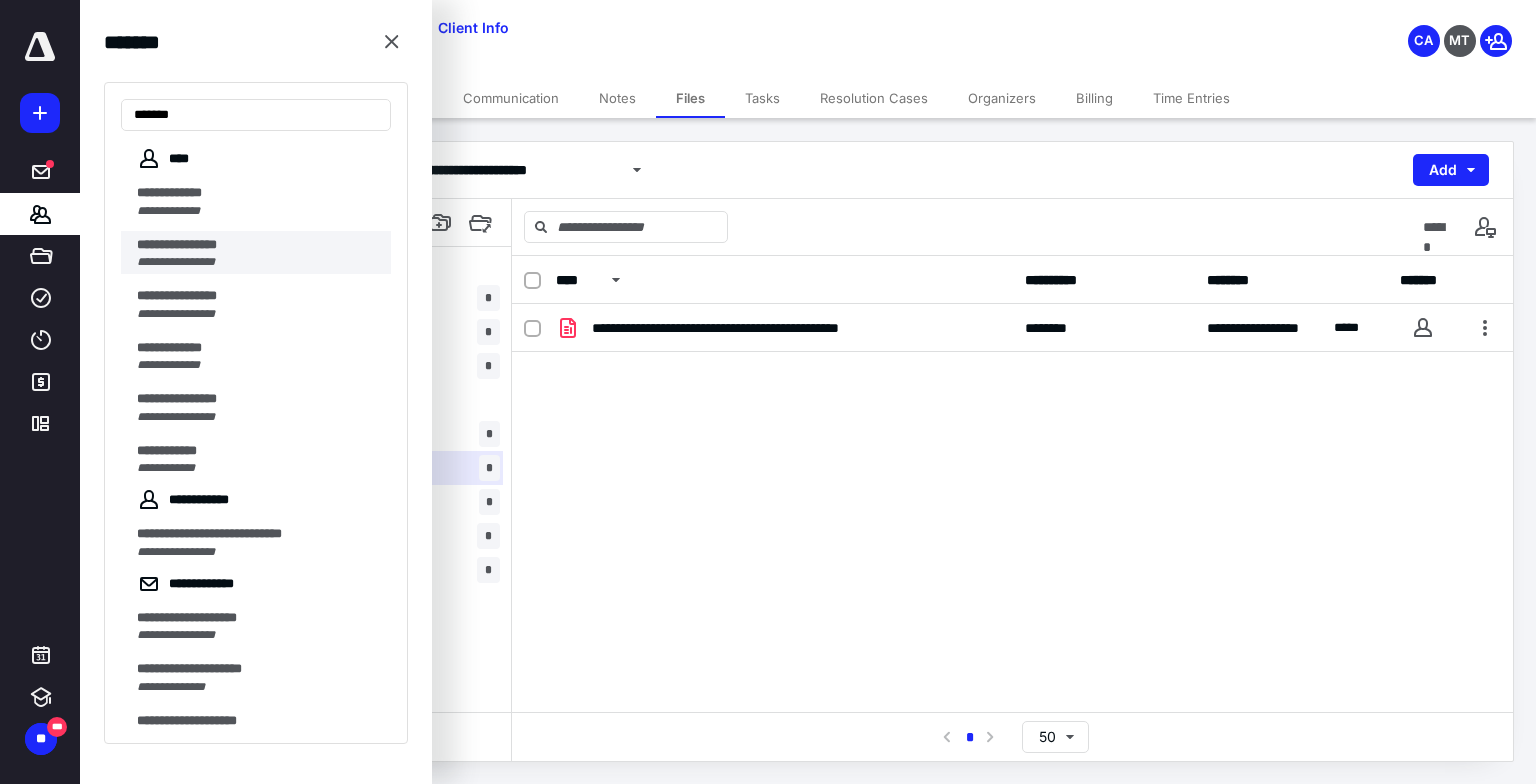 type on "******" 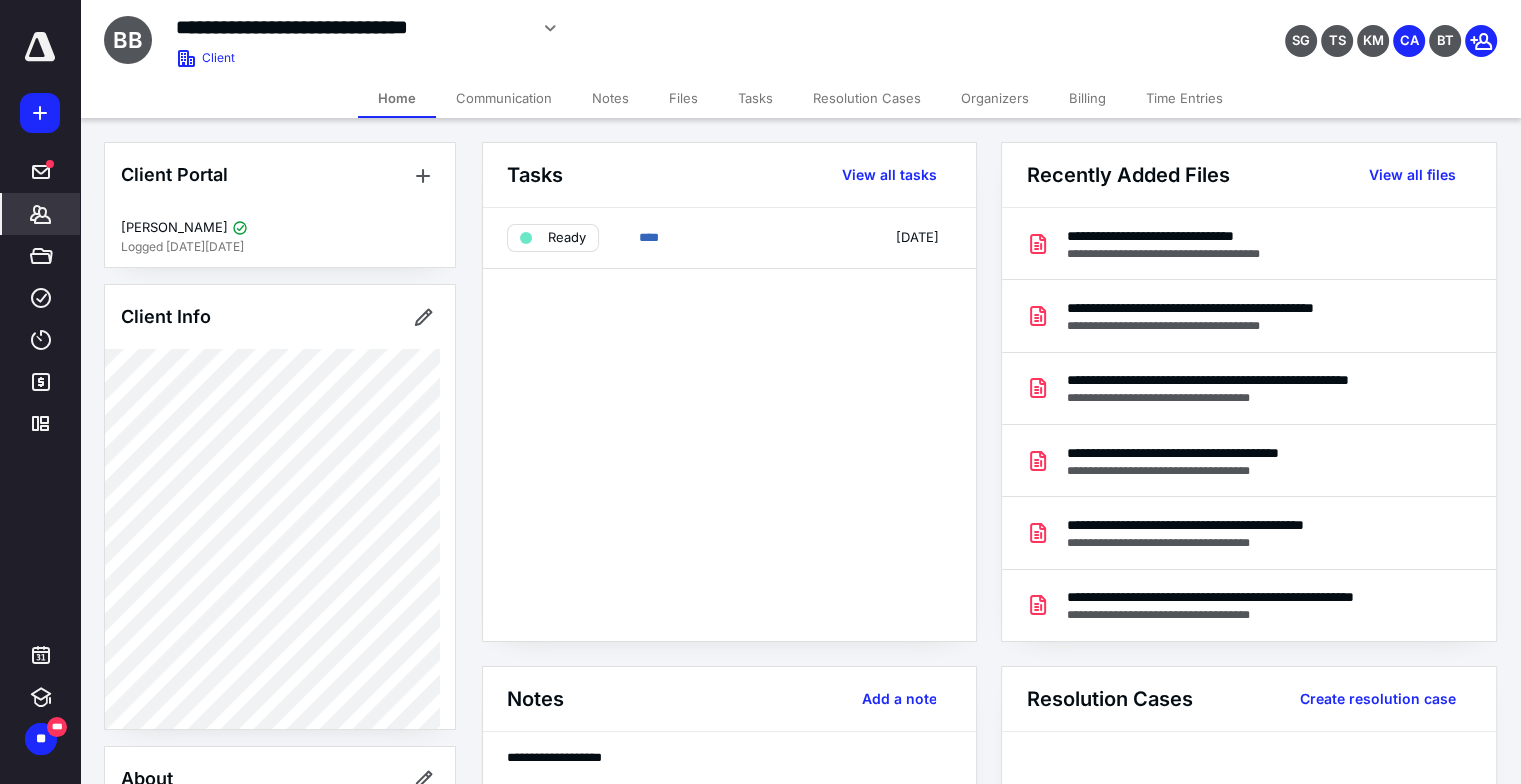 click on "Files" at bounding box center (683, 98) 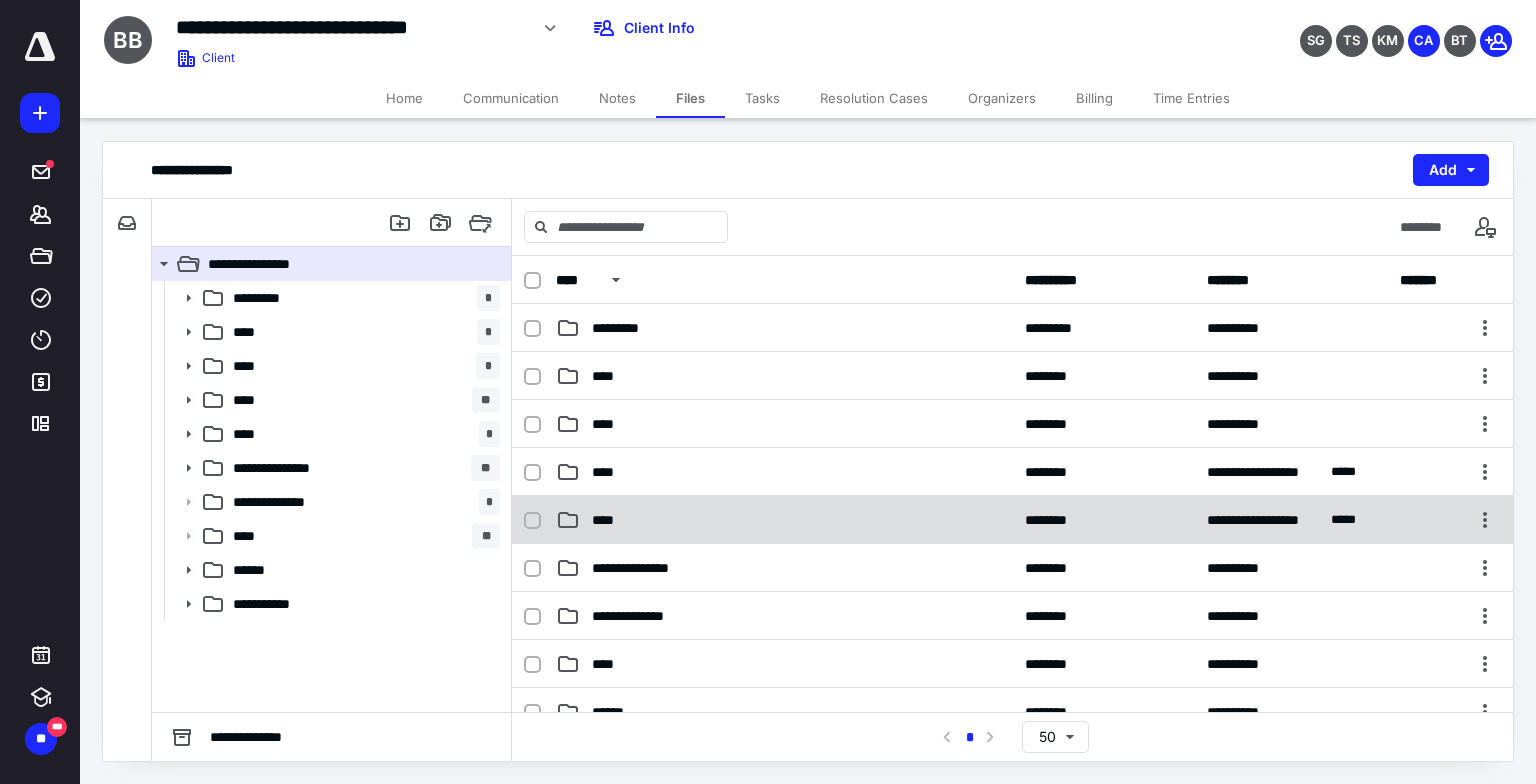 click on "****" at bounding box center (609, 520) 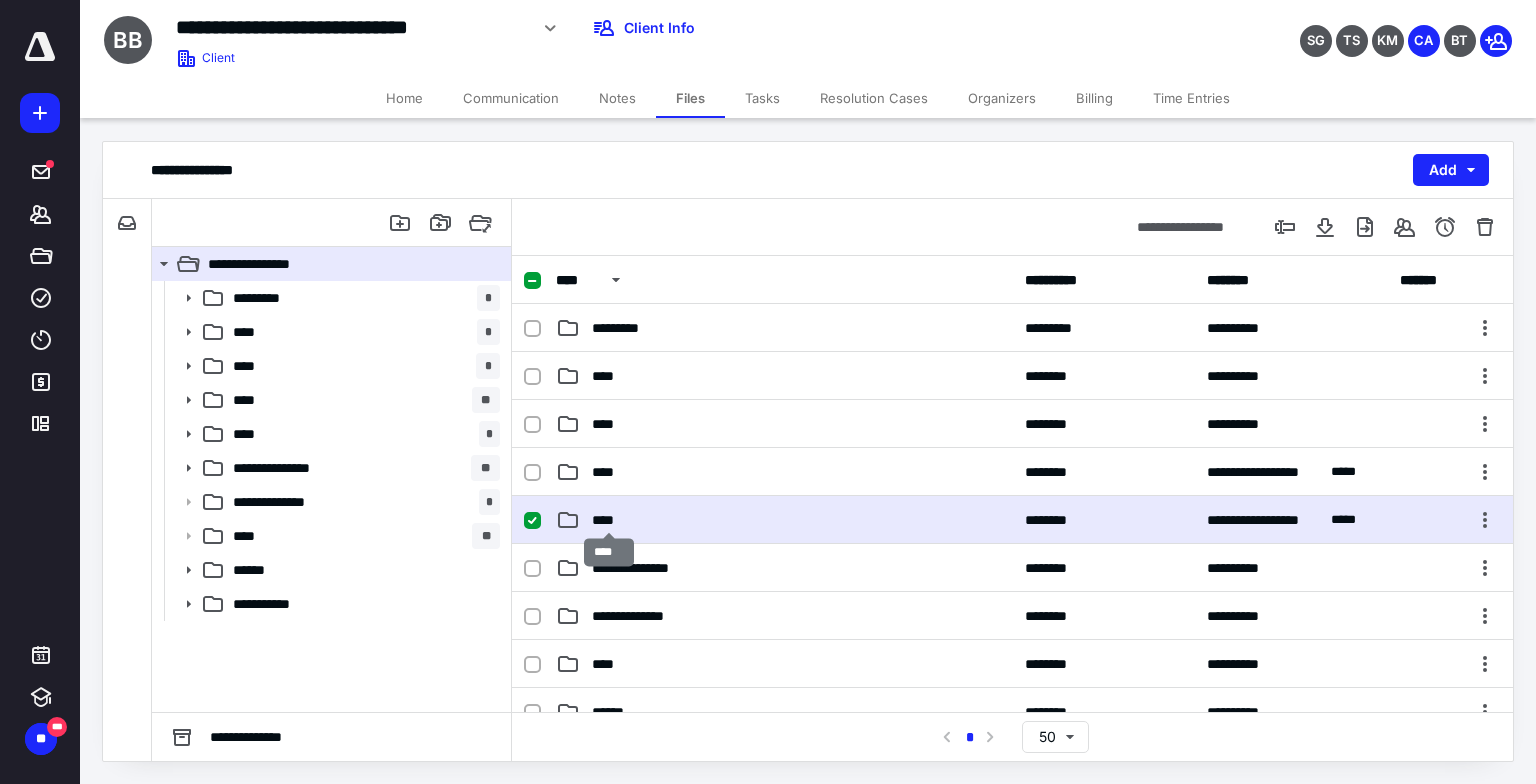 click on "****" at bounding box center [609, 520] 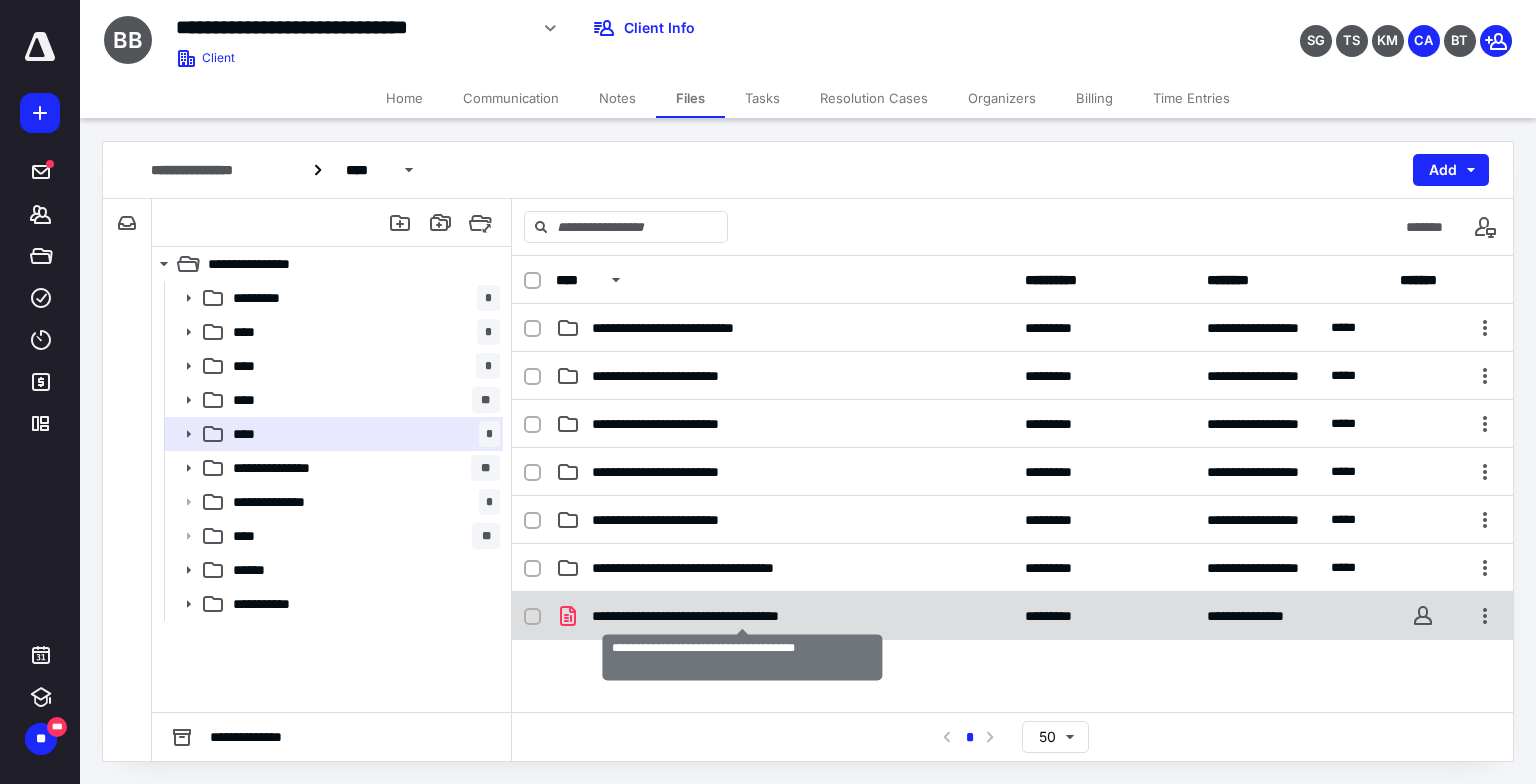 click on "**********" at bounding box center [743, 616] 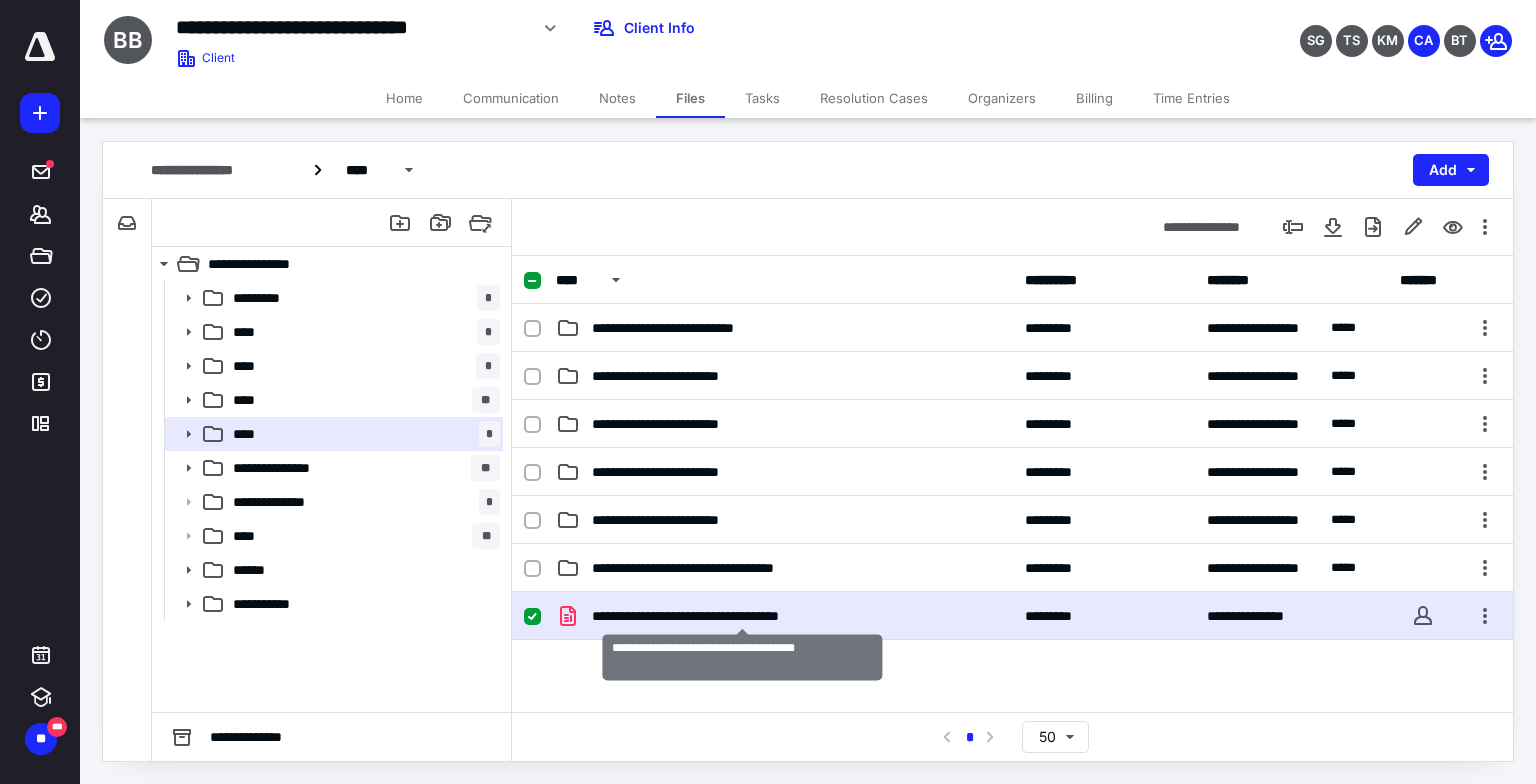 click on "**********" at bounding box center [743, 616] 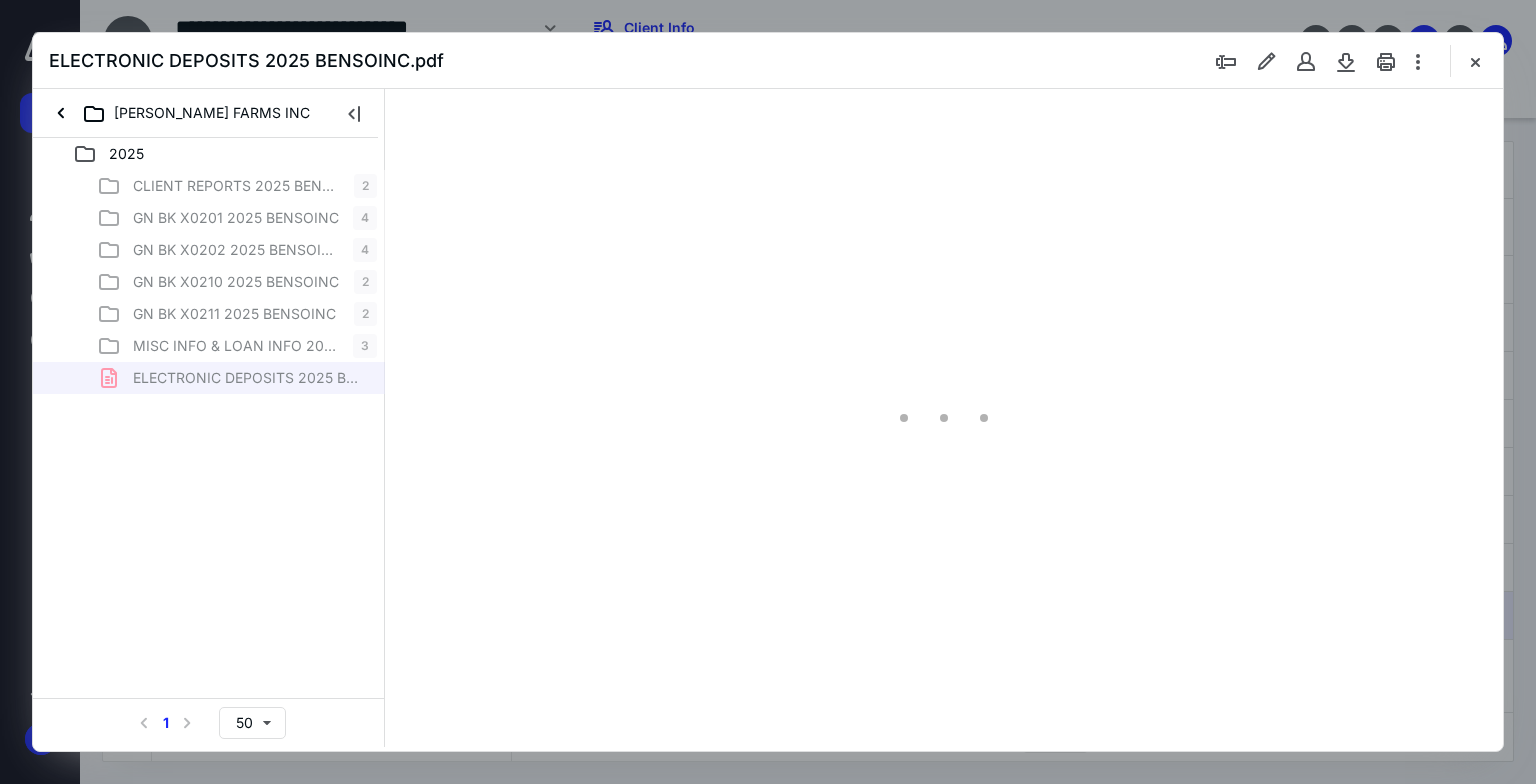 scroll, scrollTop: 0, scrollLeft: 0, axis: both 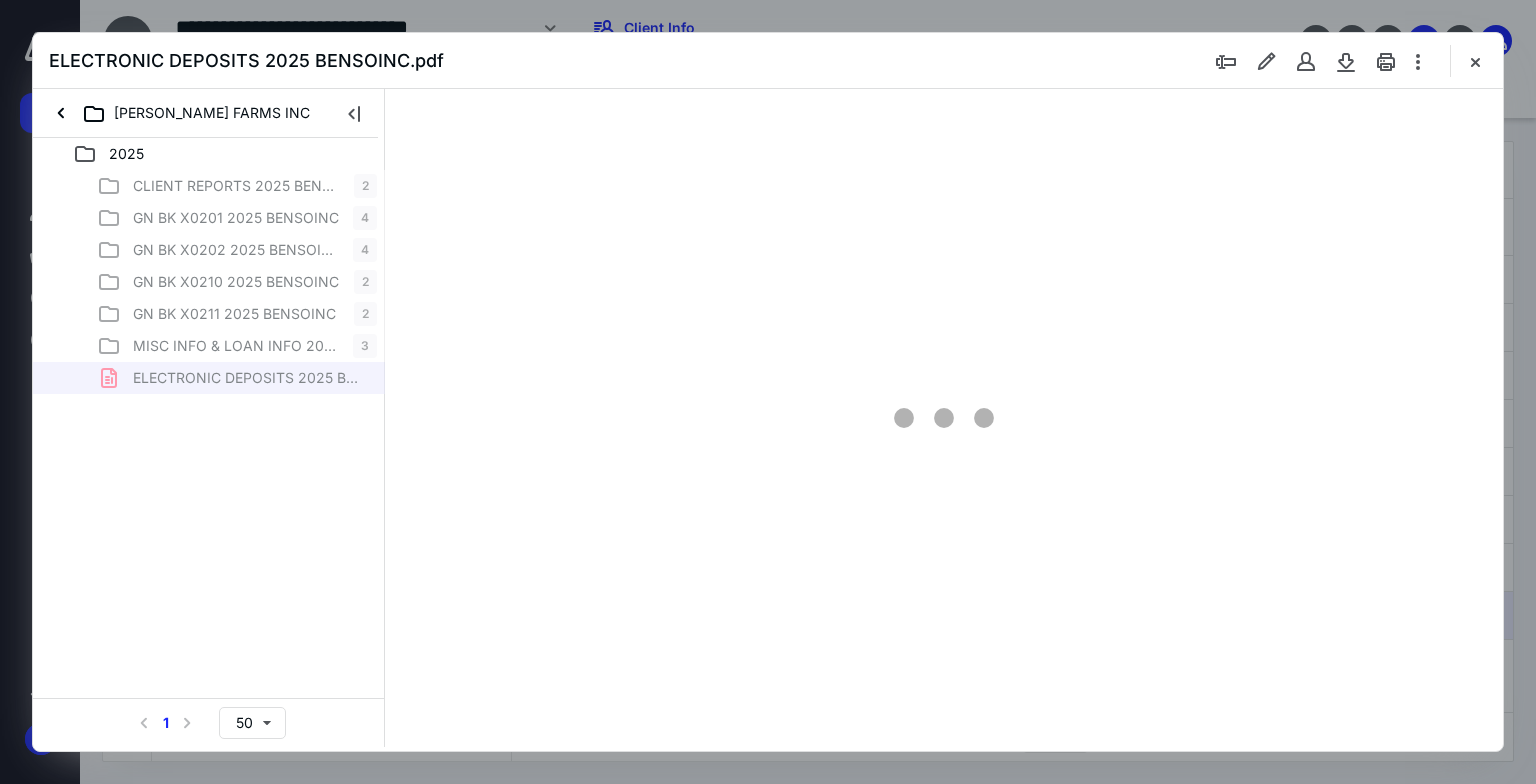 type on "75" 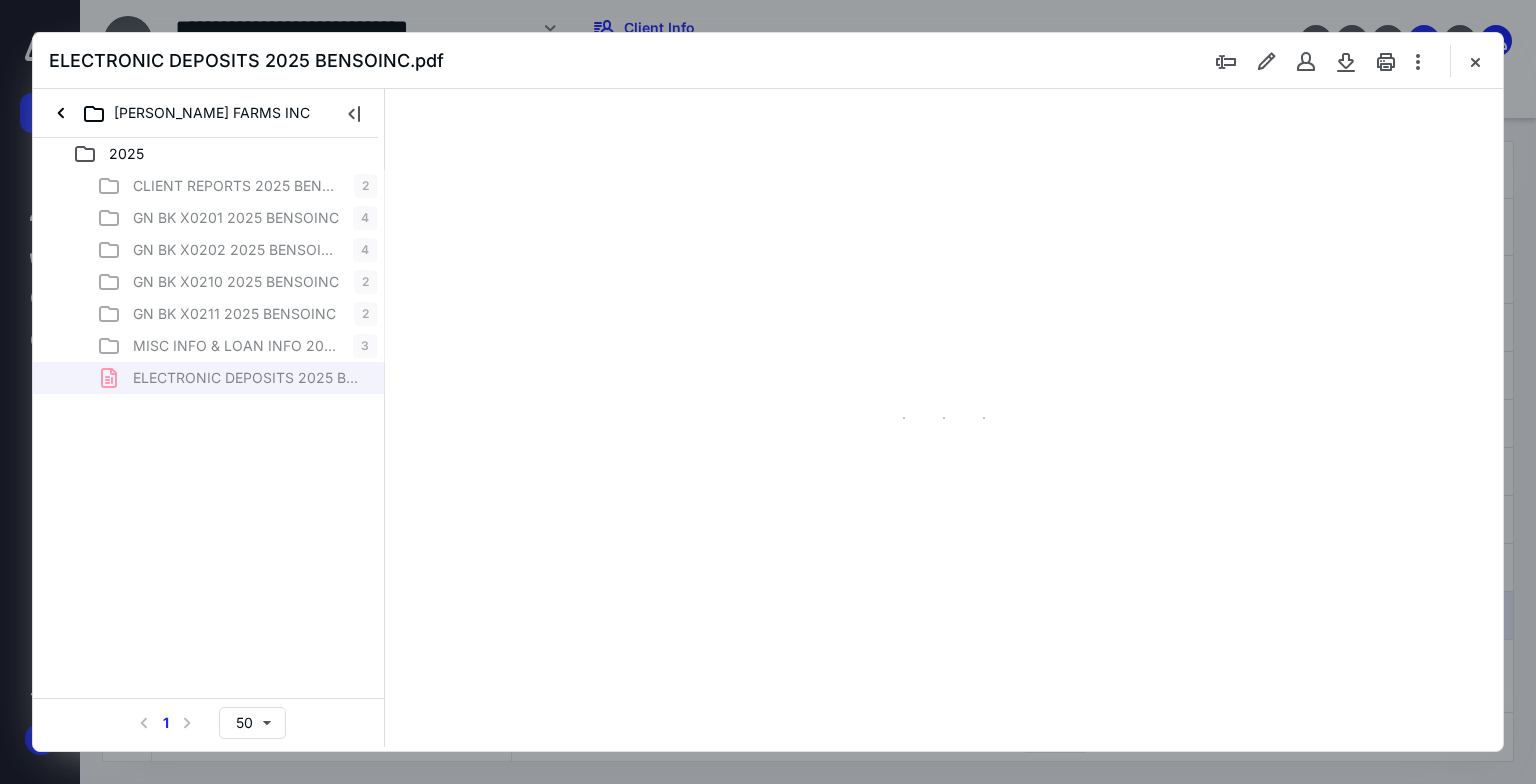 scroll, scrollTop: 79, scrollLeft: 0, axis: vertical 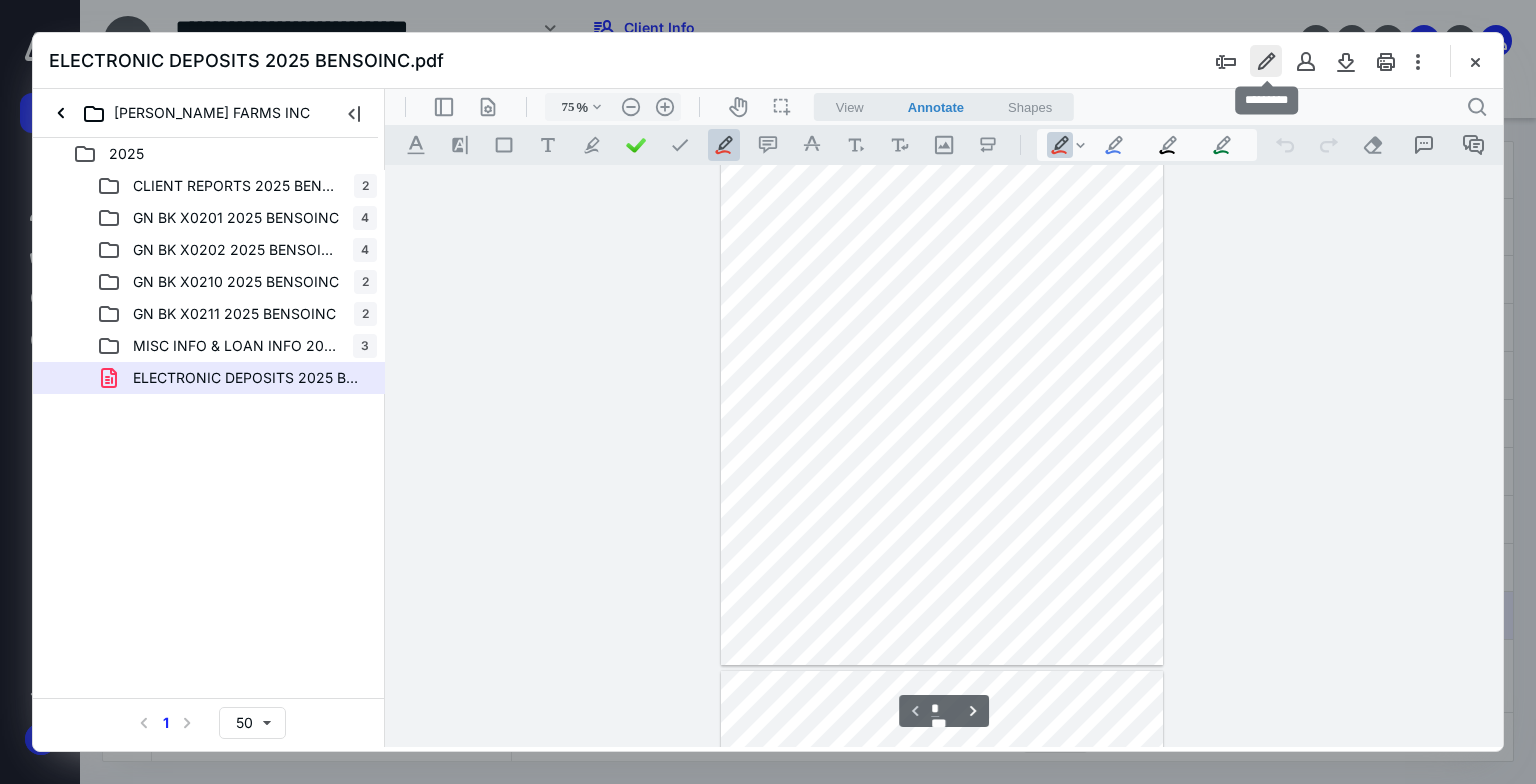click at bounding box center (1266, 61) 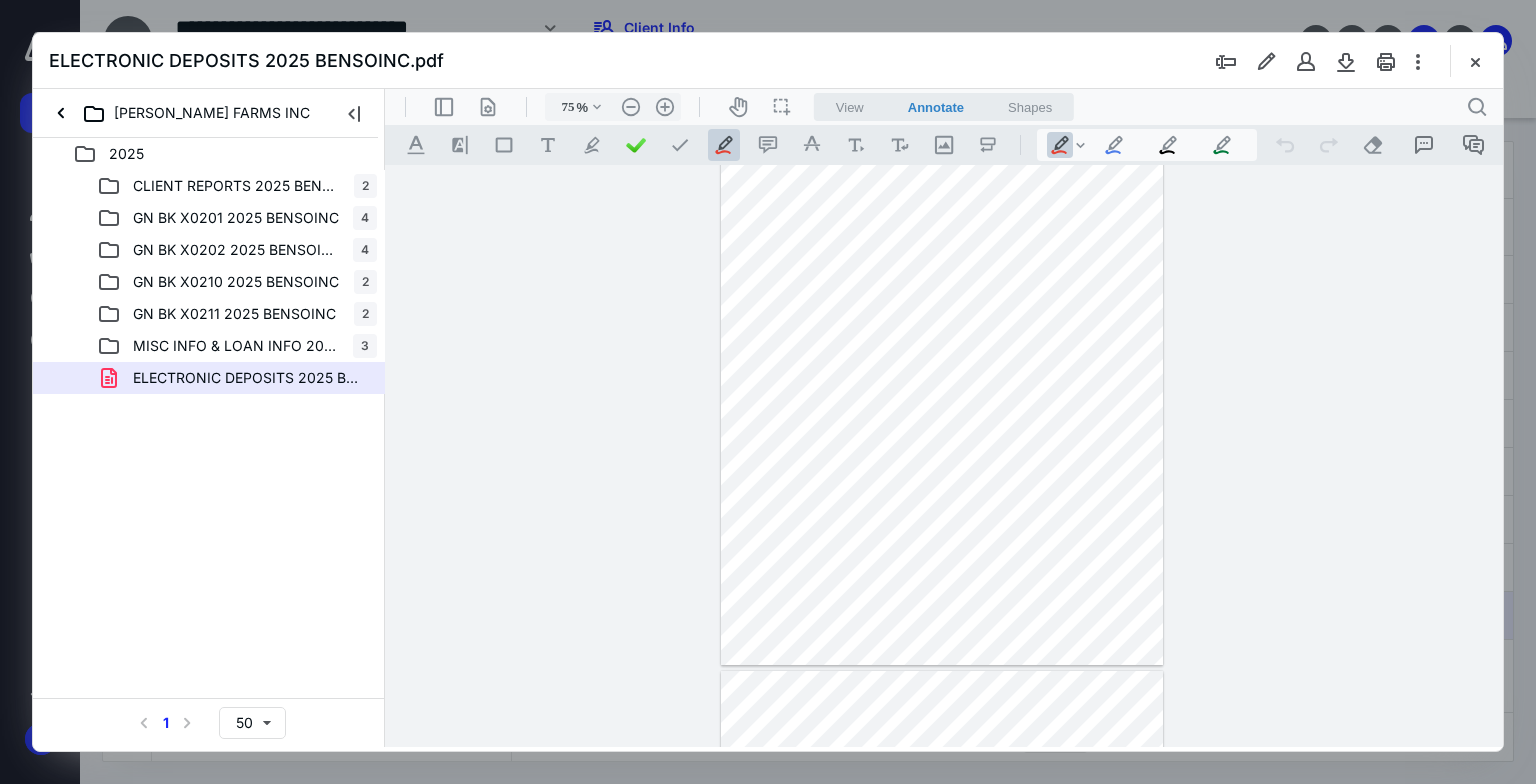 drag, startPoint x: 1488, startPoint y: 45, endPoint x: 1472, endPoint y: 57, distance: 20 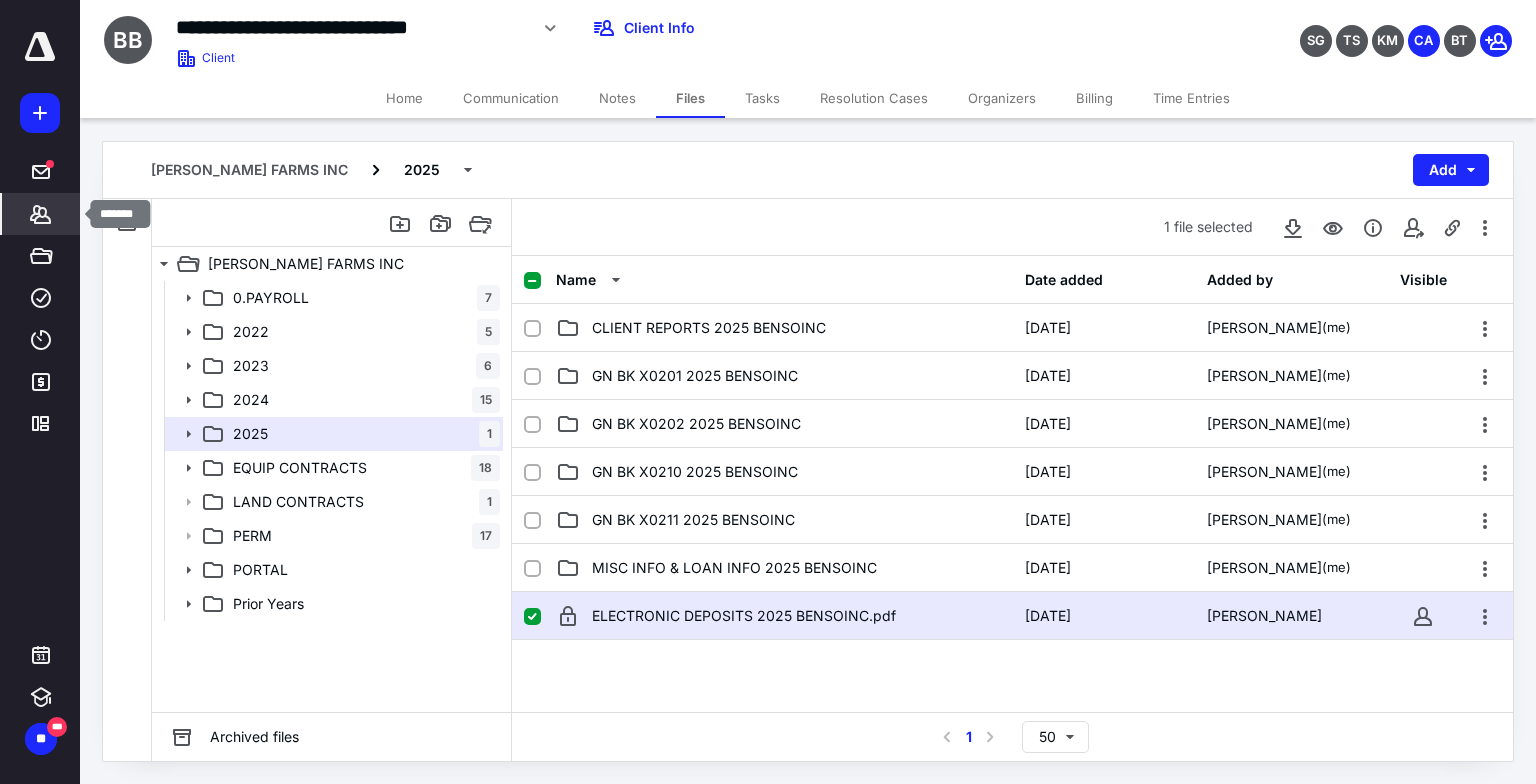 click 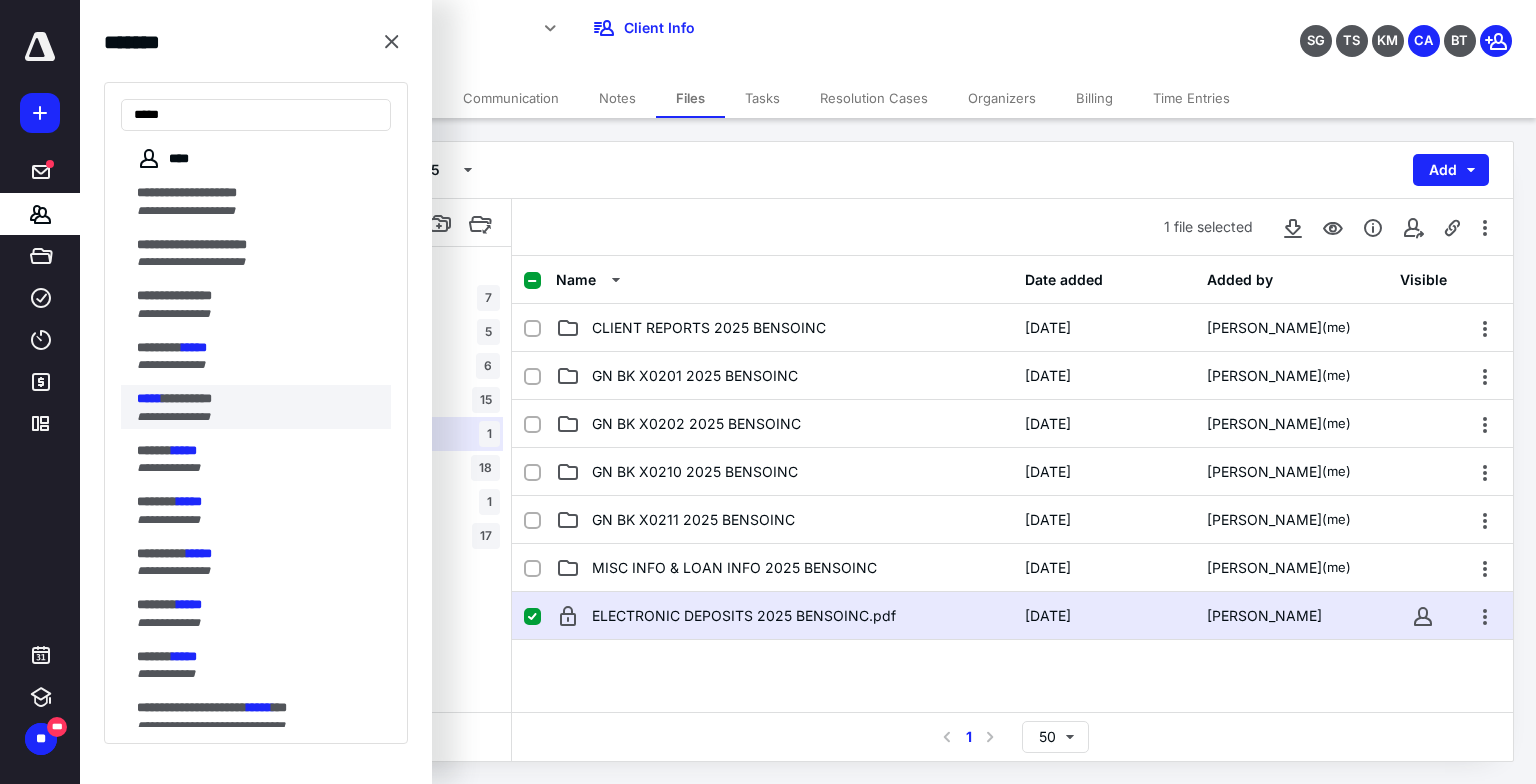 type on "*****" 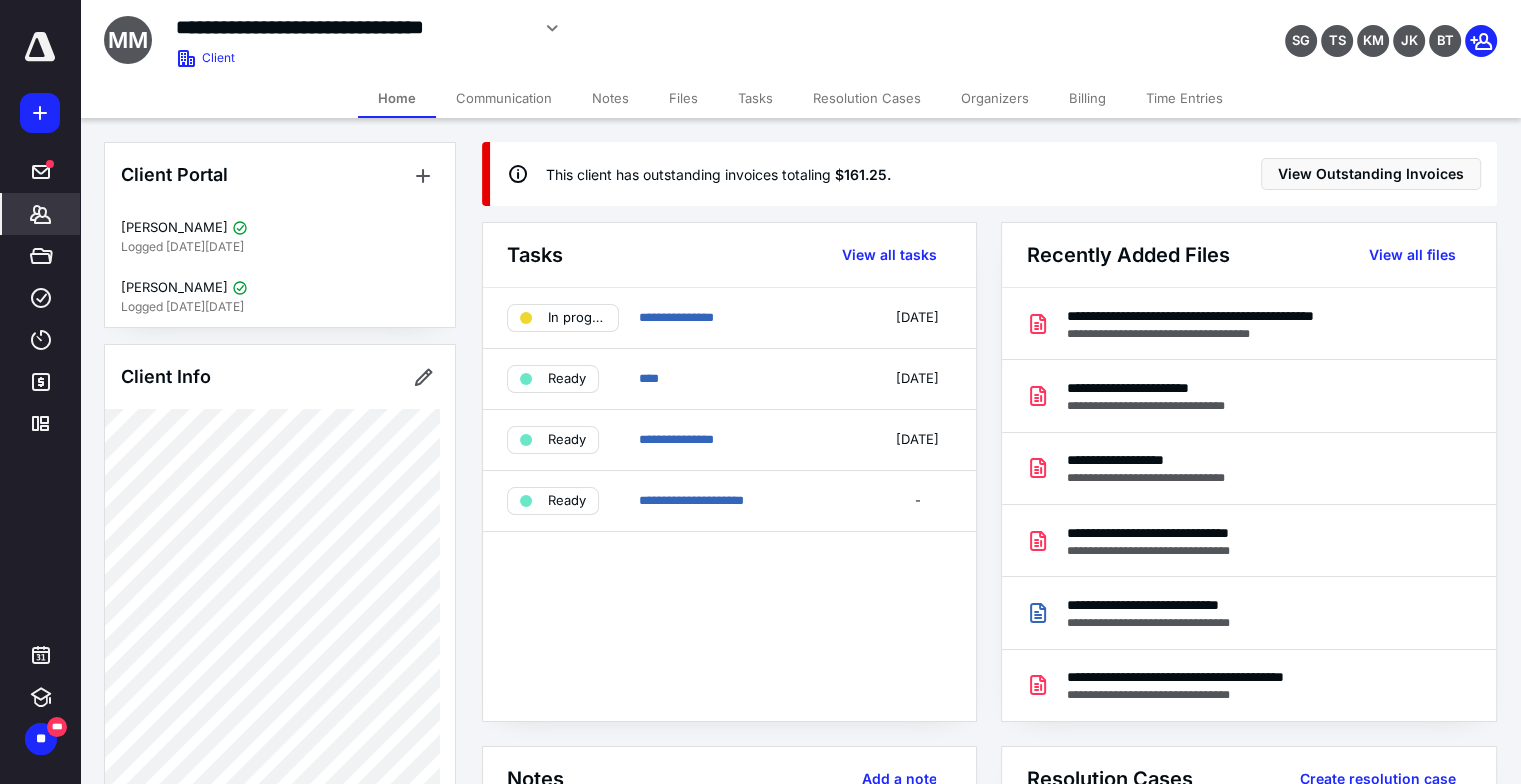 click on "Files" at bounding box center [683, 98] 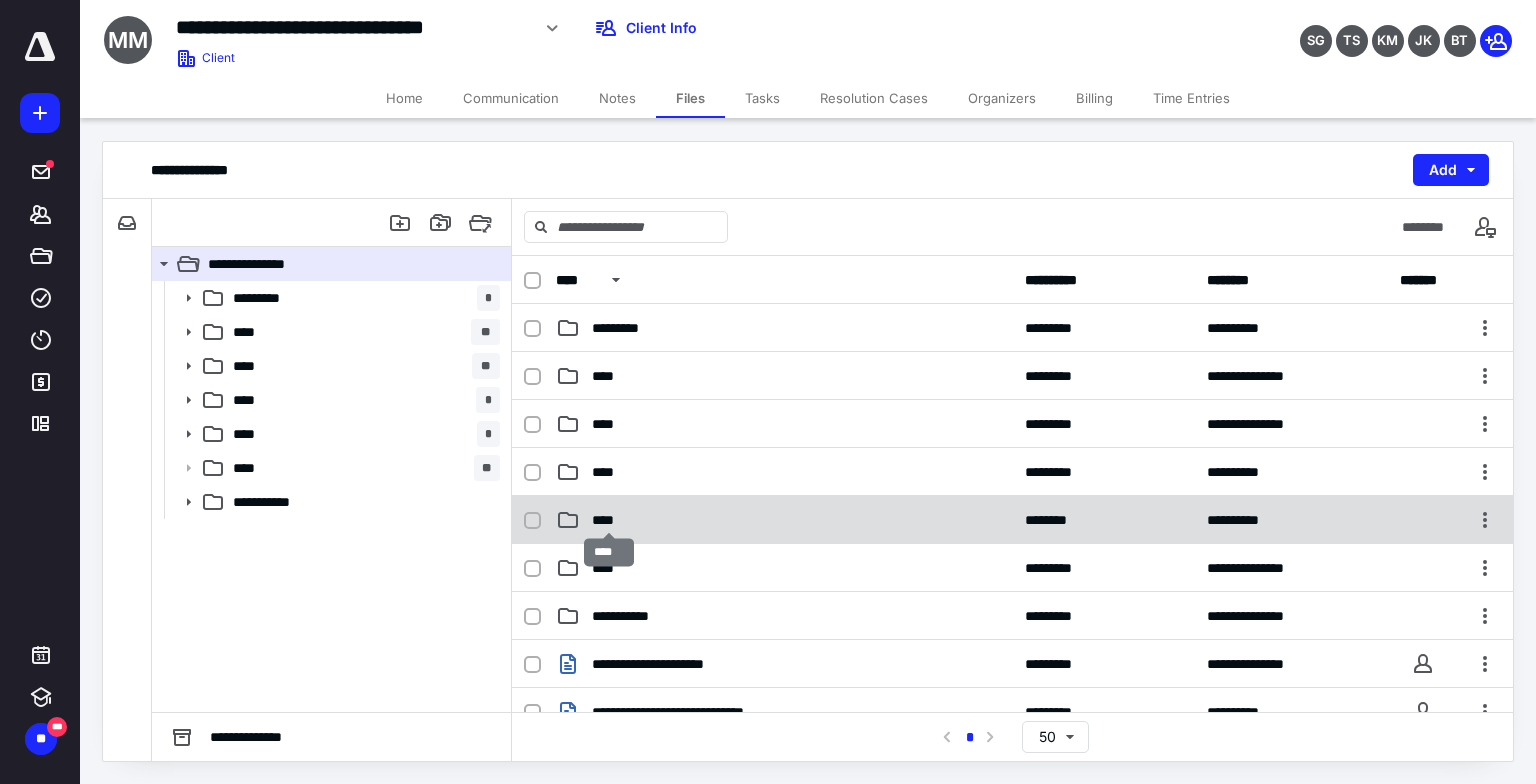 click on "****" at bounding box center [609, 520] 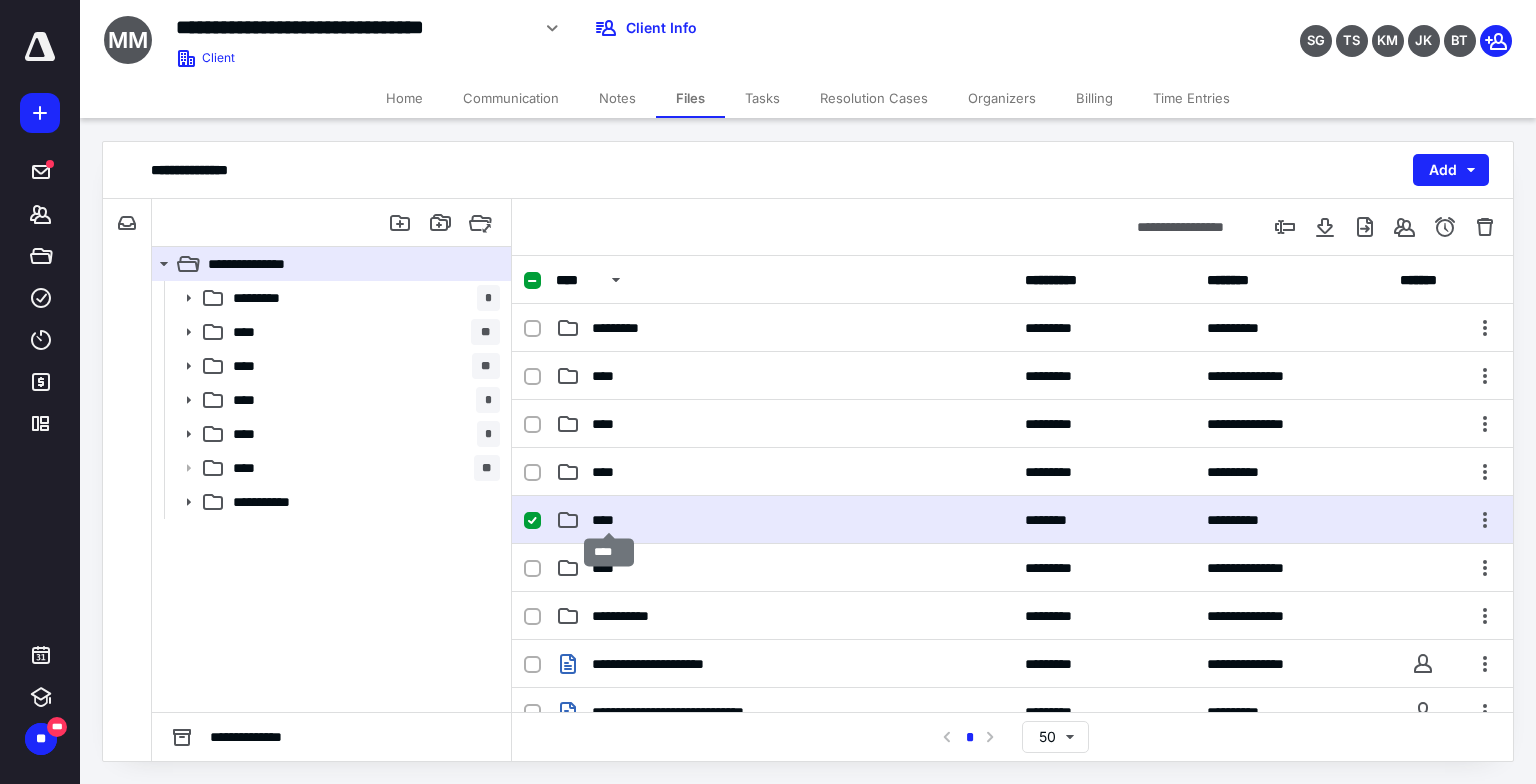 click on "****" at bounding box center (609, 520) 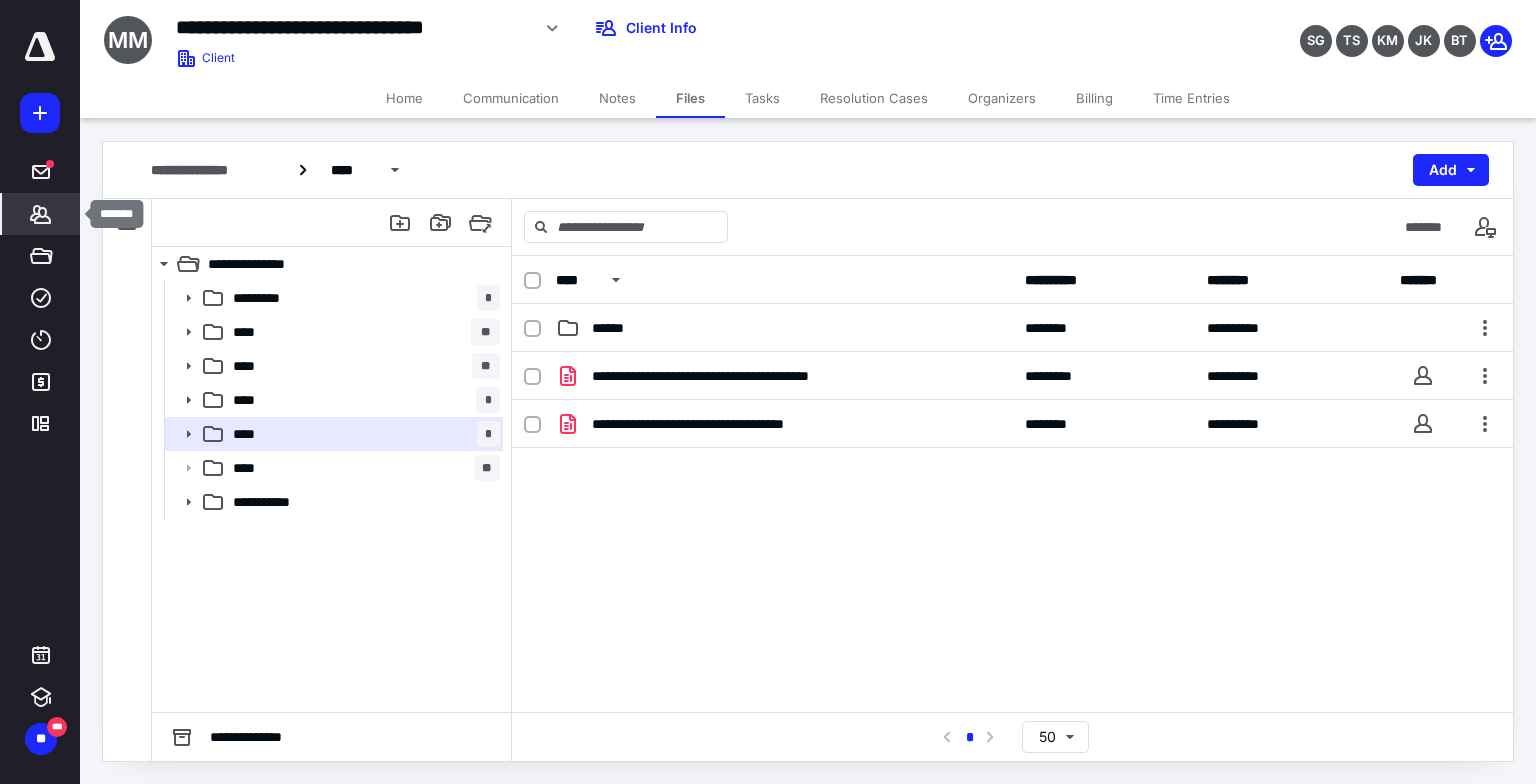 click 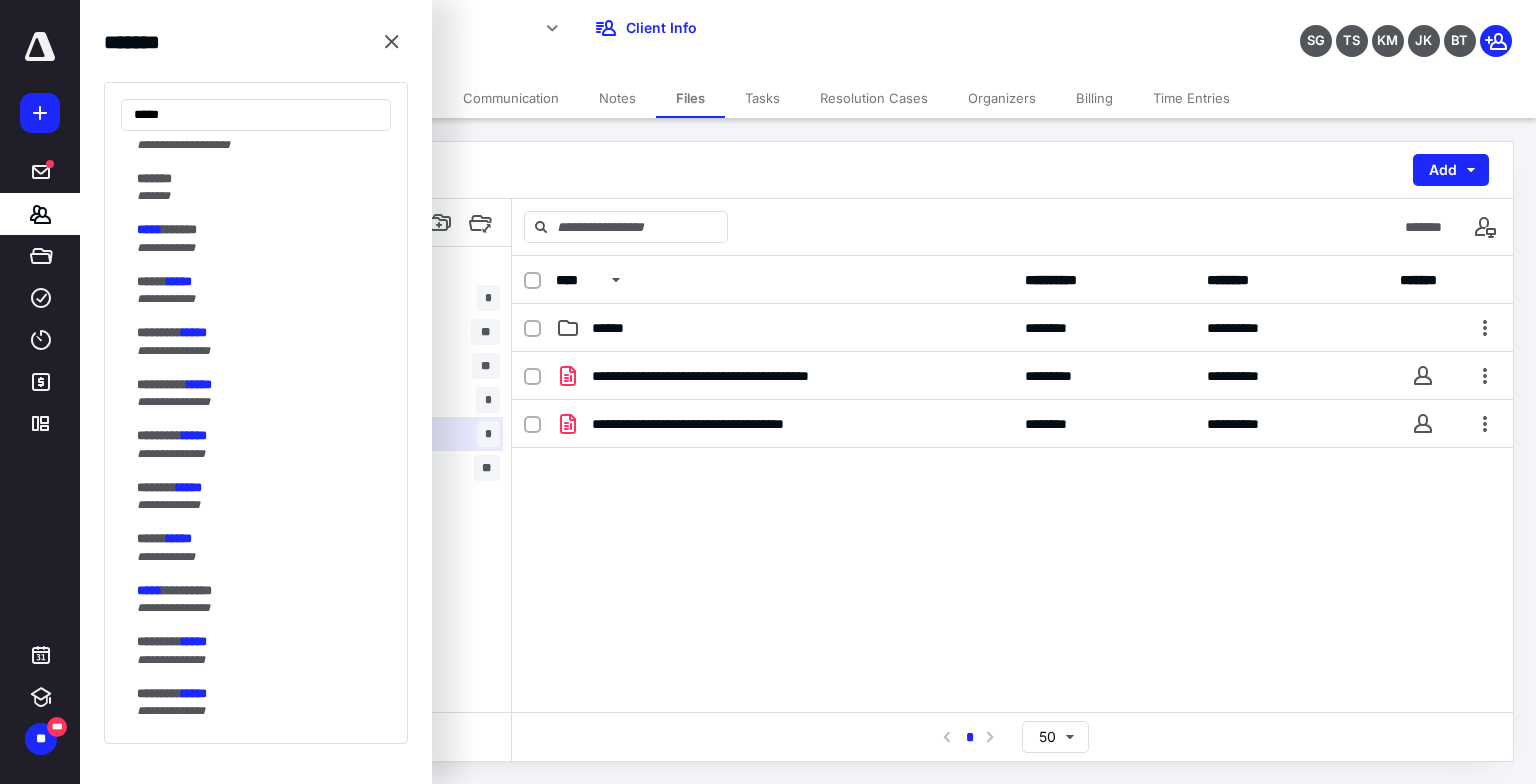 scroll, scrollTop: 100, scrollLeft: 0, axis: vertical 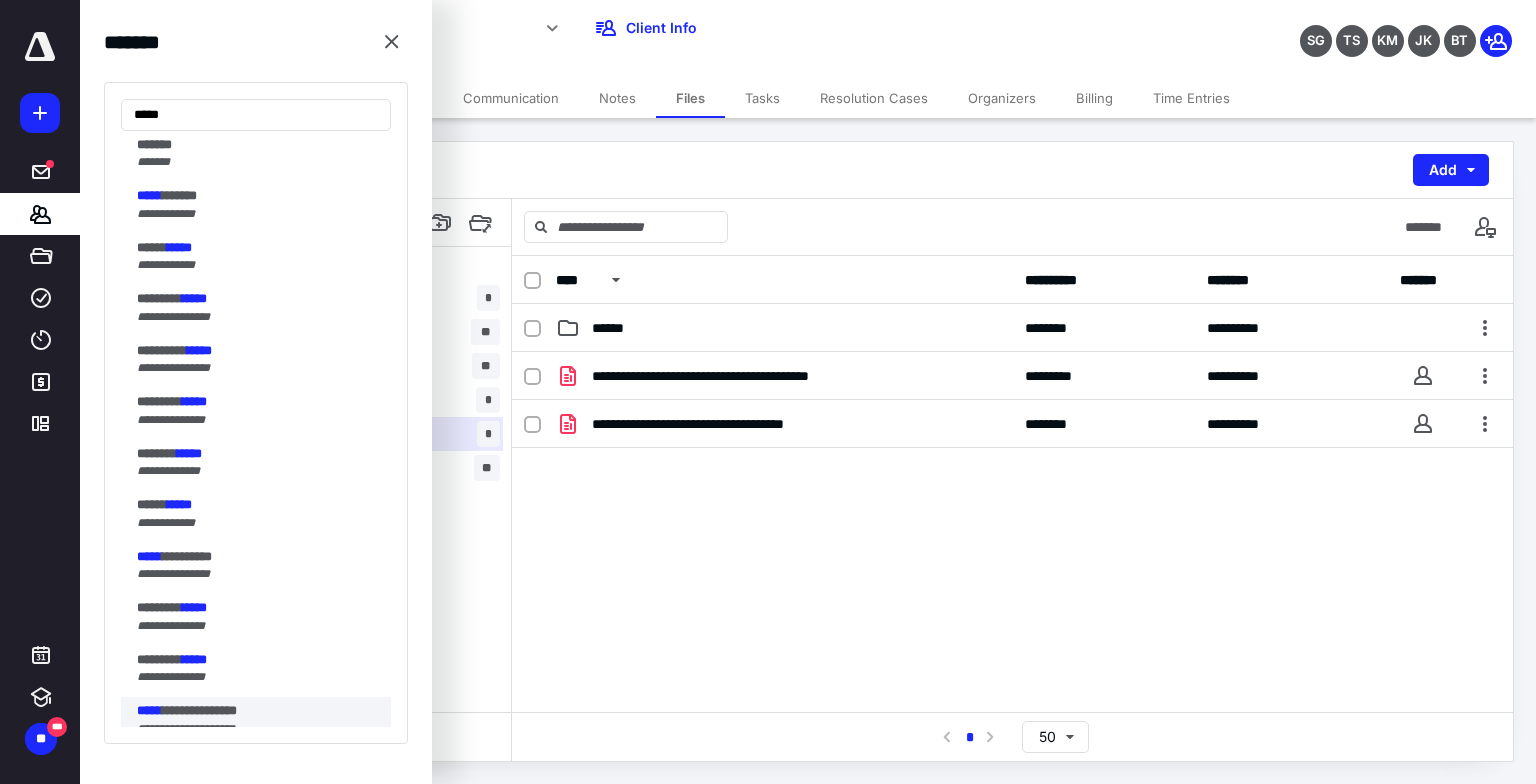 type on "*****" 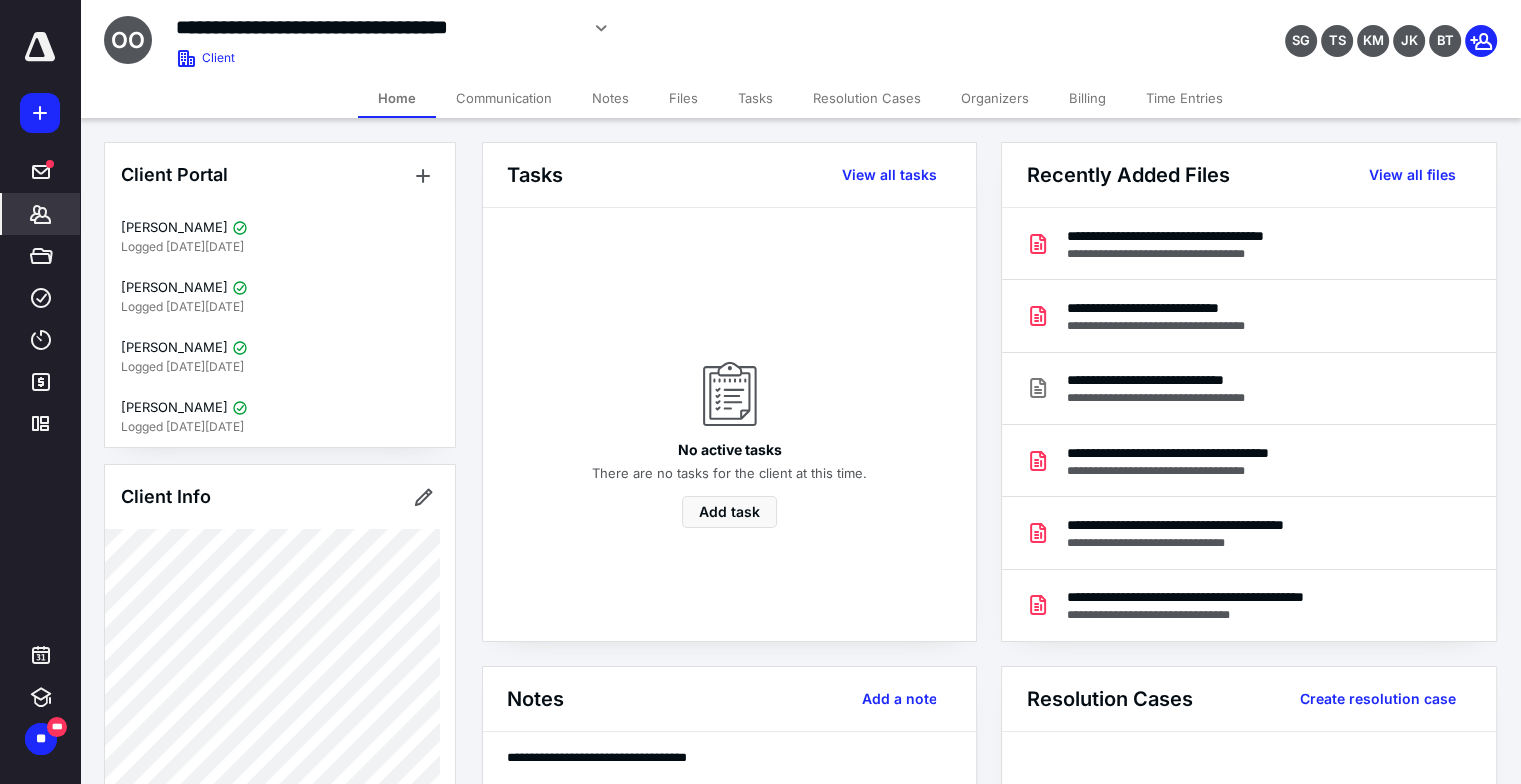 click on "Files" at bounding box center [683, 98] 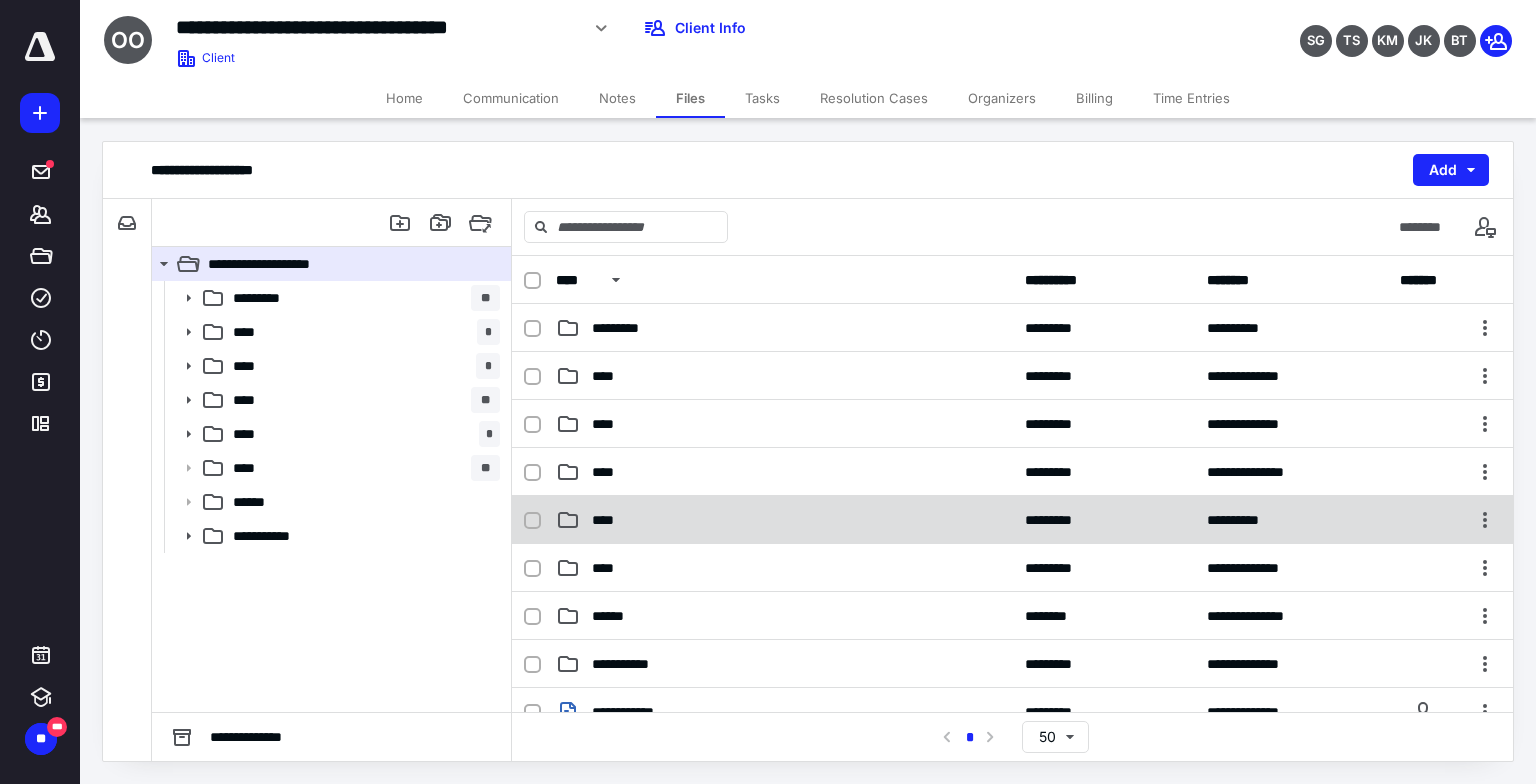 click on "****" at bounding box center [784, 520] 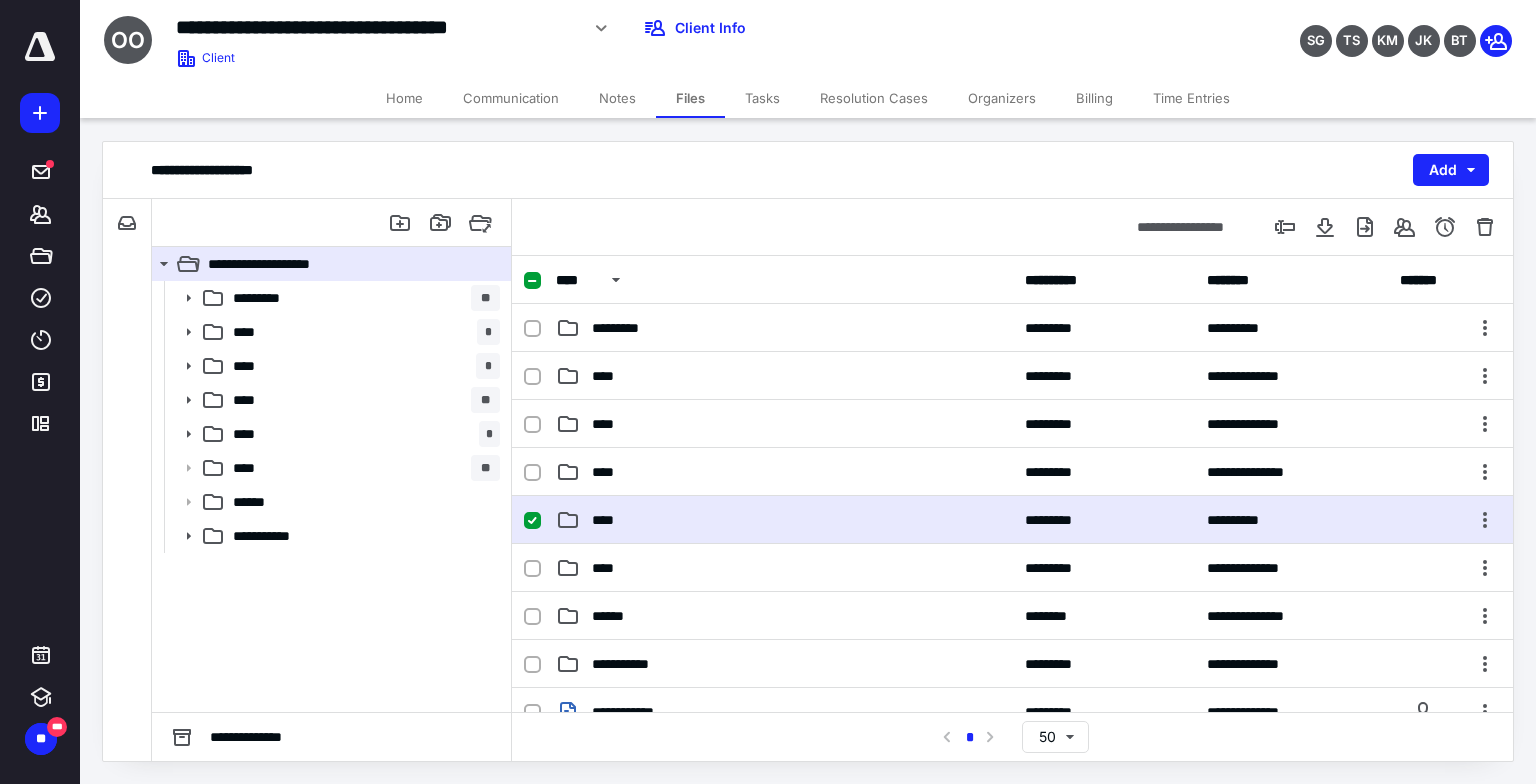 click on "****" at bounding box center [784, 520] 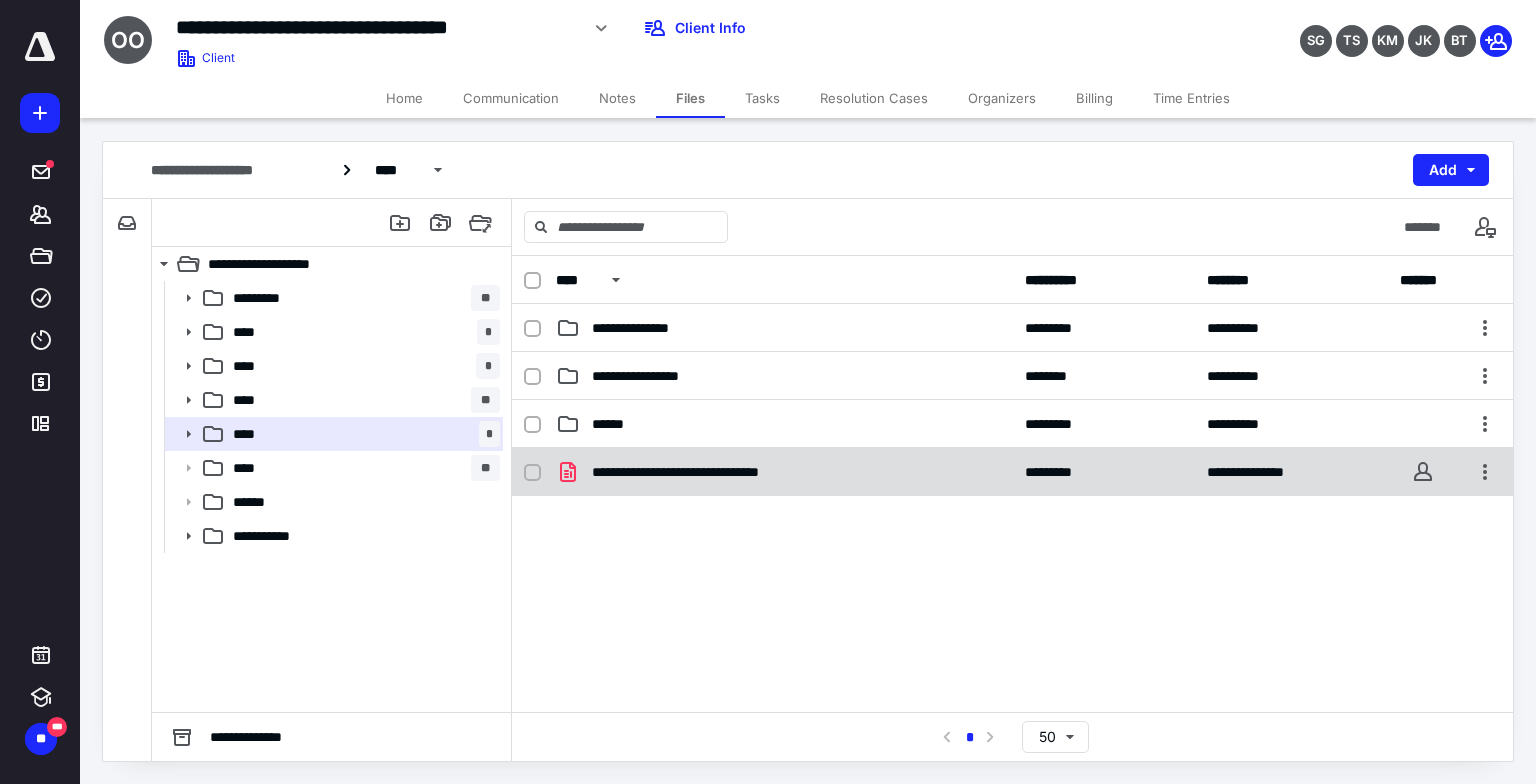 click on "**********" at bounding box center (722, 472) 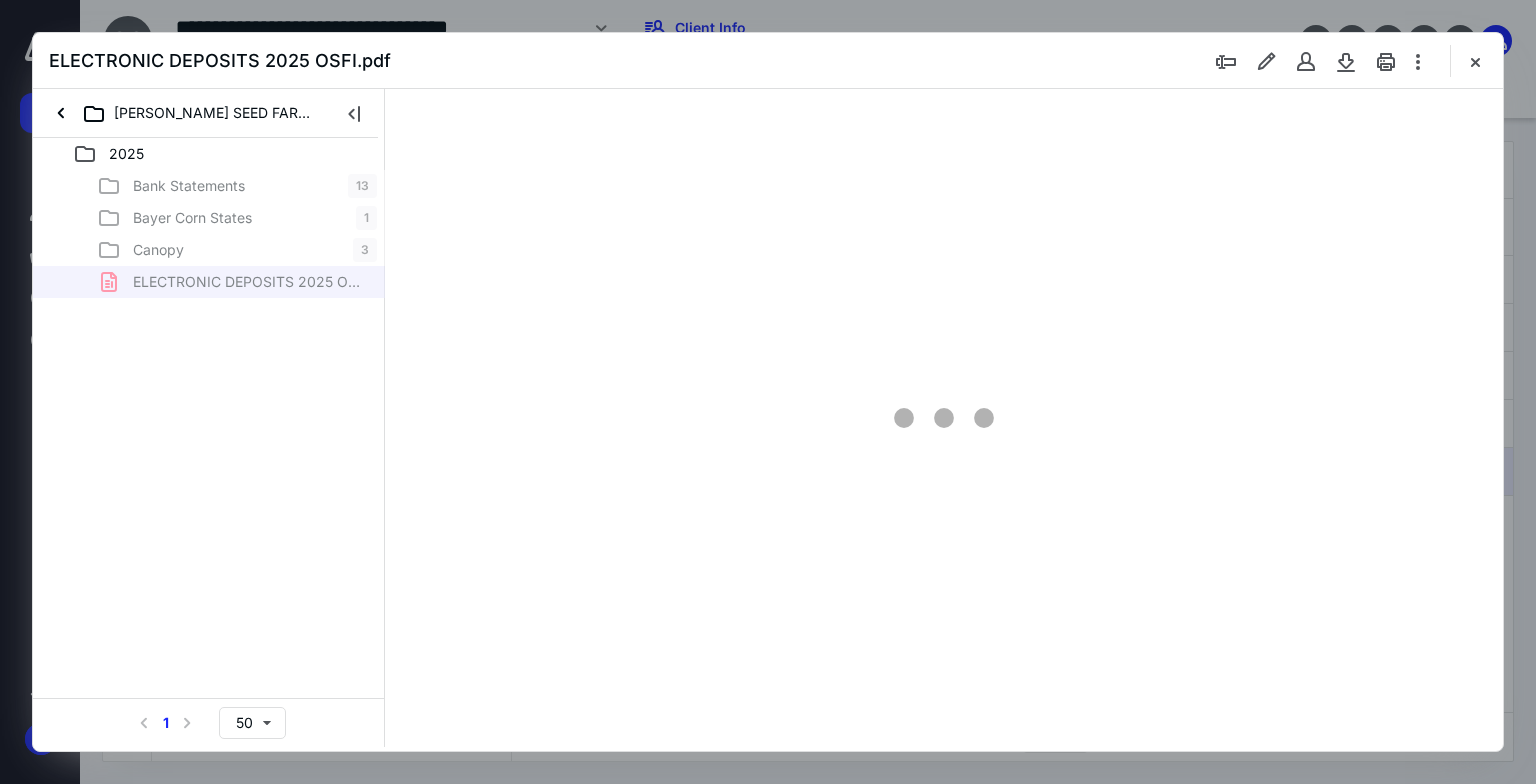 scroll, scrollTop: 0, scrollLeft: 0, axis: both 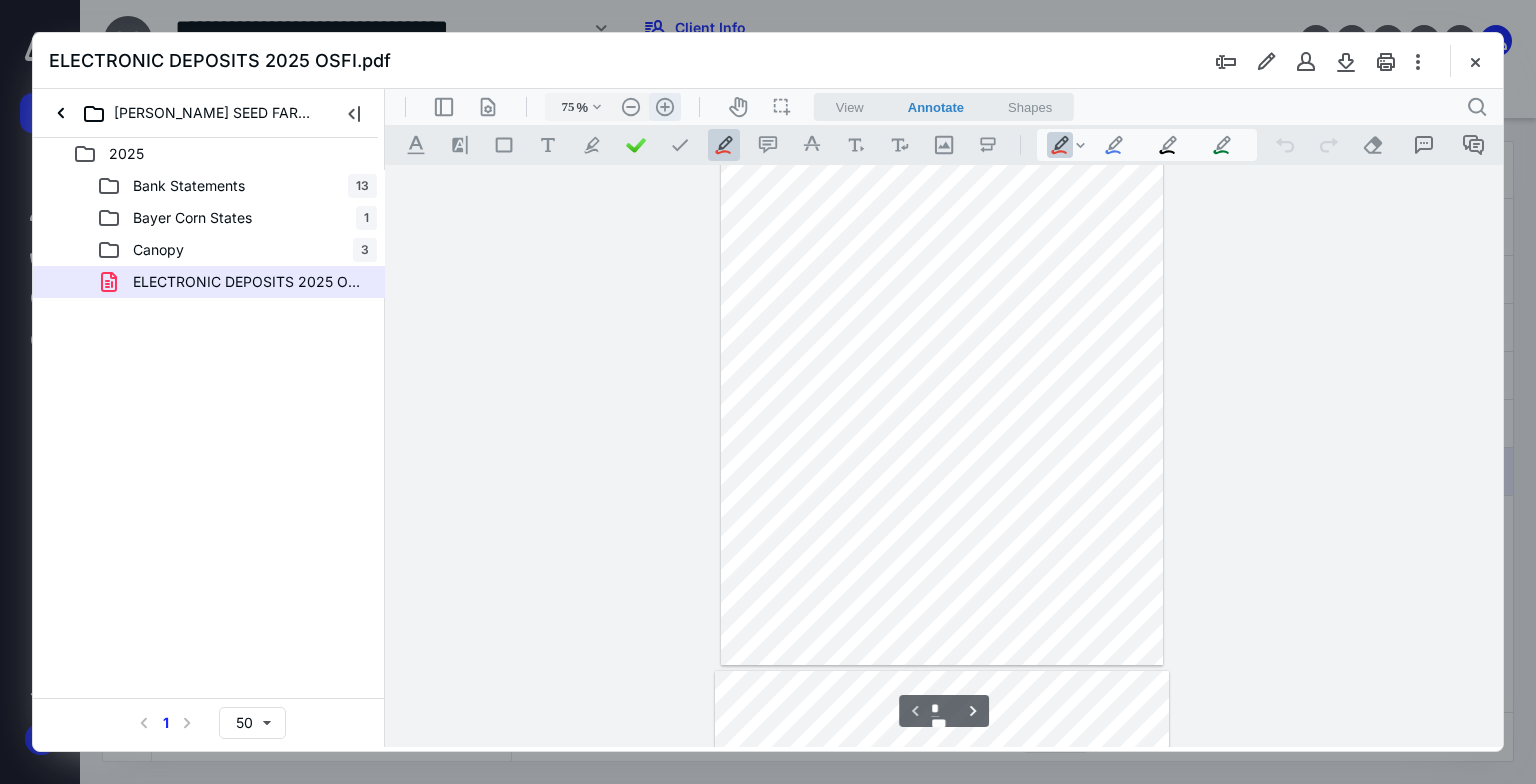 click on ".cls-1{fill:#abb0c4;} icon - header - zoom - in - line" at bounding box center (665, 107) 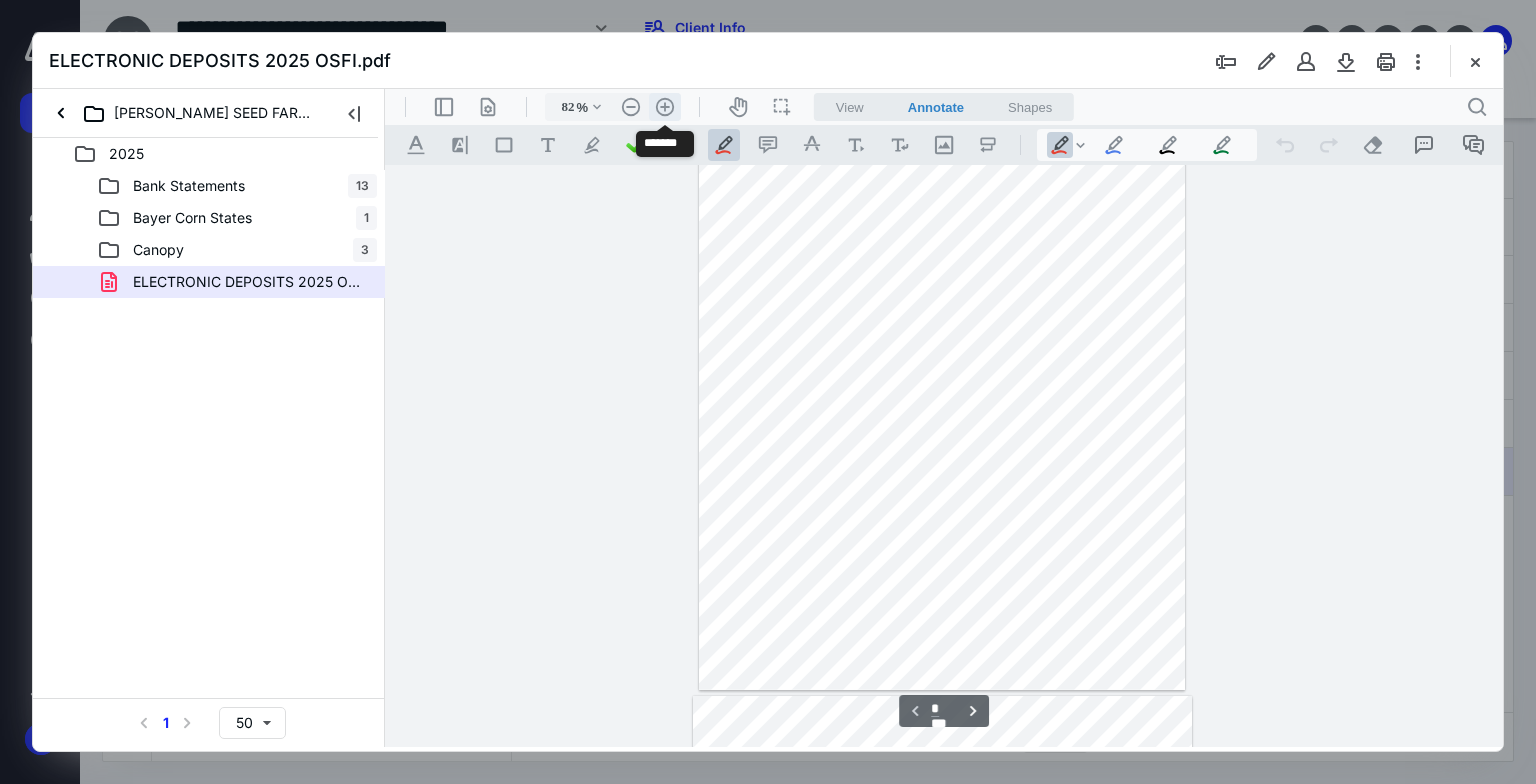 click on ".cls-1{fill:#abb0c4;} icon - header - zoom - in - line" at bounding box center (665, 107) 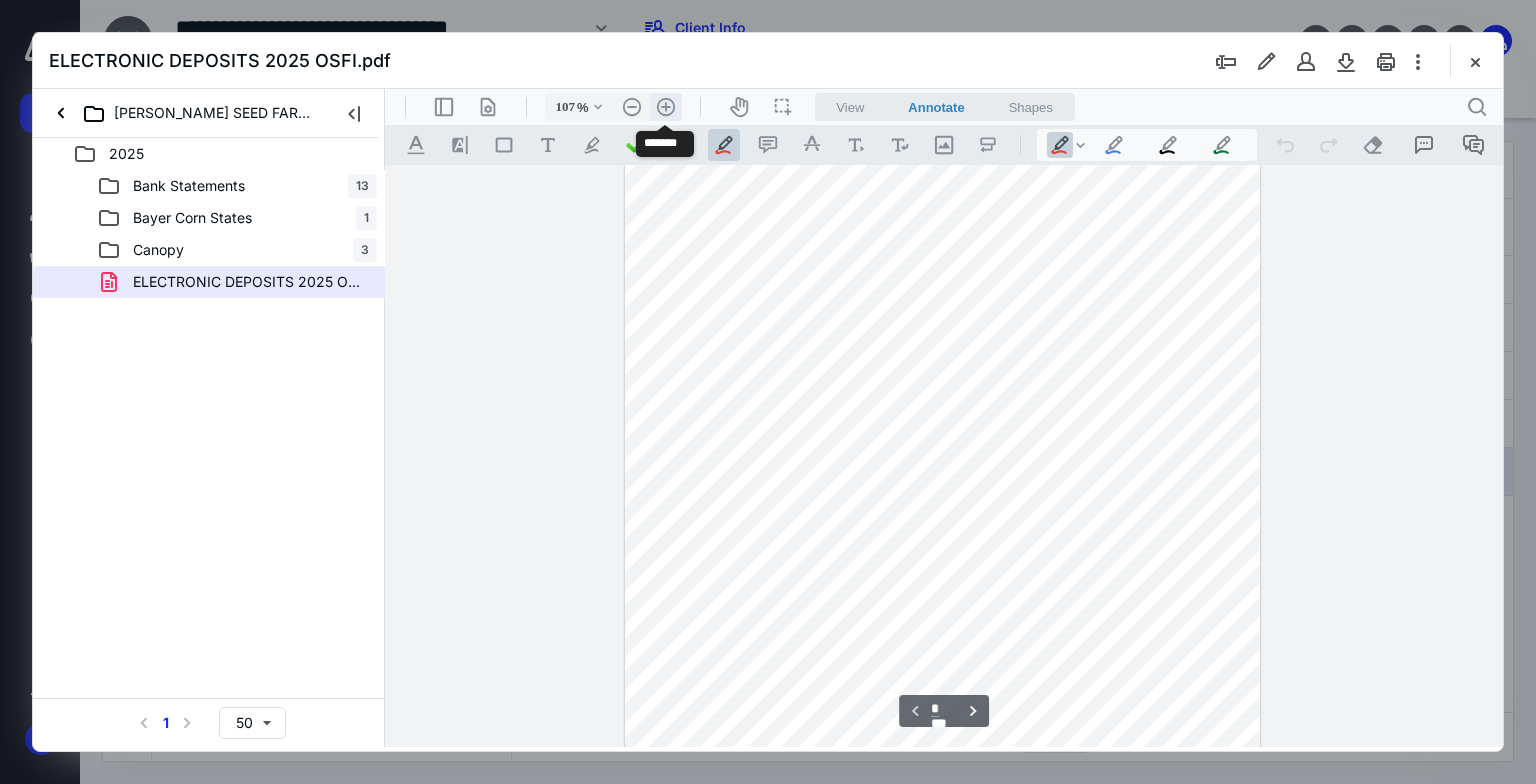 click on ".cls-1{fill:#abb0c4;} icon - header - zoom - in - line" at bounding box center (666, 107) 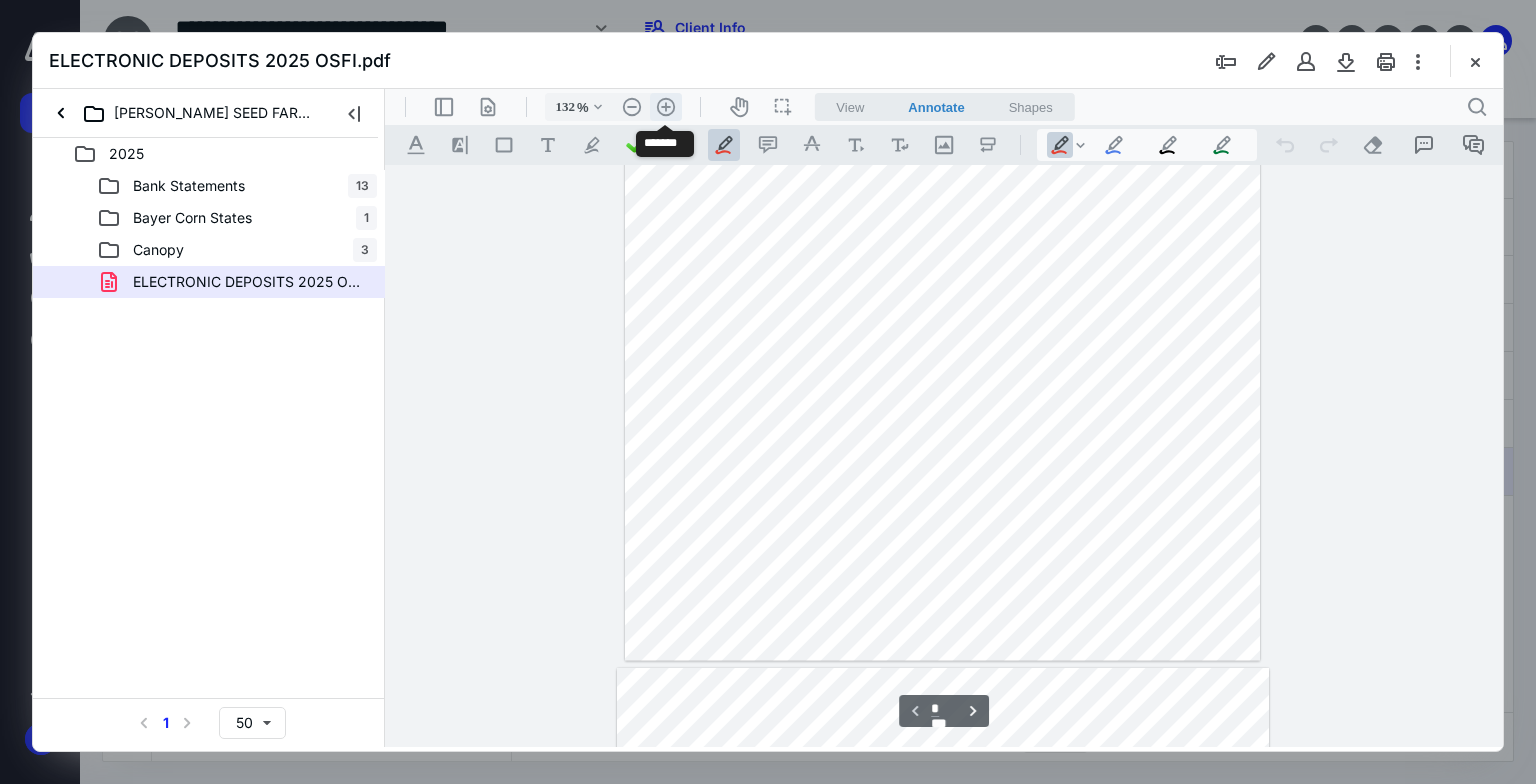 click on ".cls-1{fill:#abb0c4;} icon - header - zoom - in - line" at bounding box center [666, 107] 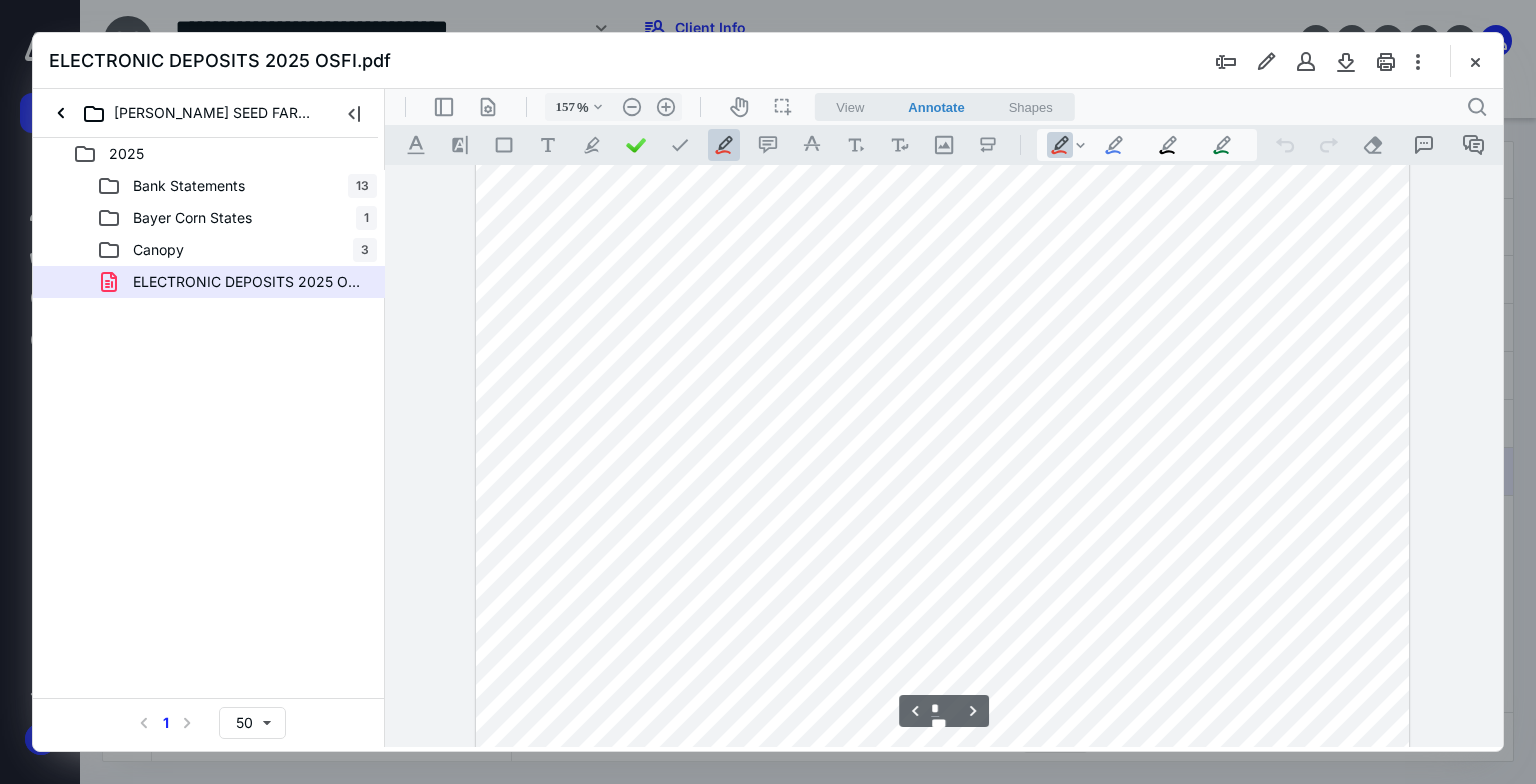 scroll, scrollTop: 3800, scrollLeft: 0, axis: vertical 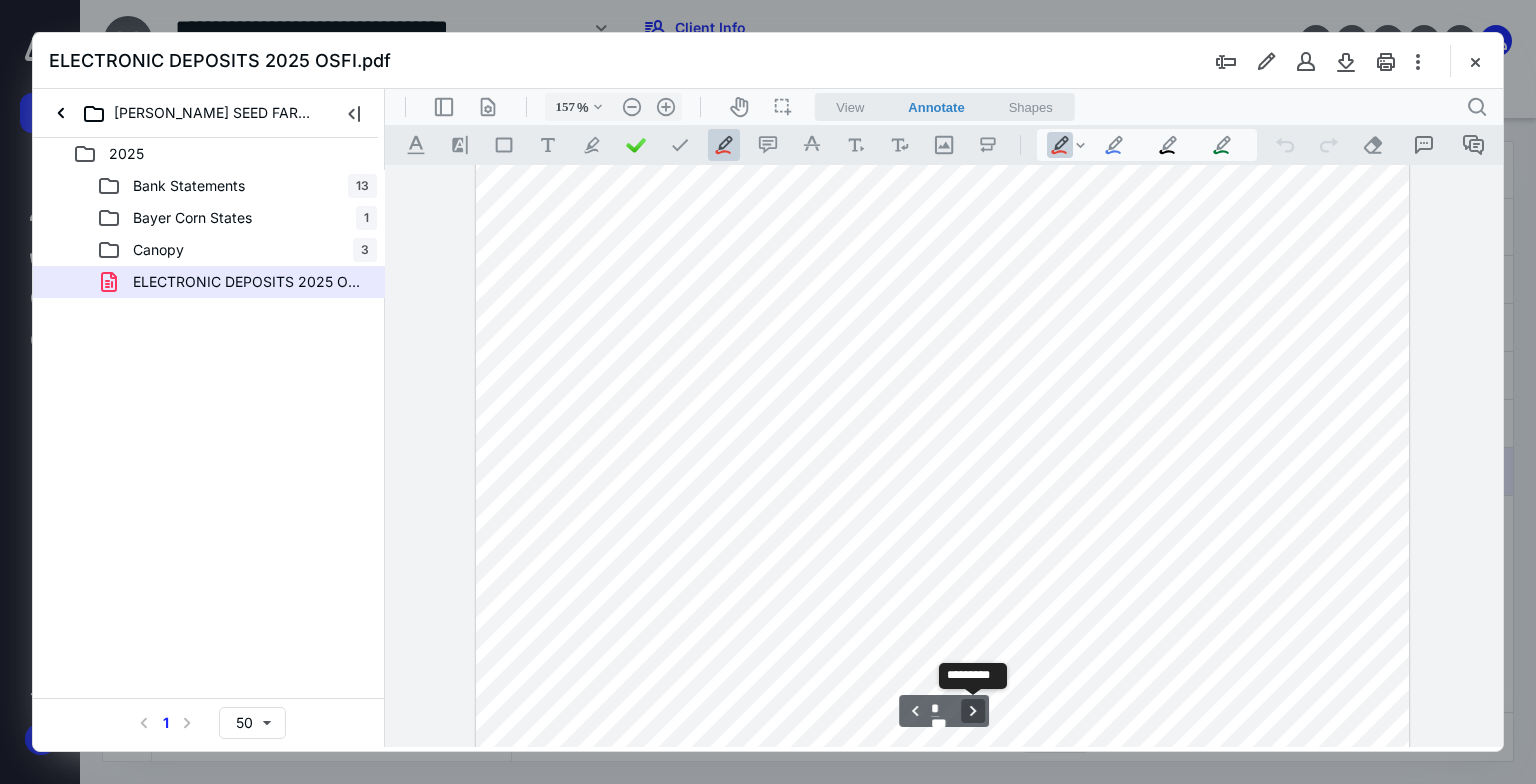 click on "**********" at bounding box center [973, 711] 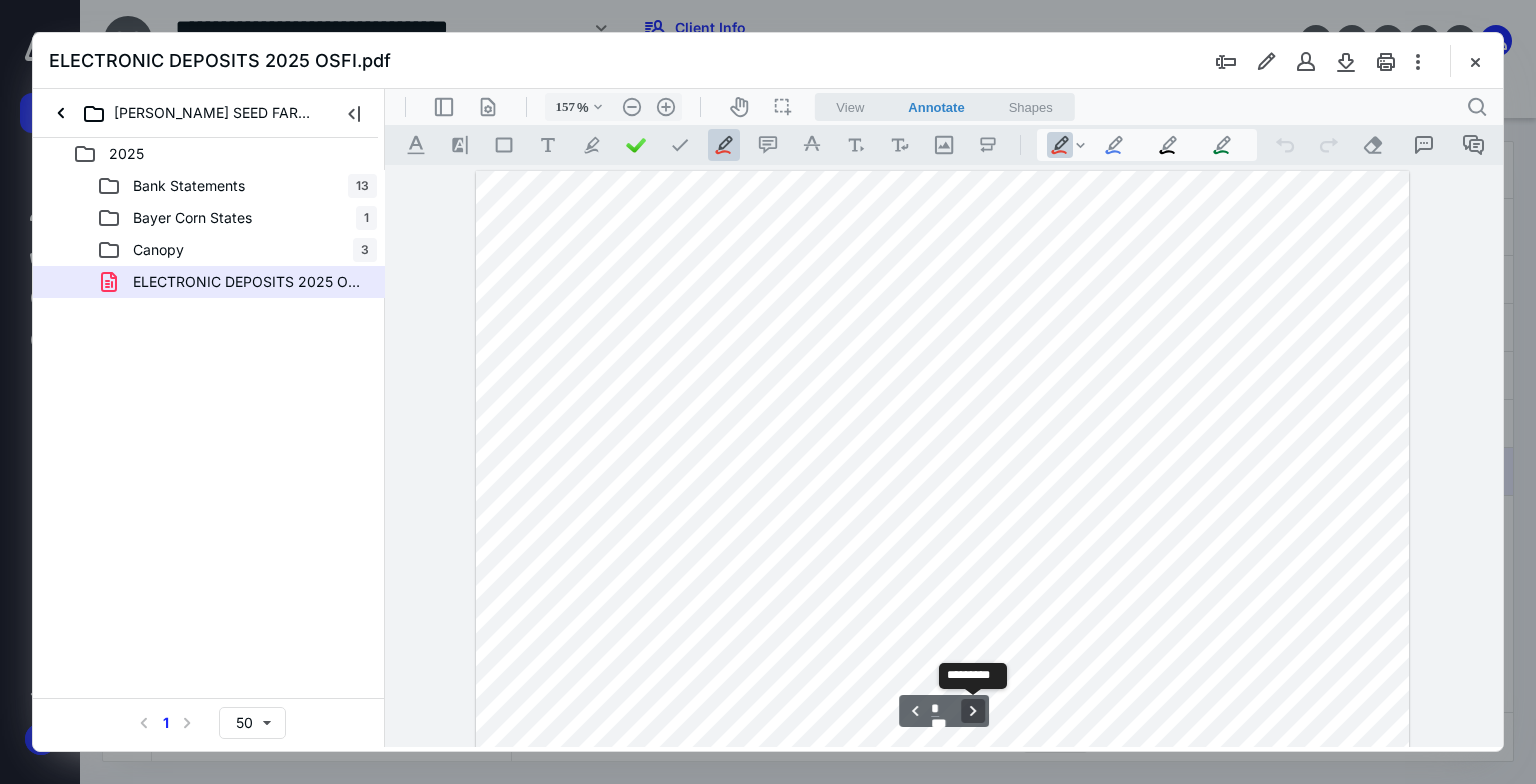 click on "**********" at bounding box center (973, 711) 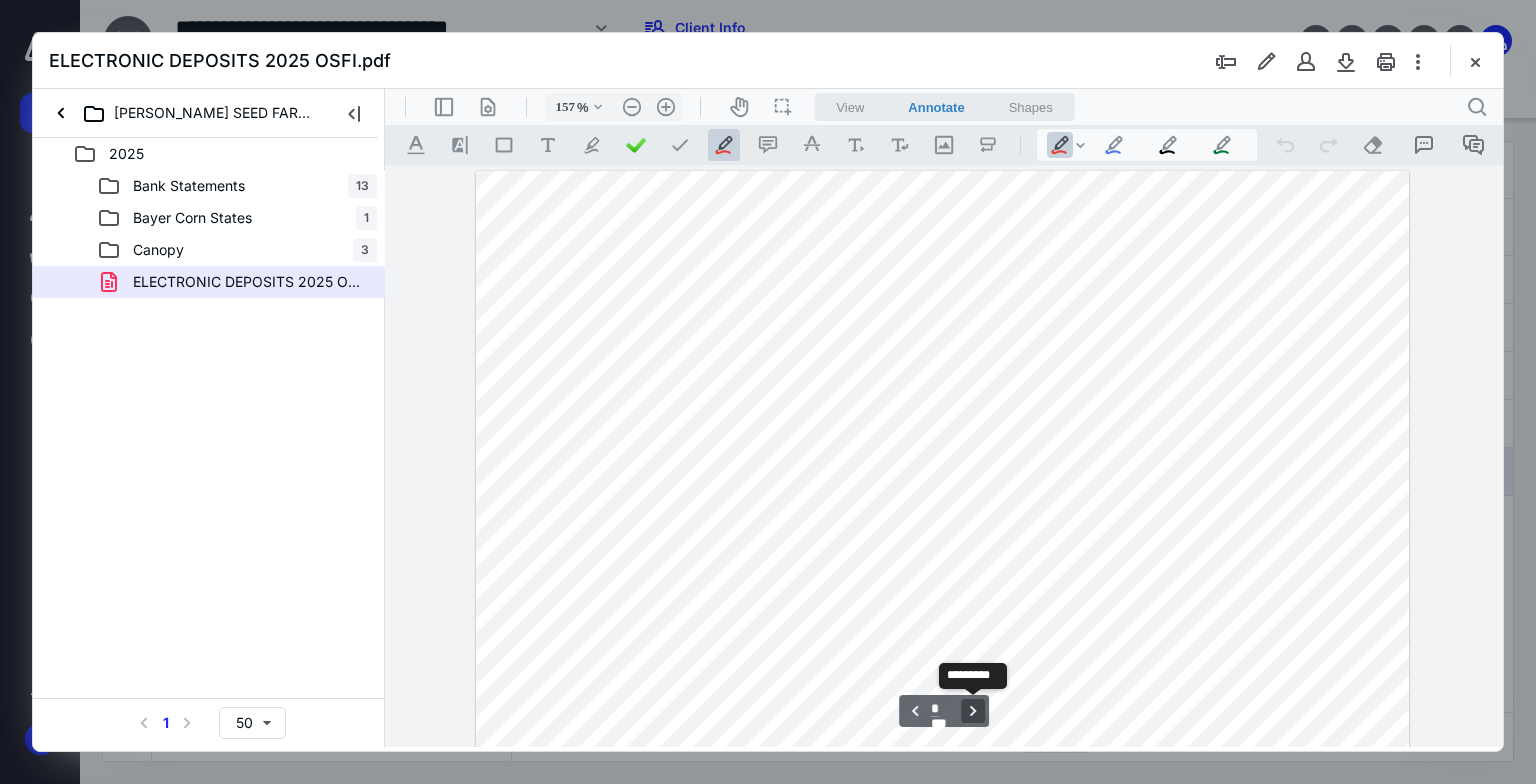 click on "**********" at bounding box center [973, 711] 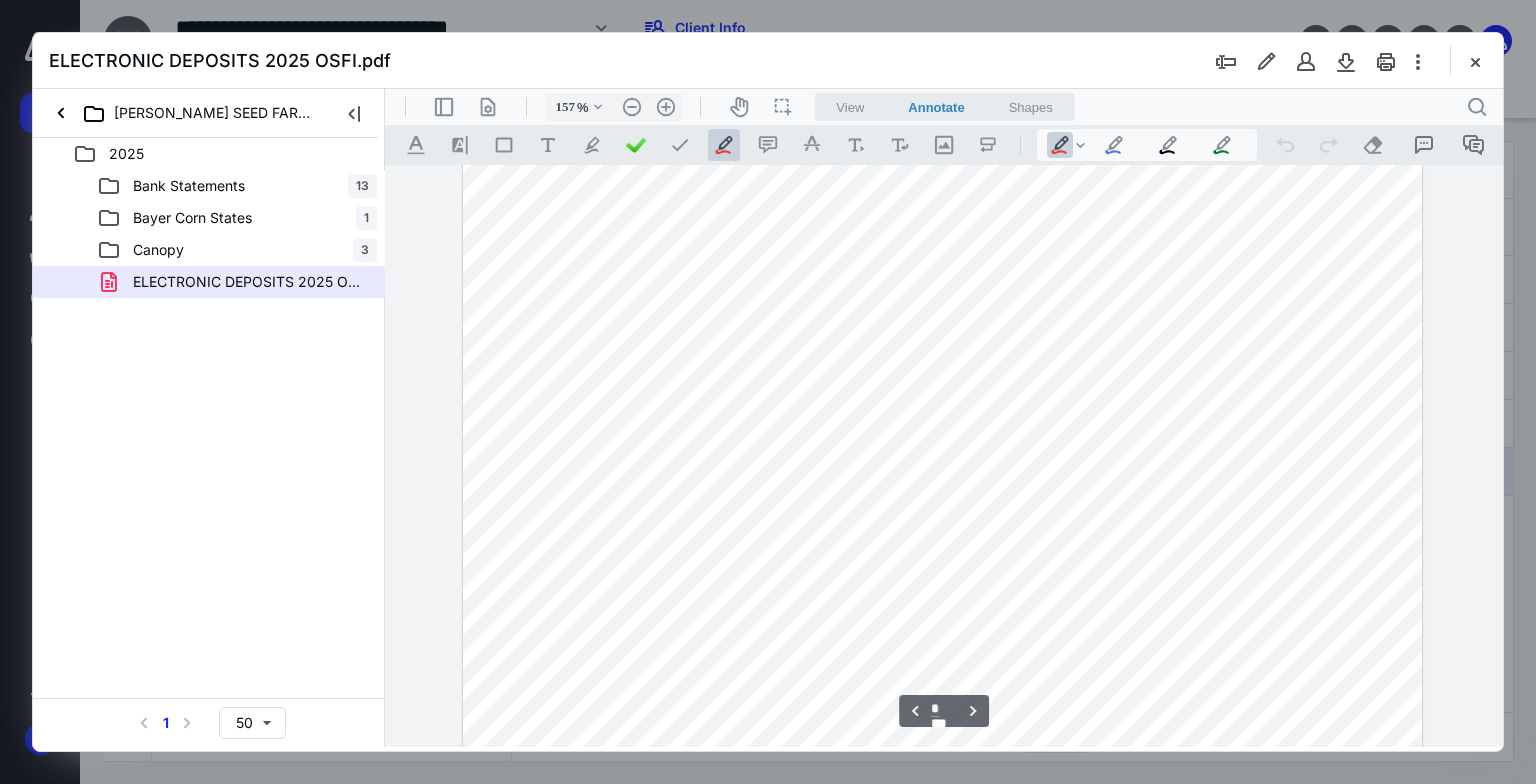 scroll, scrollTop: 7380, scrollLeft: 0, axis: vertical 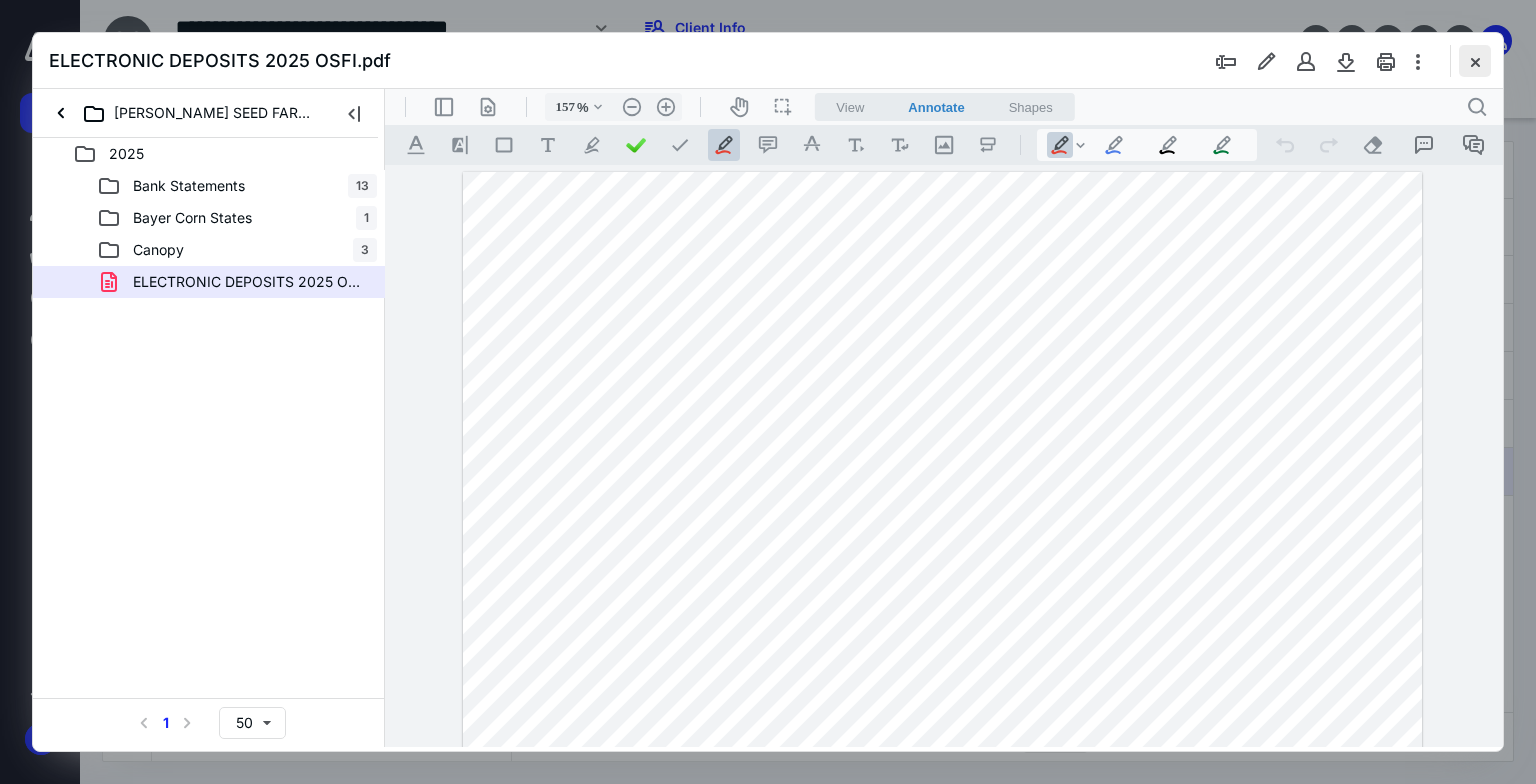 click at bounding box center [1475, 61] 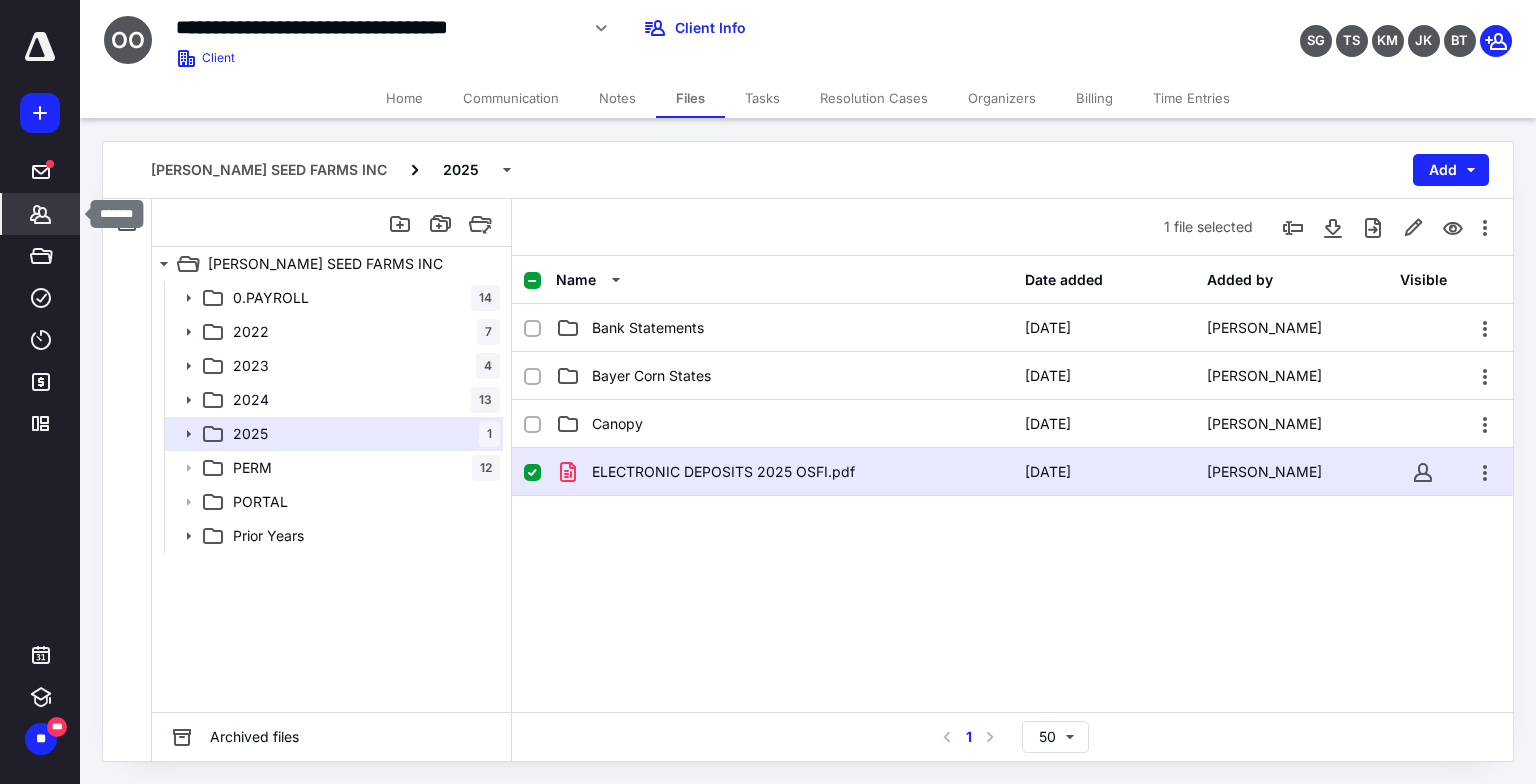 click 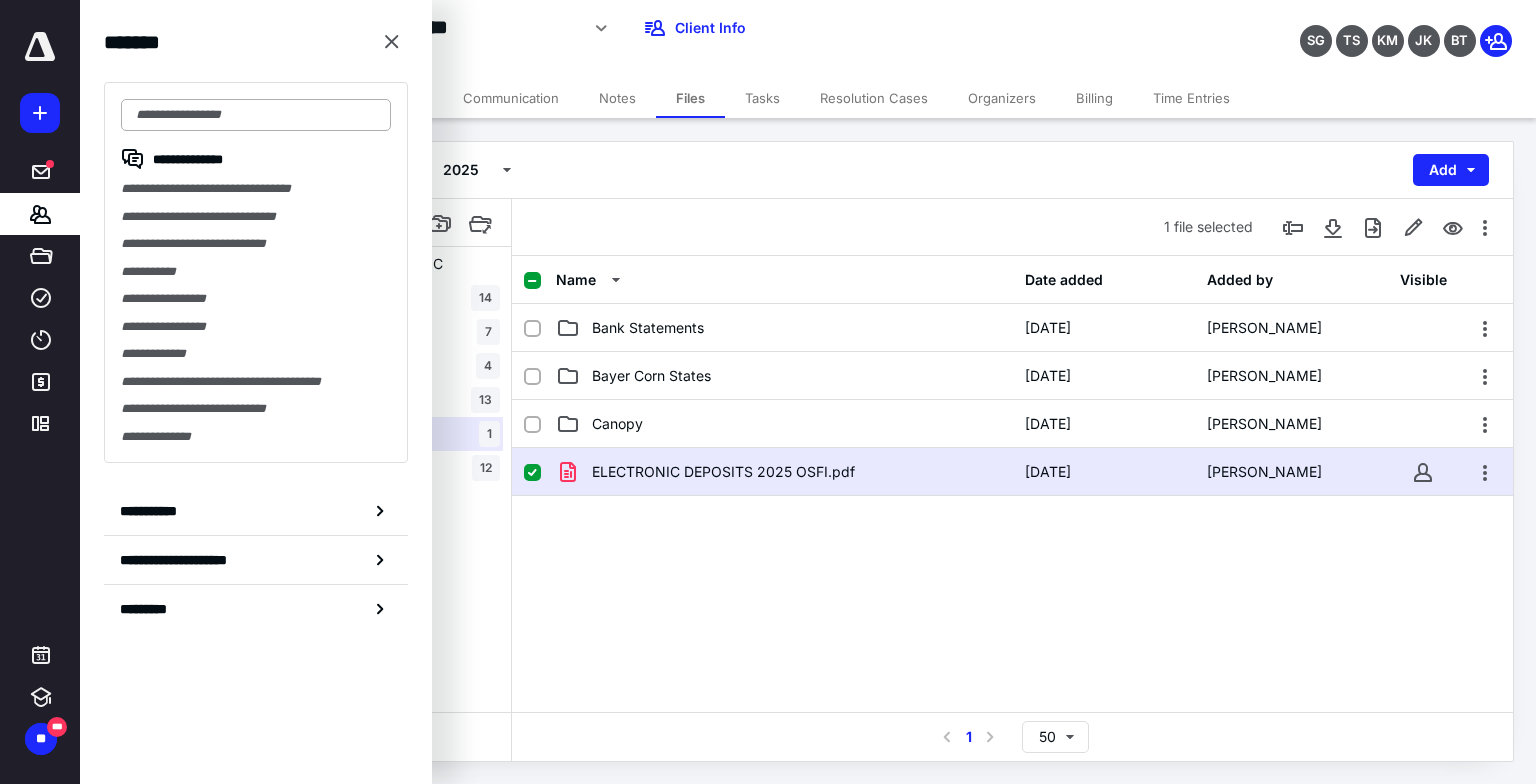 click at bounding box center (256, 115) 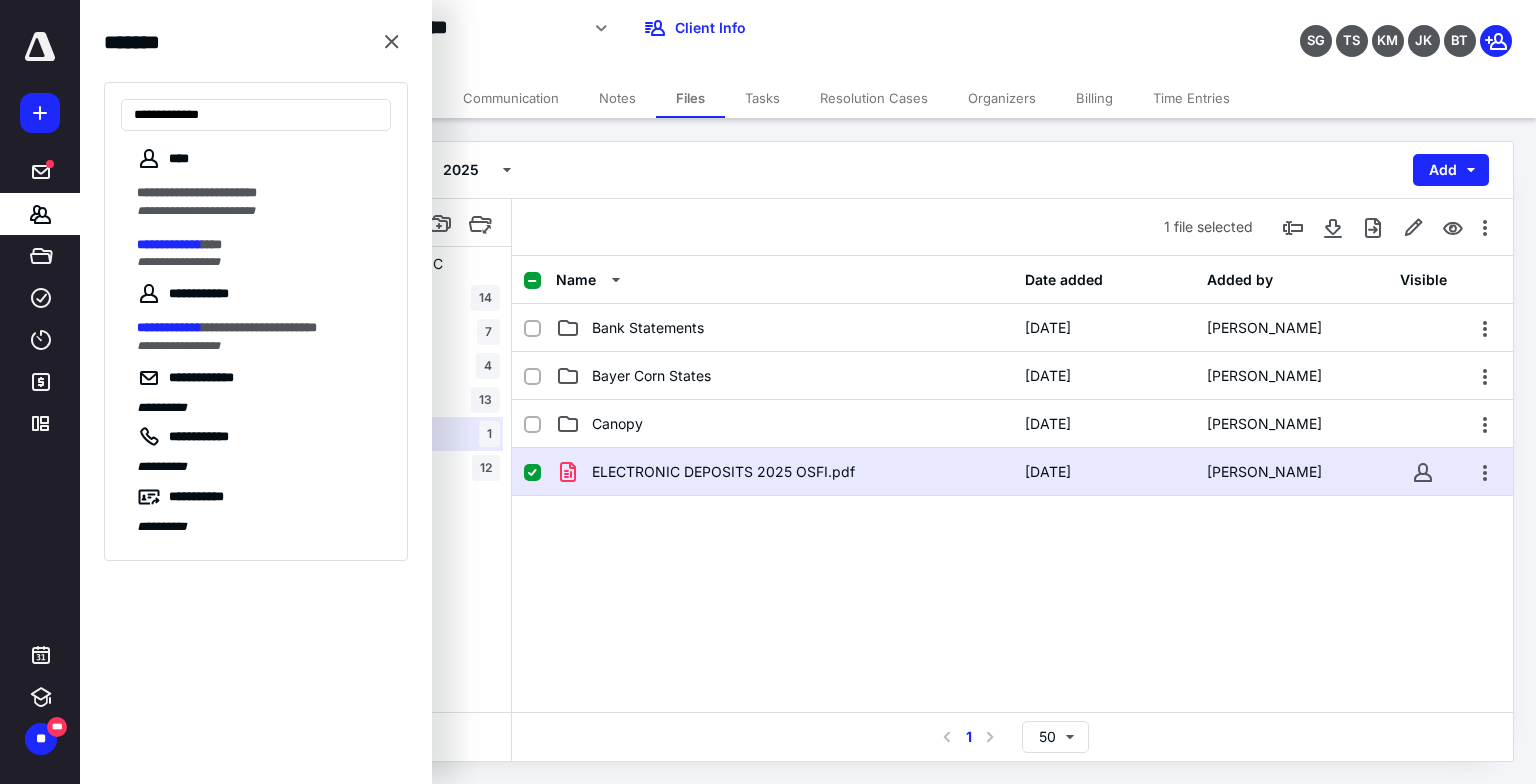 drag, startPoint x: 227, startPoint y: 107, endPoint x: 184, endPoint y: 97, distance: 44.14748 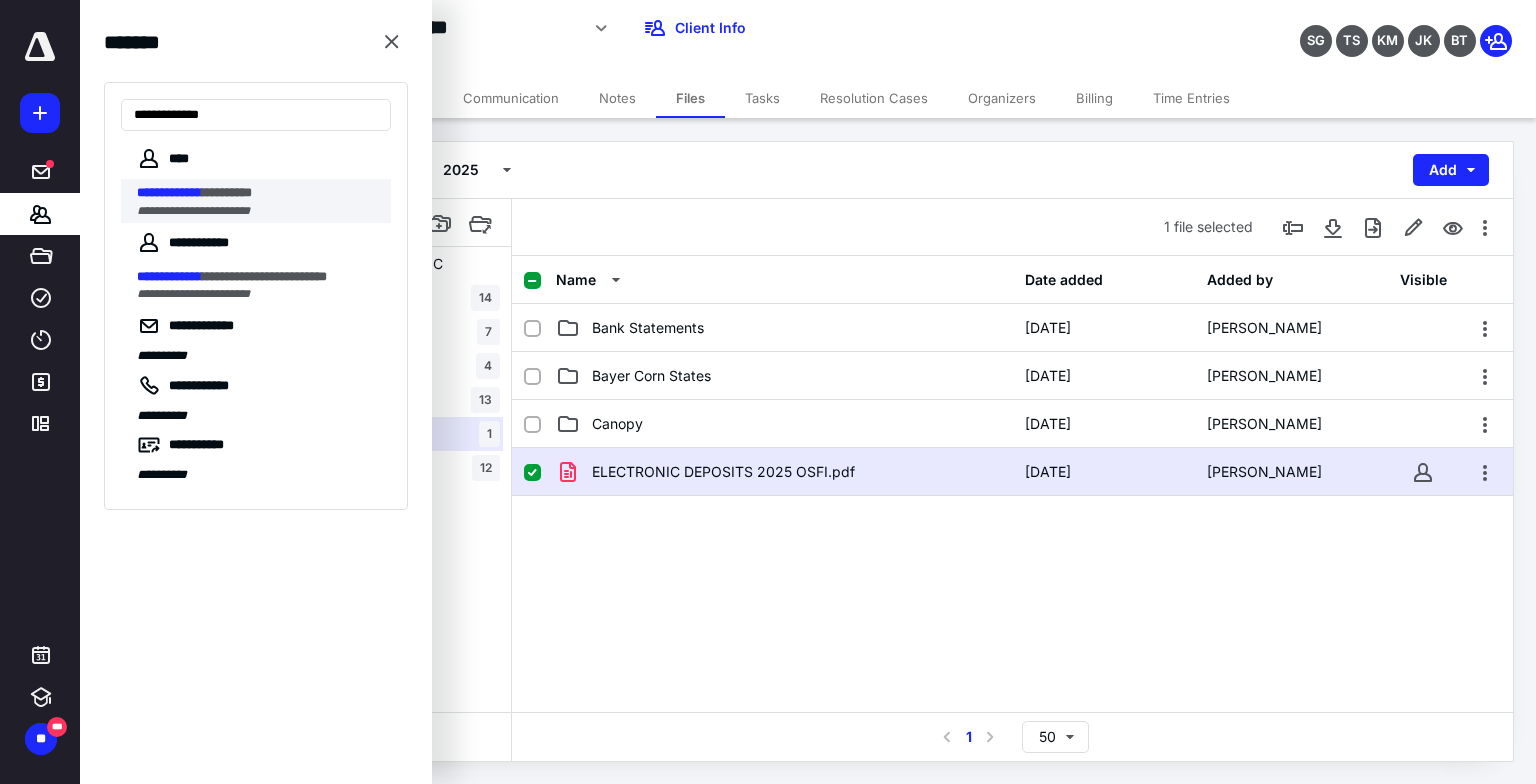type on "**********" 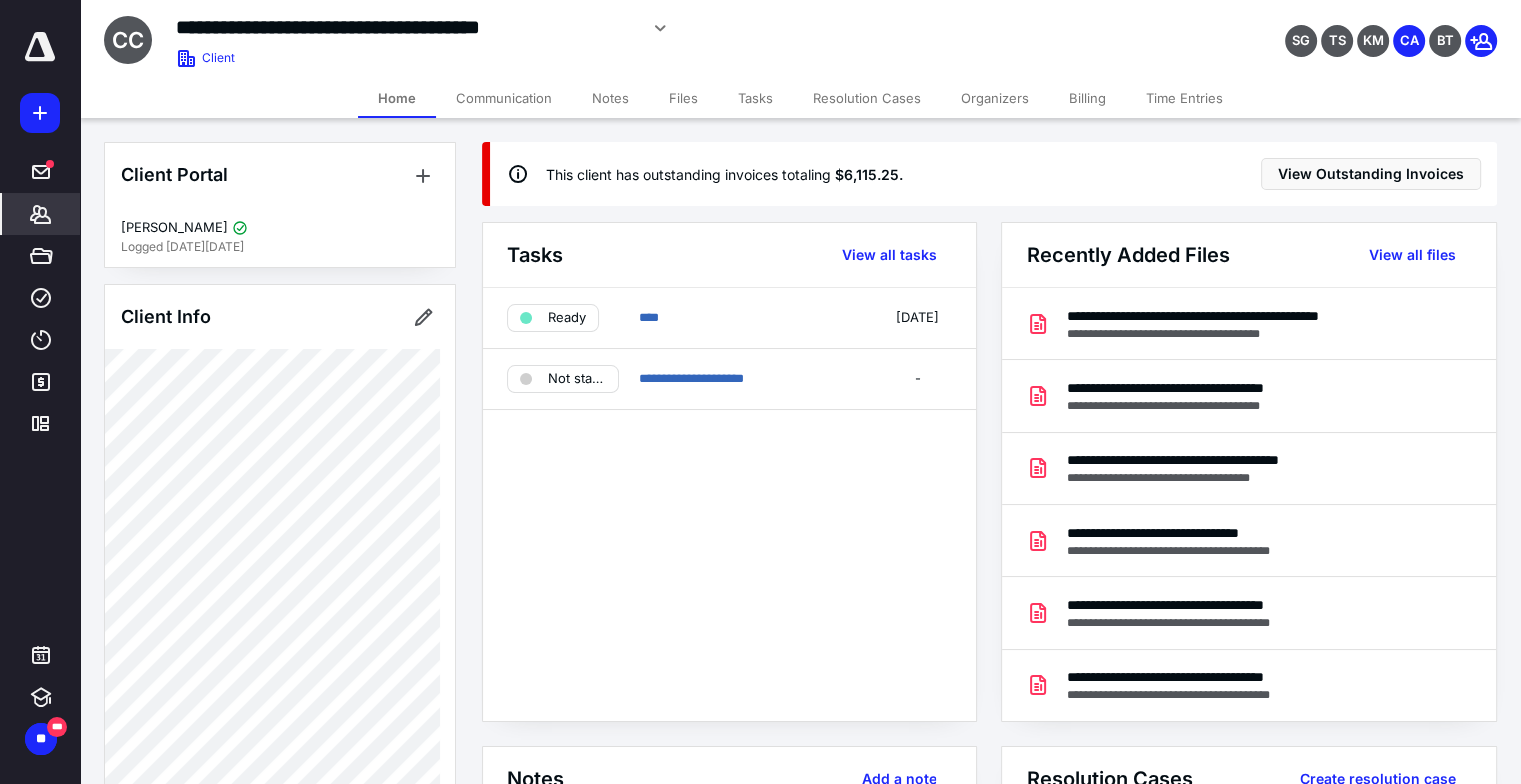 click on "Files" at bounding box center [683, 98] 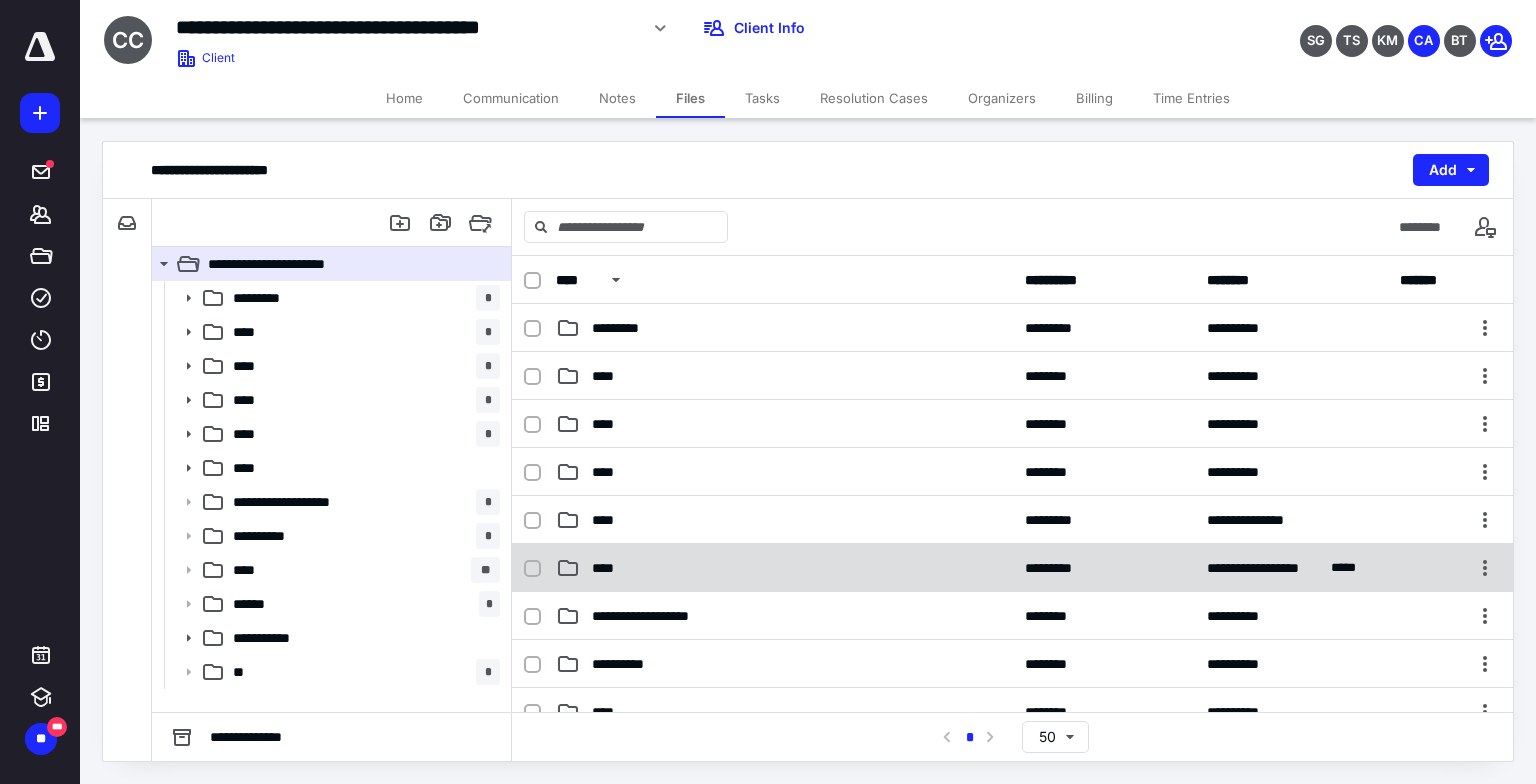 click on "****" at bounding box center (609, 568) 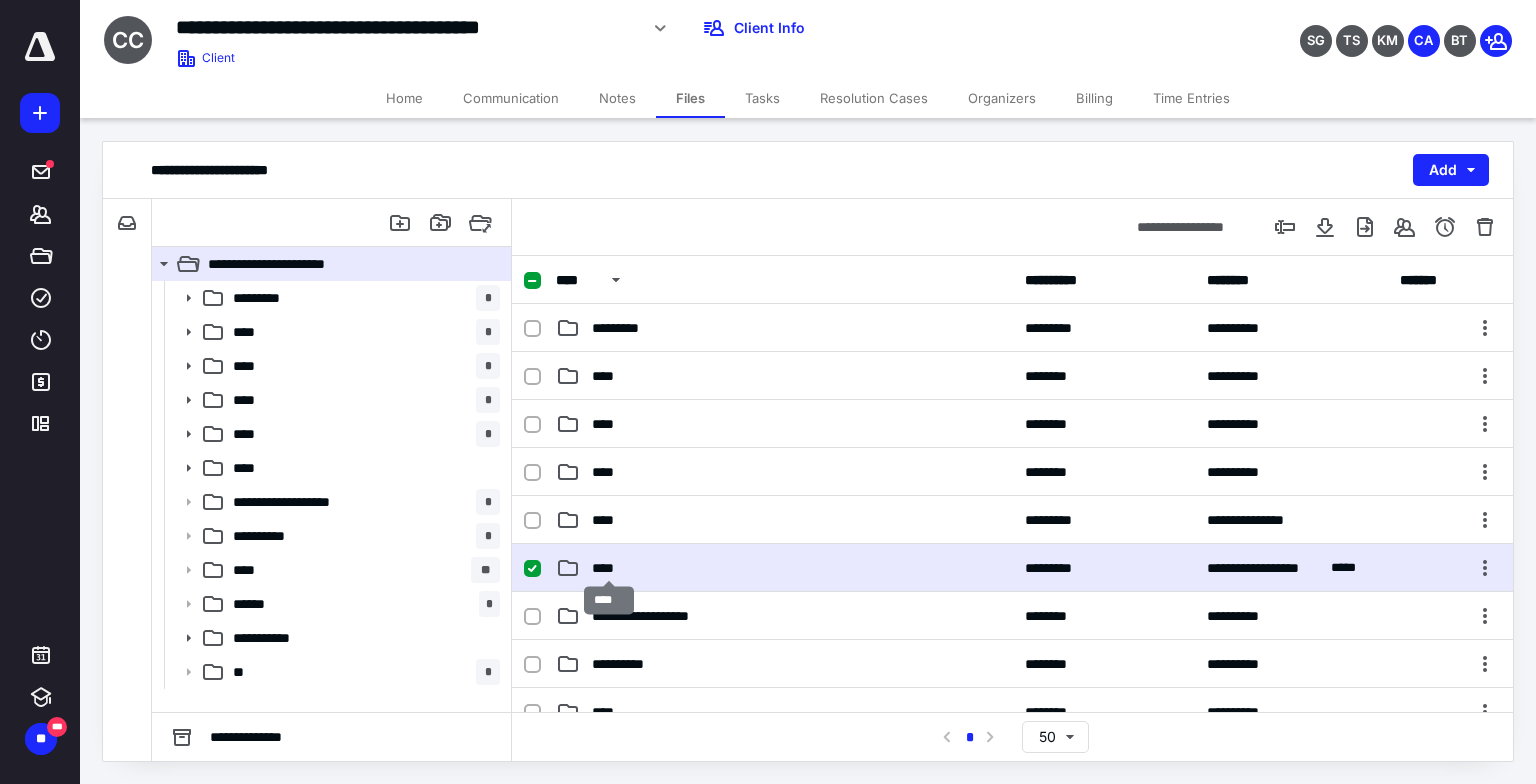 click on "****" at bounding box center [609, 568] 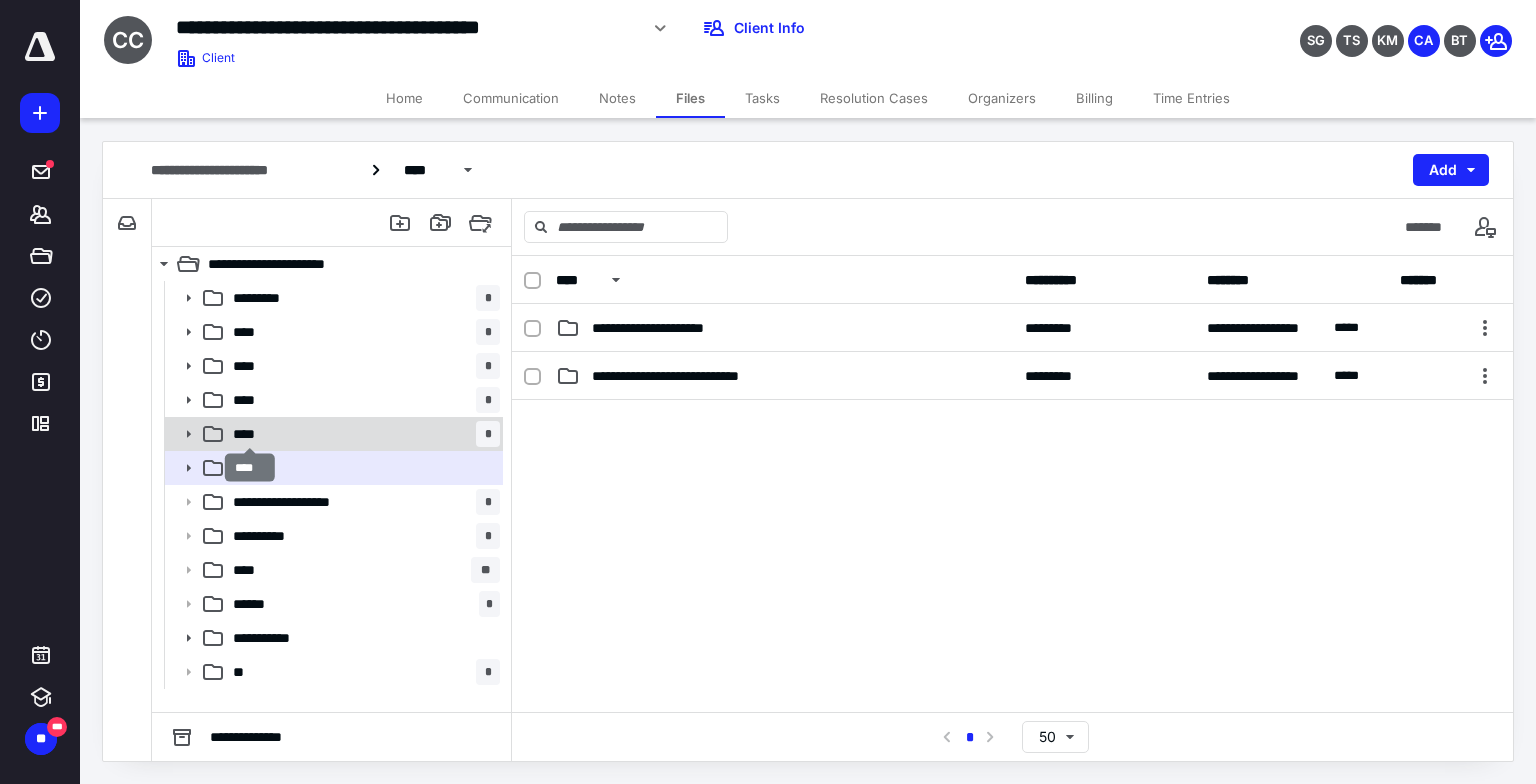 click on "****" at bounding box center [250, 434] 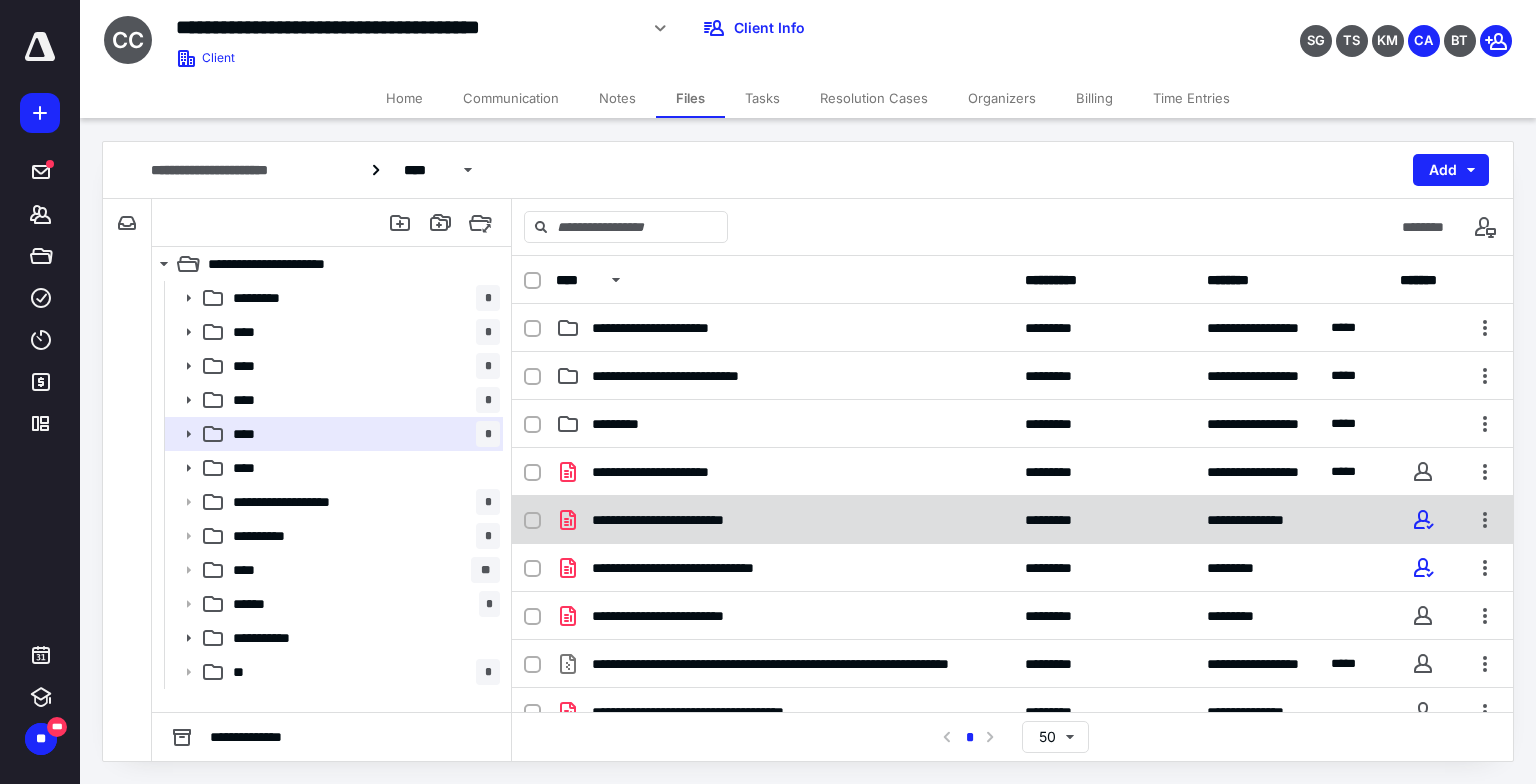 scroll, scrollTop: 100, scrollLeft: 0, axis: vertical 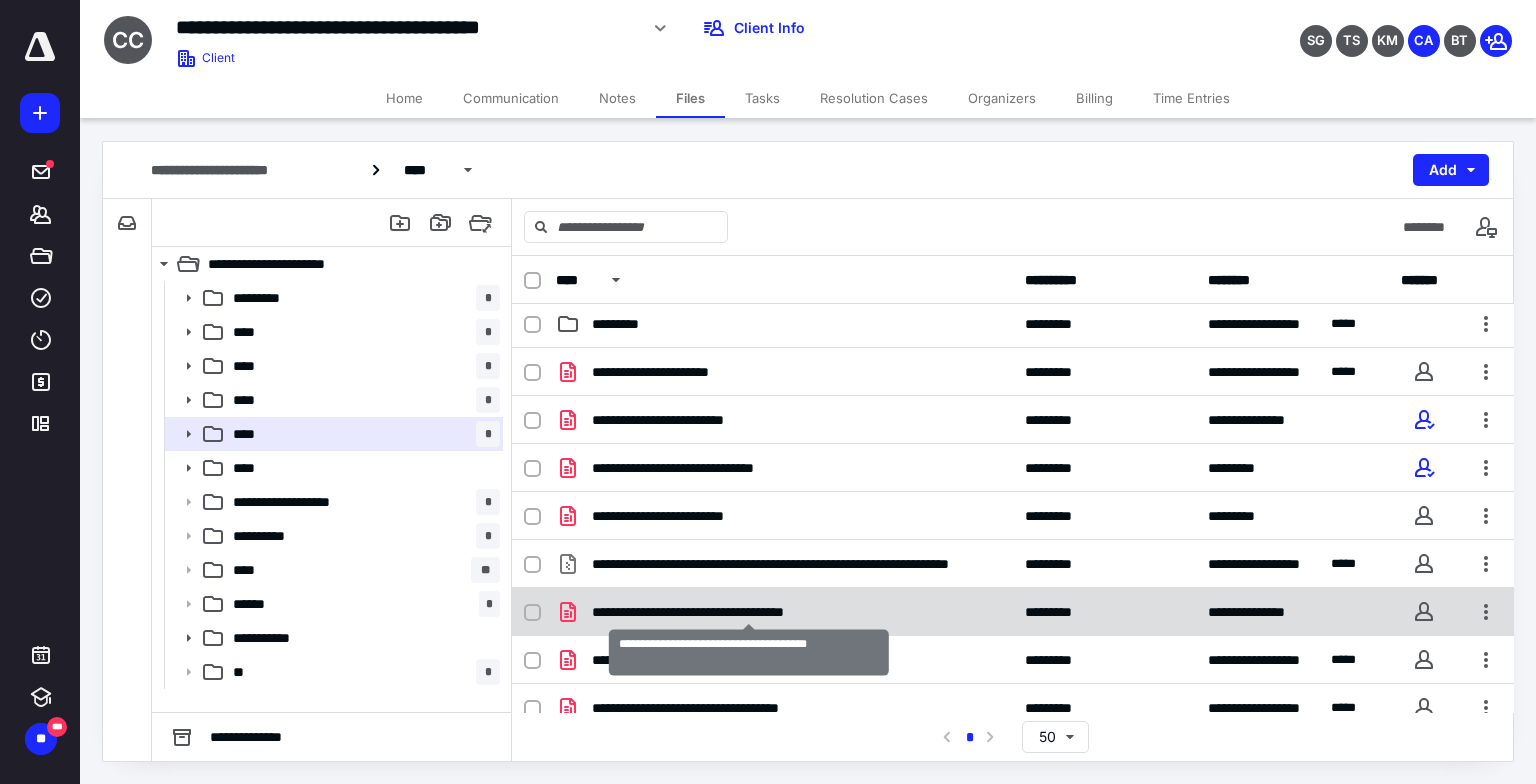 click on "**********" at bounding box center [749, 612] 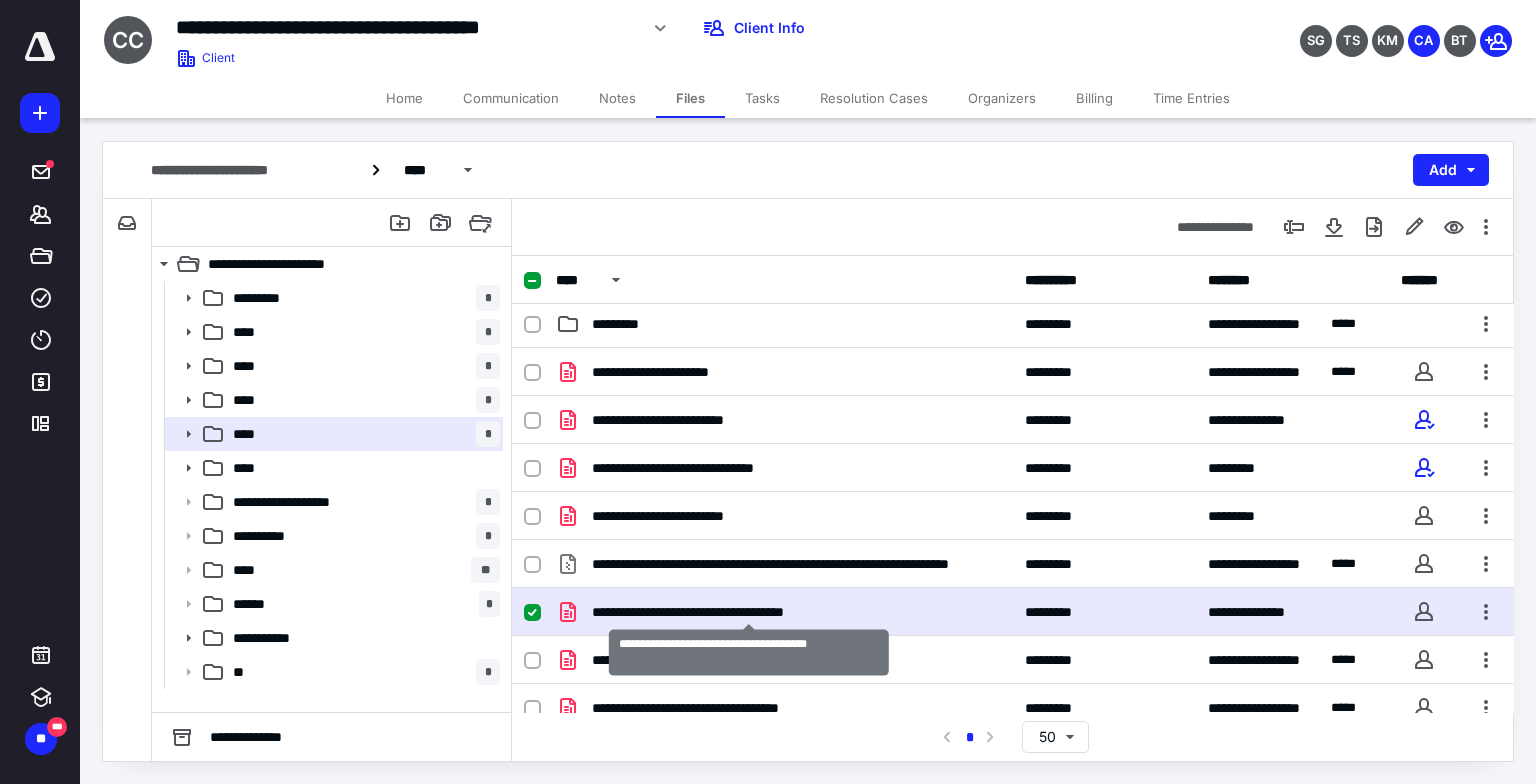 click on "**********" at bounding box center (749, 612) 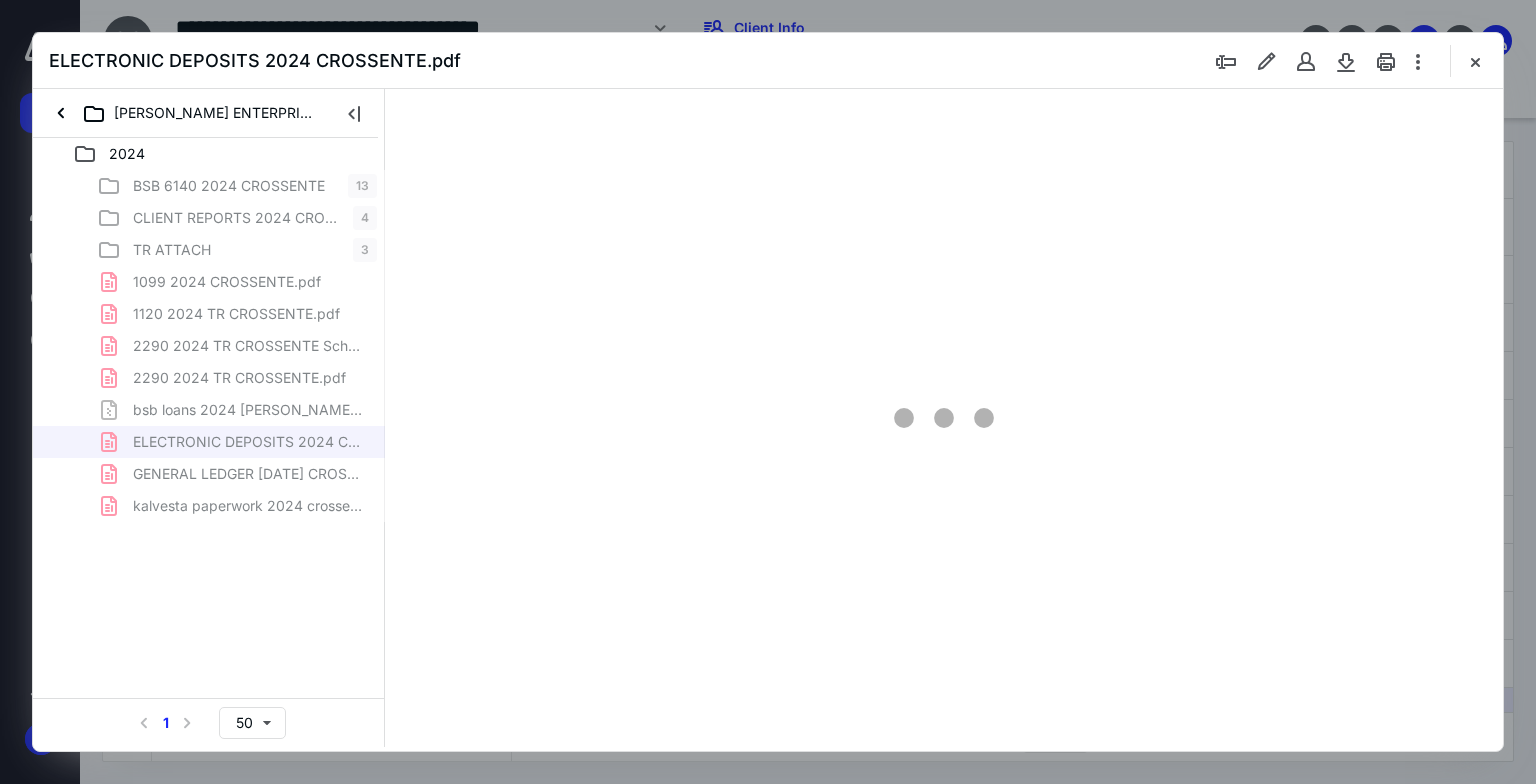scroll, scrollTop: 100, scrollLeft: 0, axis: vertical 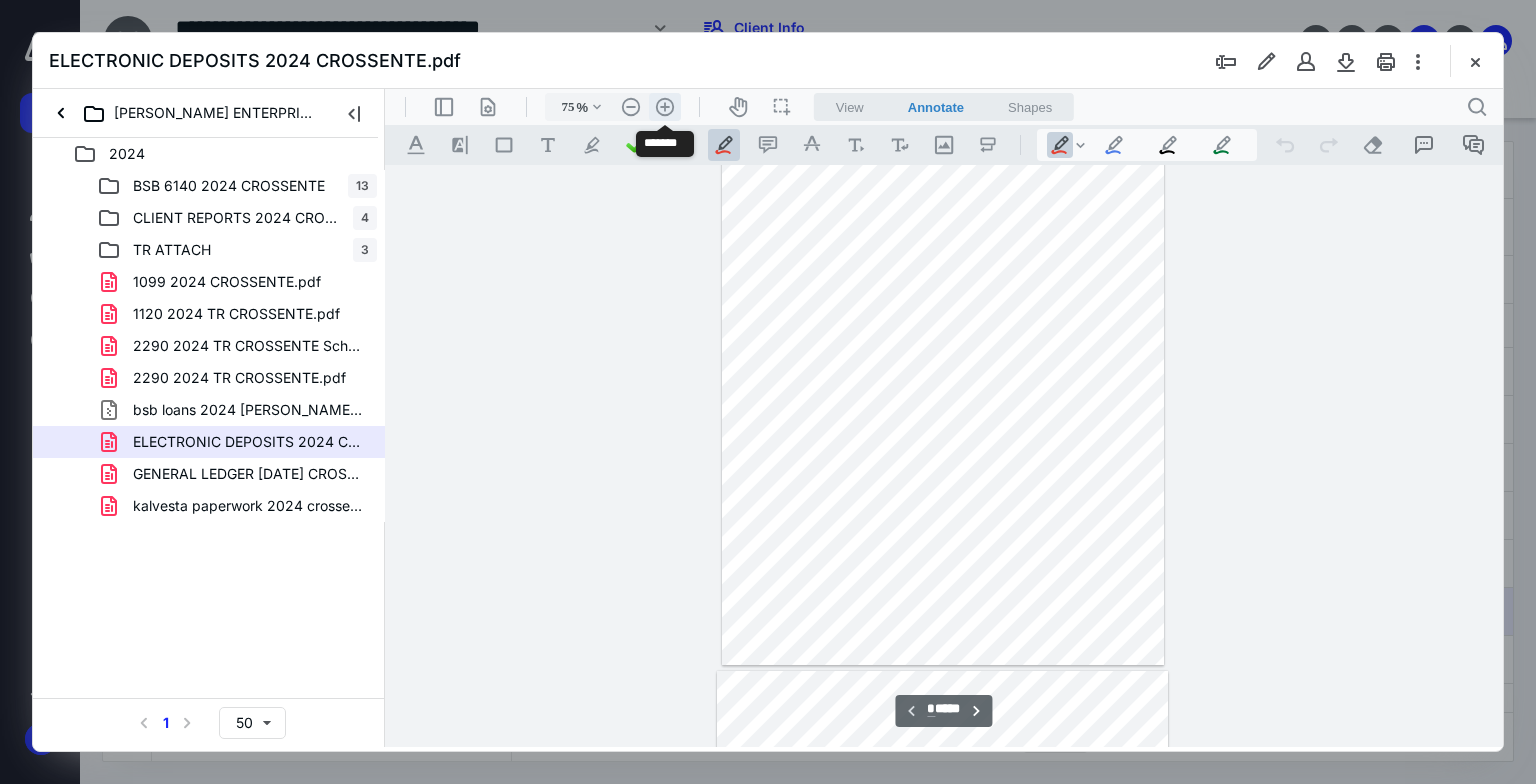 click on ".cls-1{fill:#abb0c4;} icon - header - zoom - in - line" at bounding box center [665, 107] 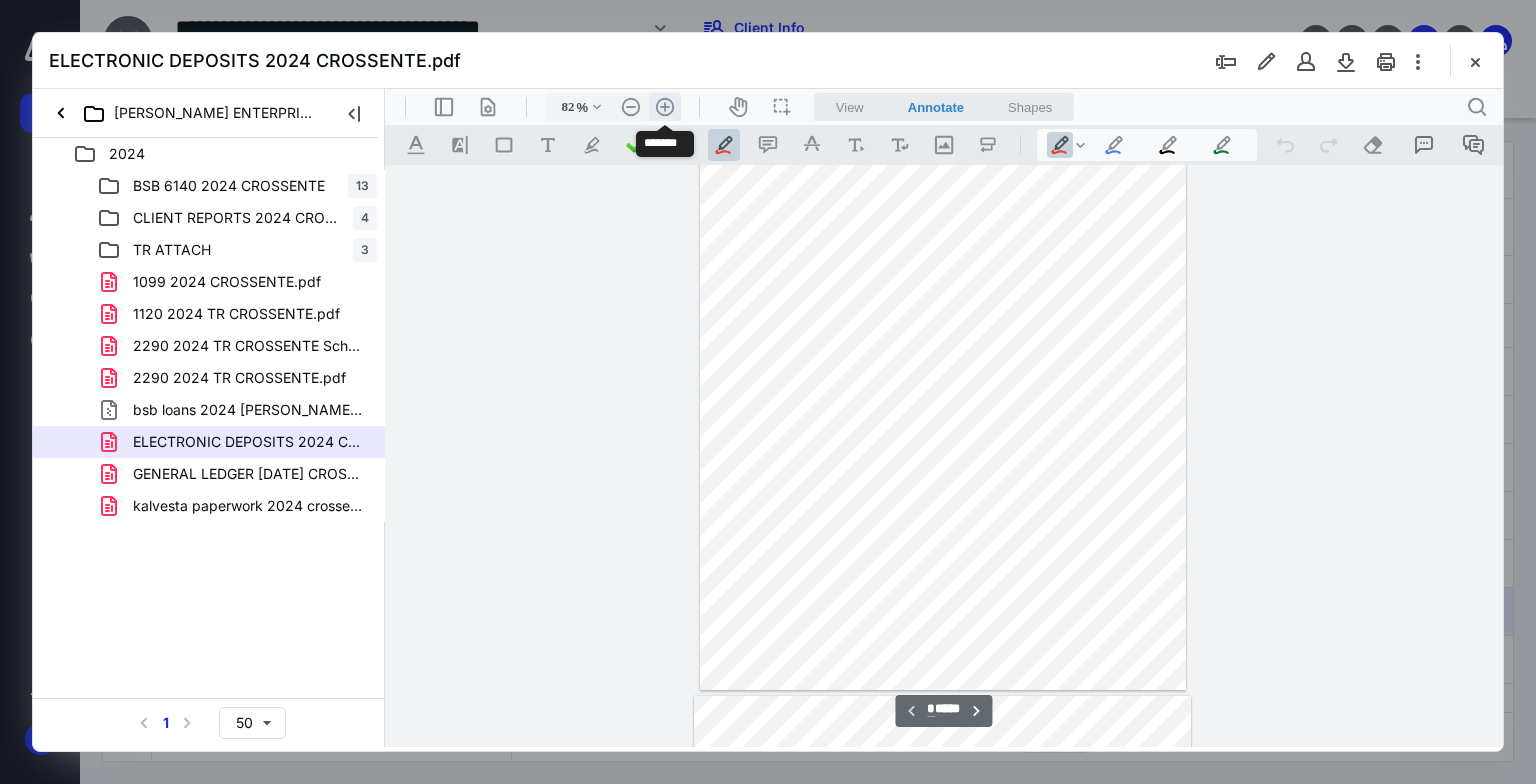 click on ".cls-1{fill:#abb0c4;} icon - header - zoom - in - line" at bounding box center [665, 107] 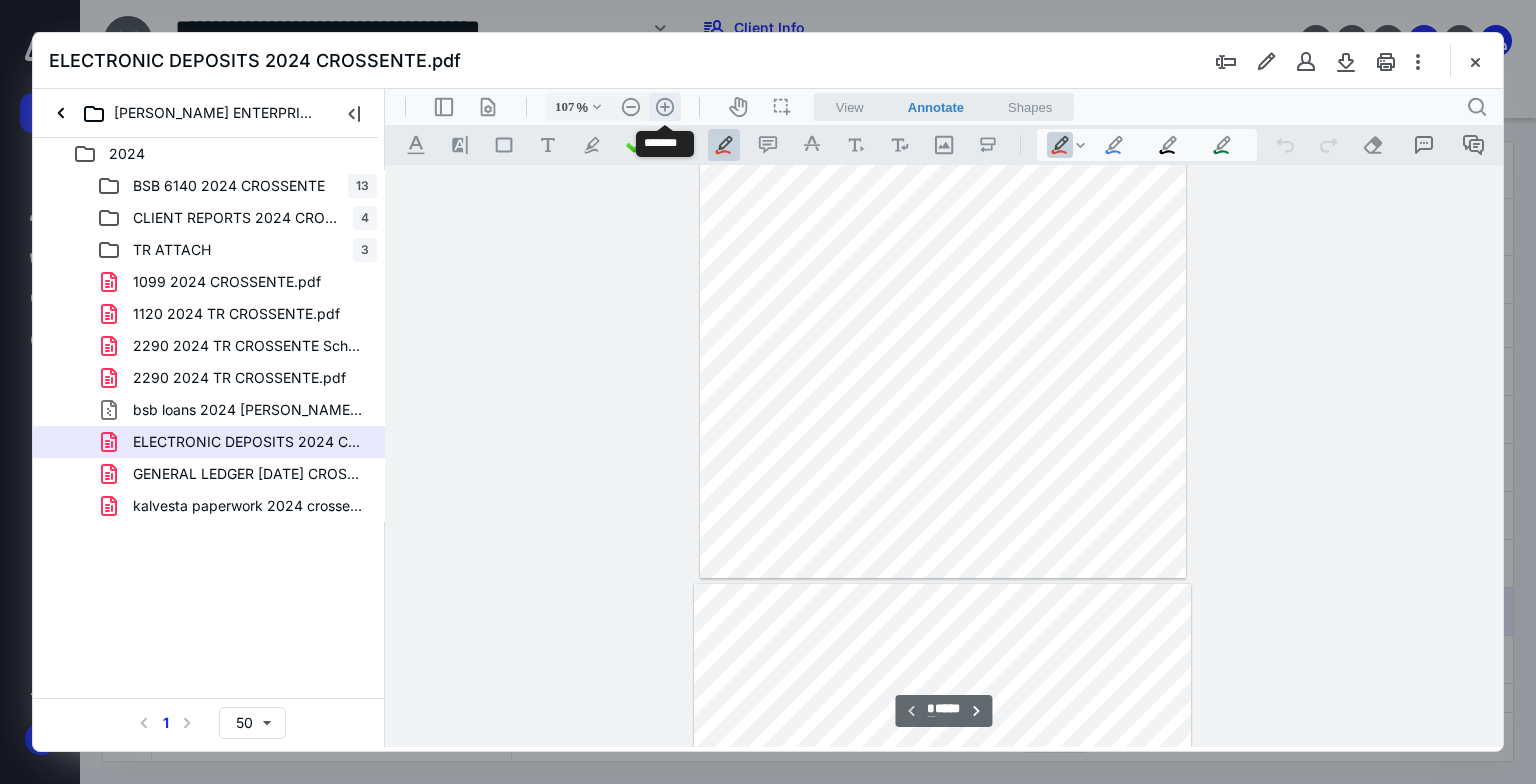 click on ".cls-1{fill:#abb0c4;} icon - header - zoom - in - line" at bounding box center [665, 107] 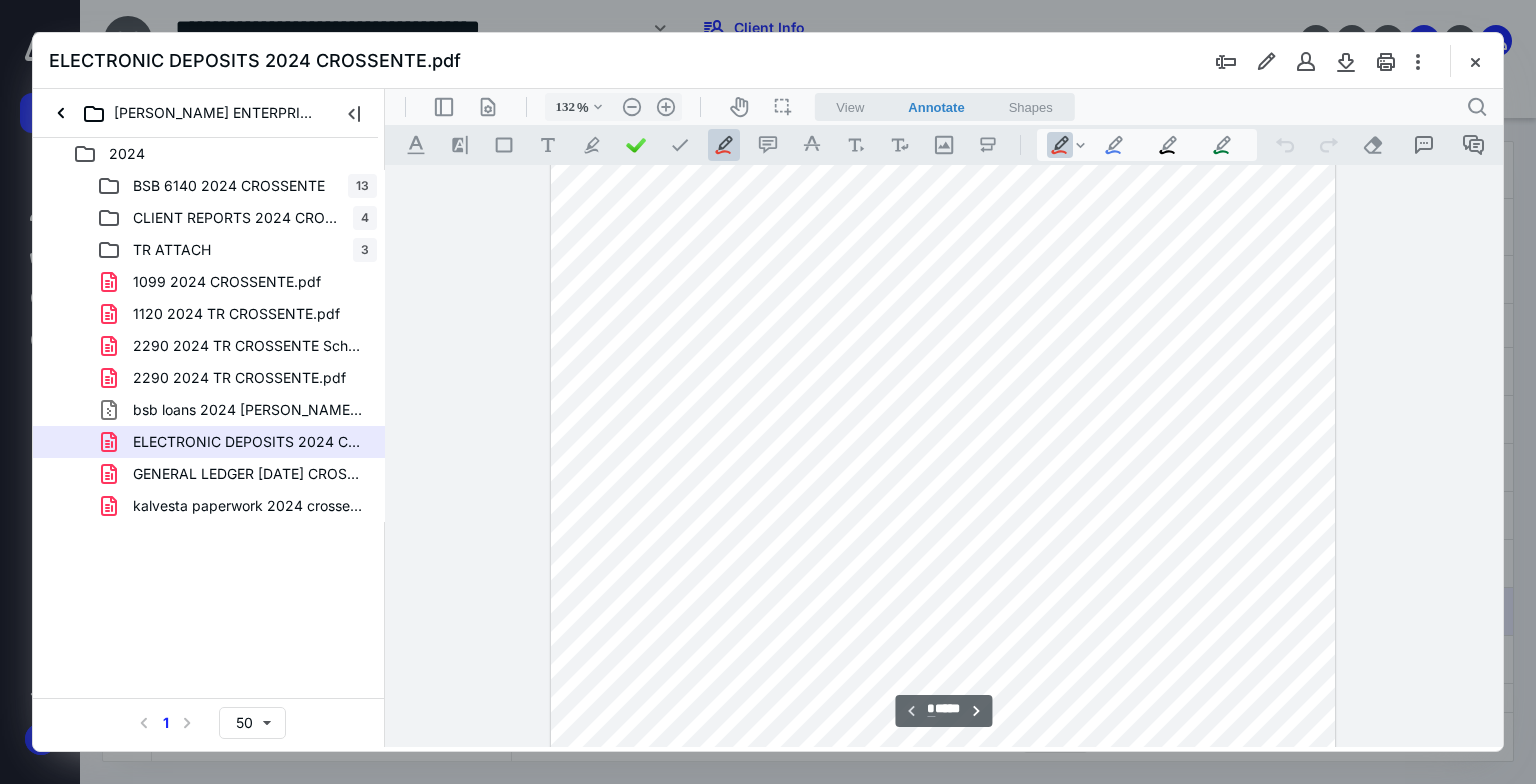 scroll, scrollTop: 0, scrollLeft: 0, axis: both 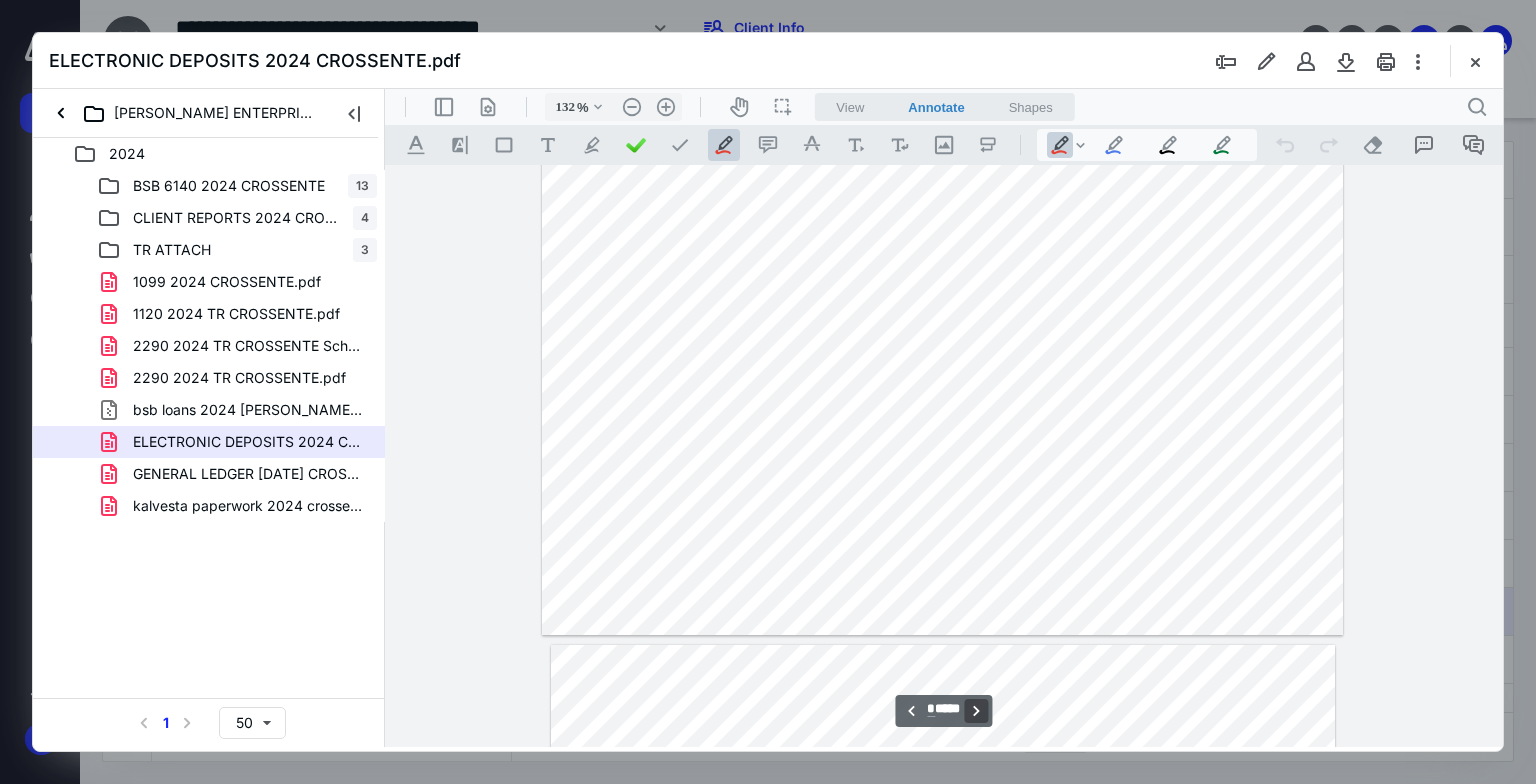 click on "**********" at bounding box center (977, 711) 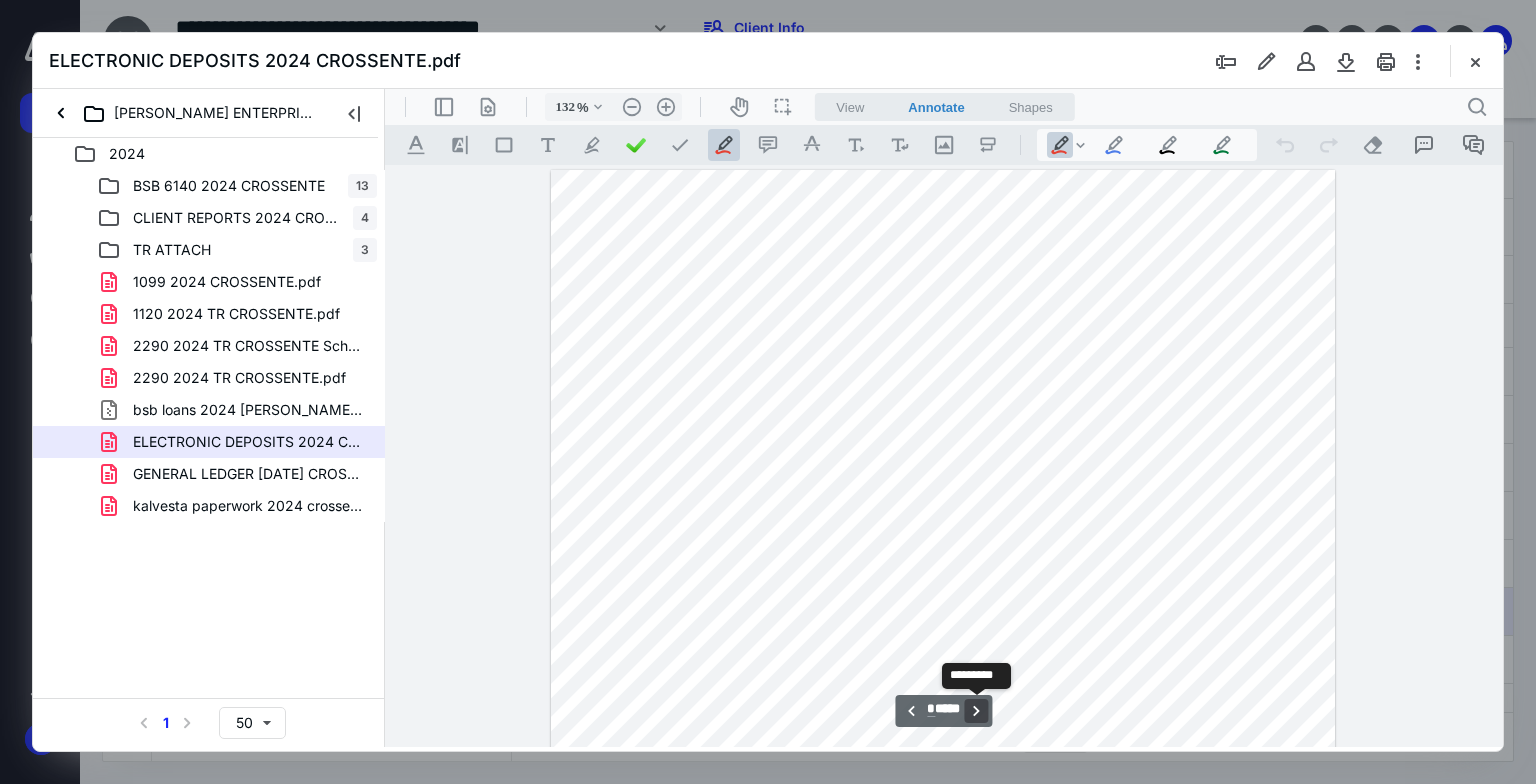 click on "**********" at bounding box center [977, 711] 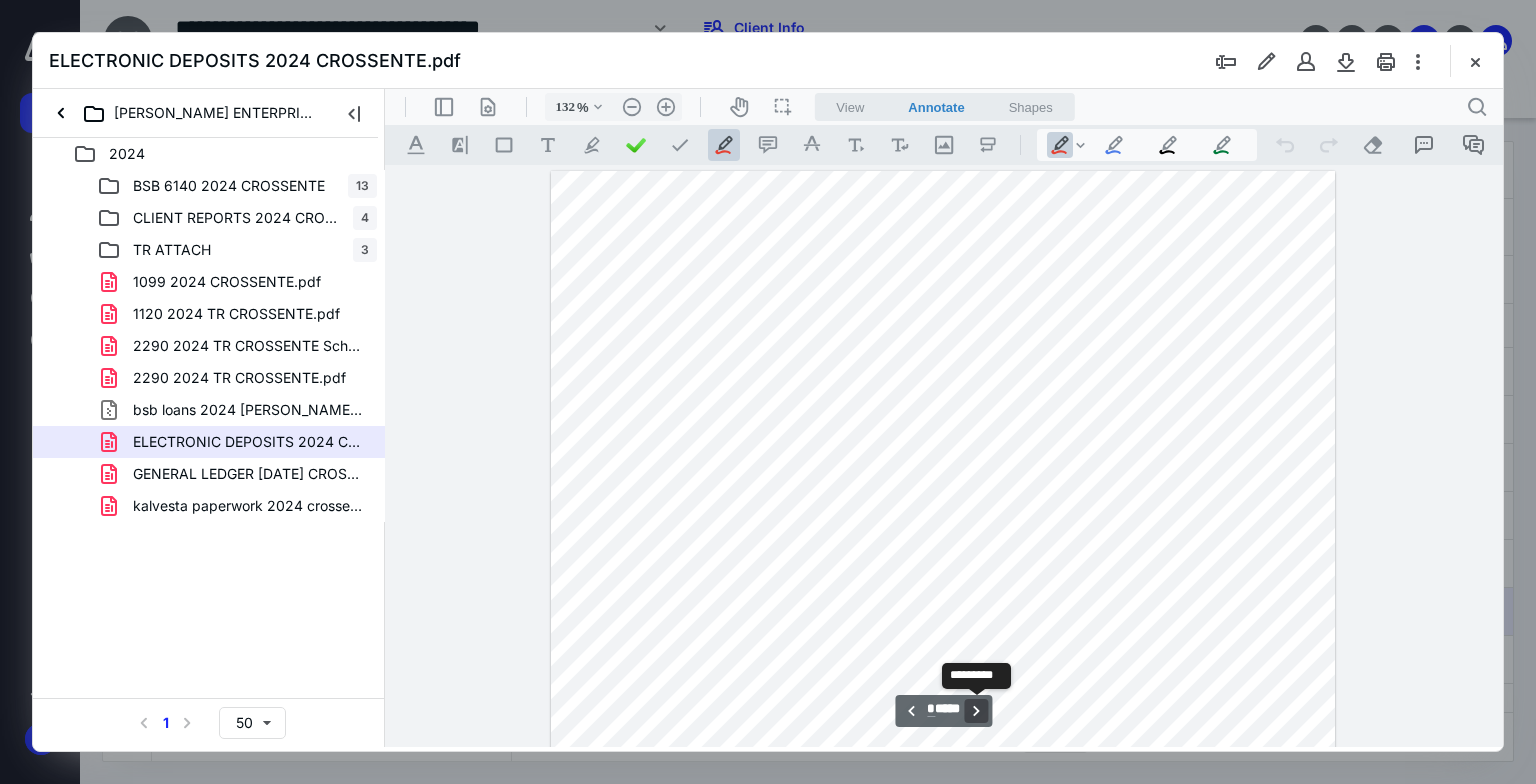 click on "**********" at bounding box center (977, 711) 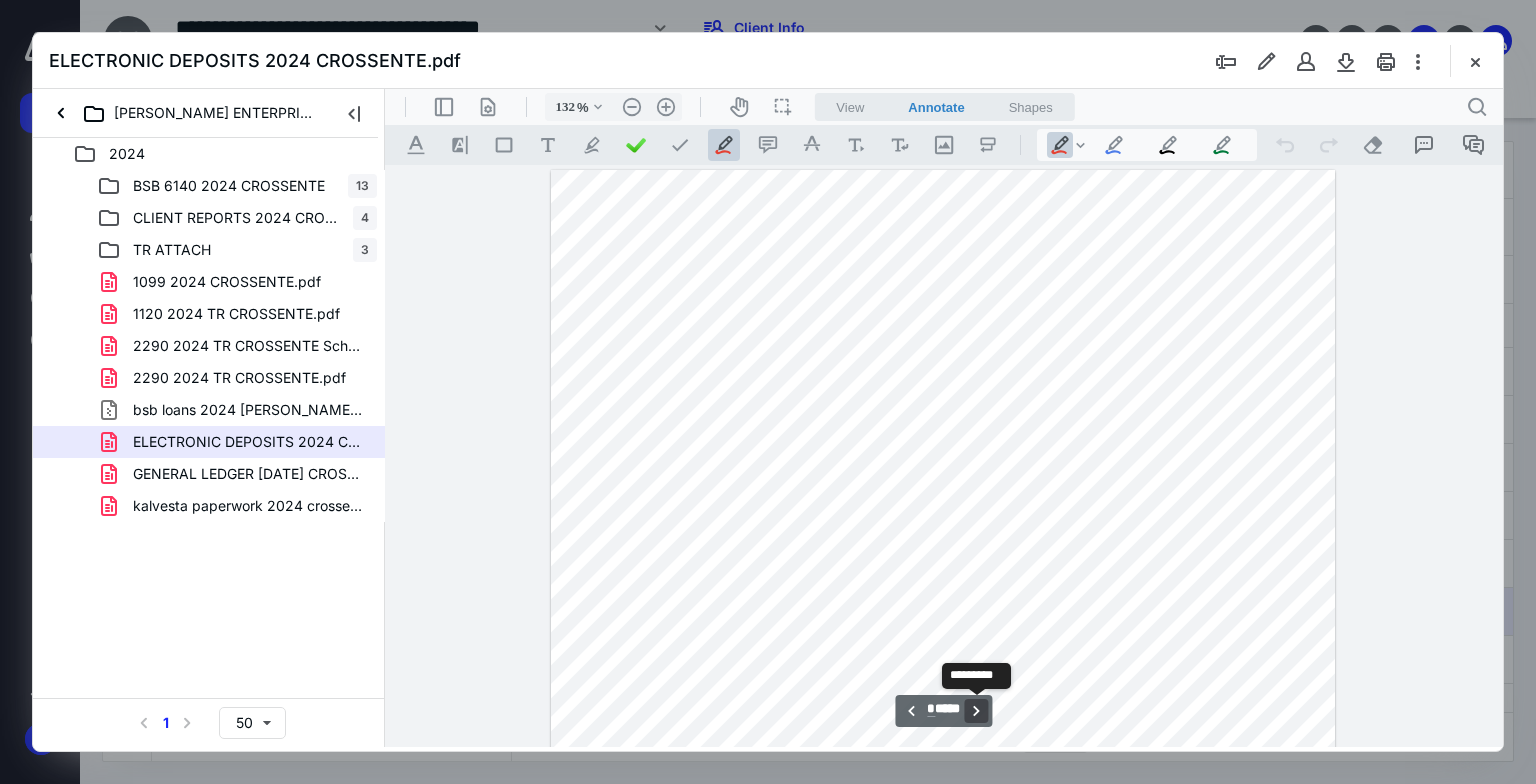 click on "**********" at bounding box center (977, 711) 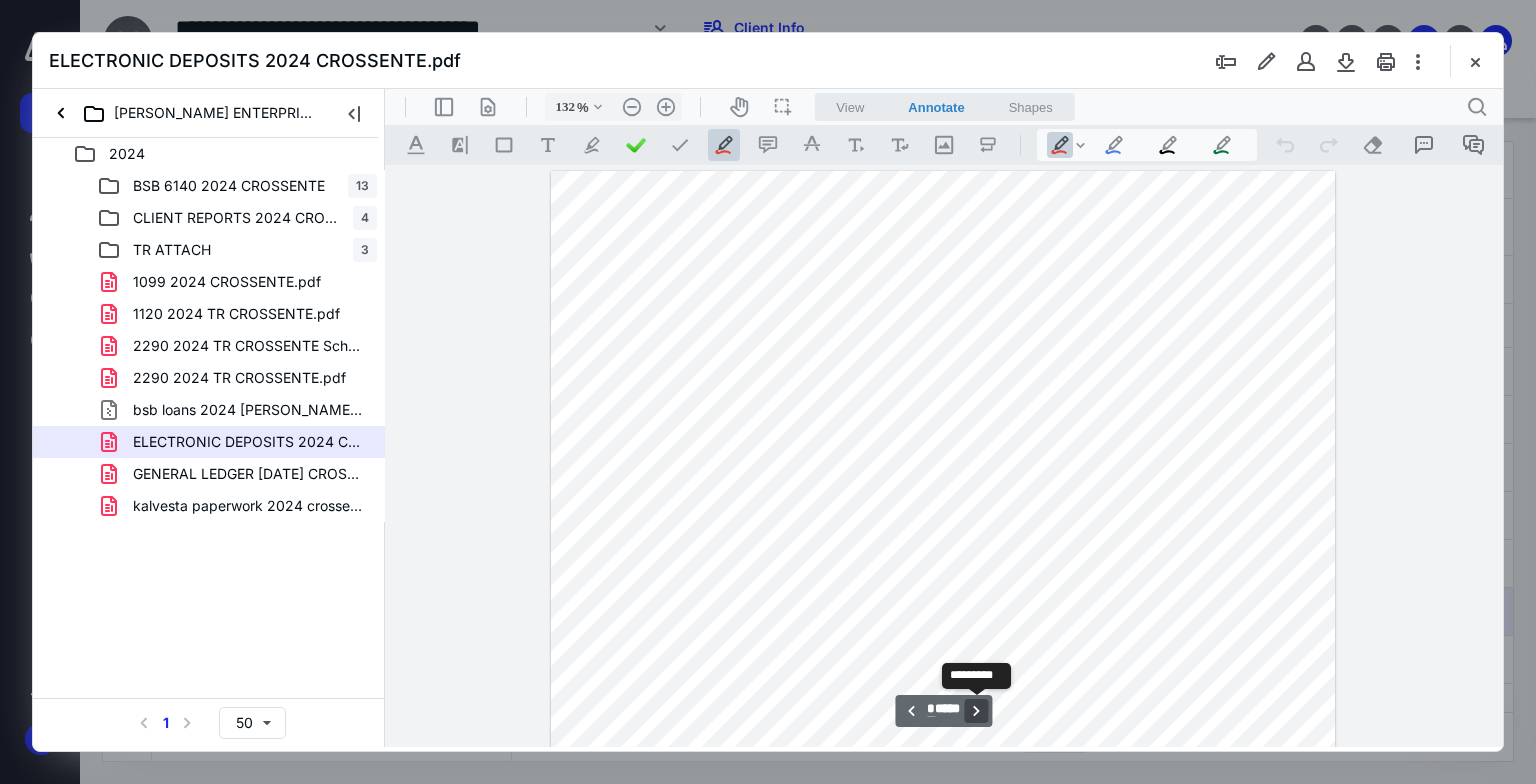 click on "**********" at bounding box center [977, 711] 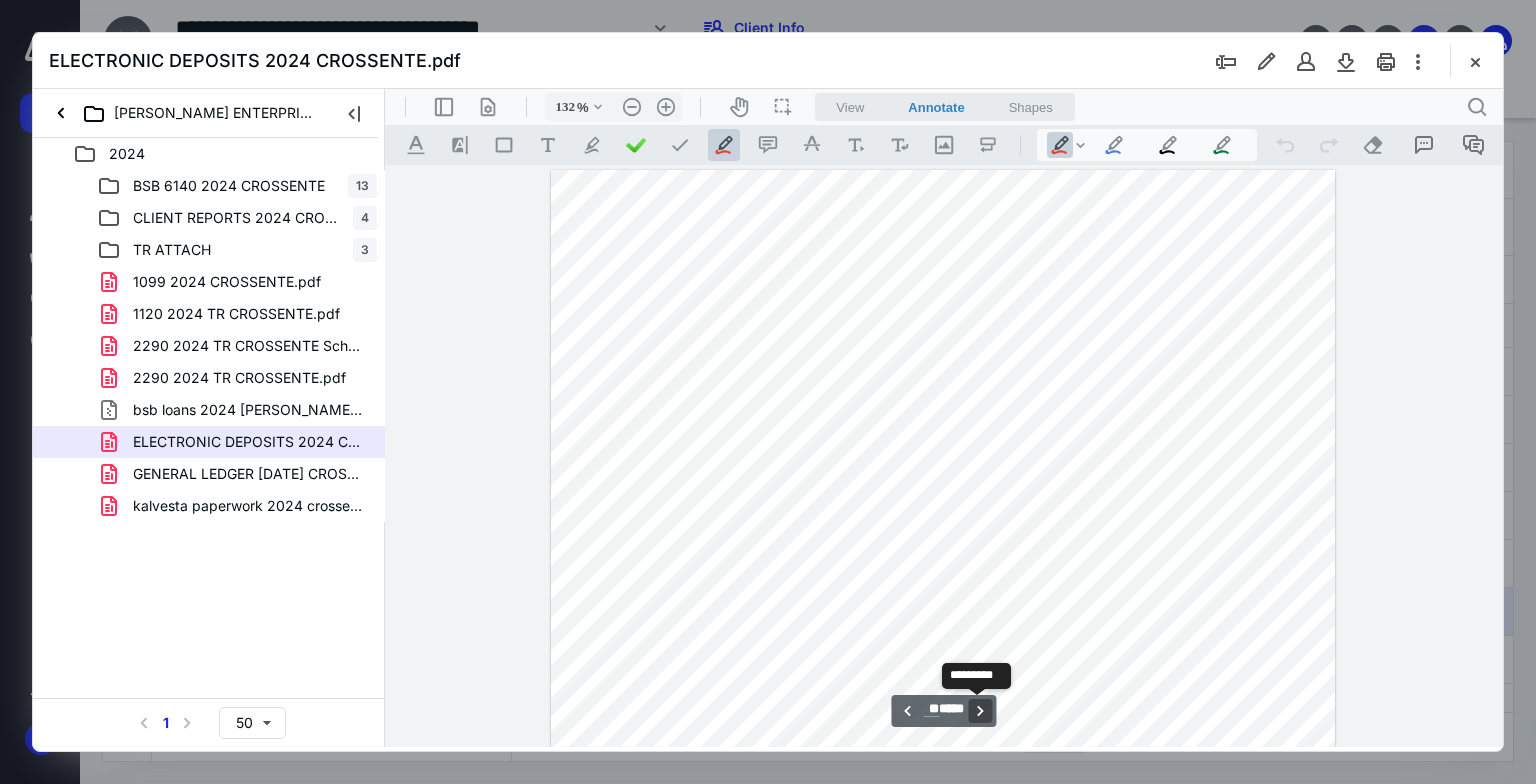 click on "**********" at bounding box center [981, 711] 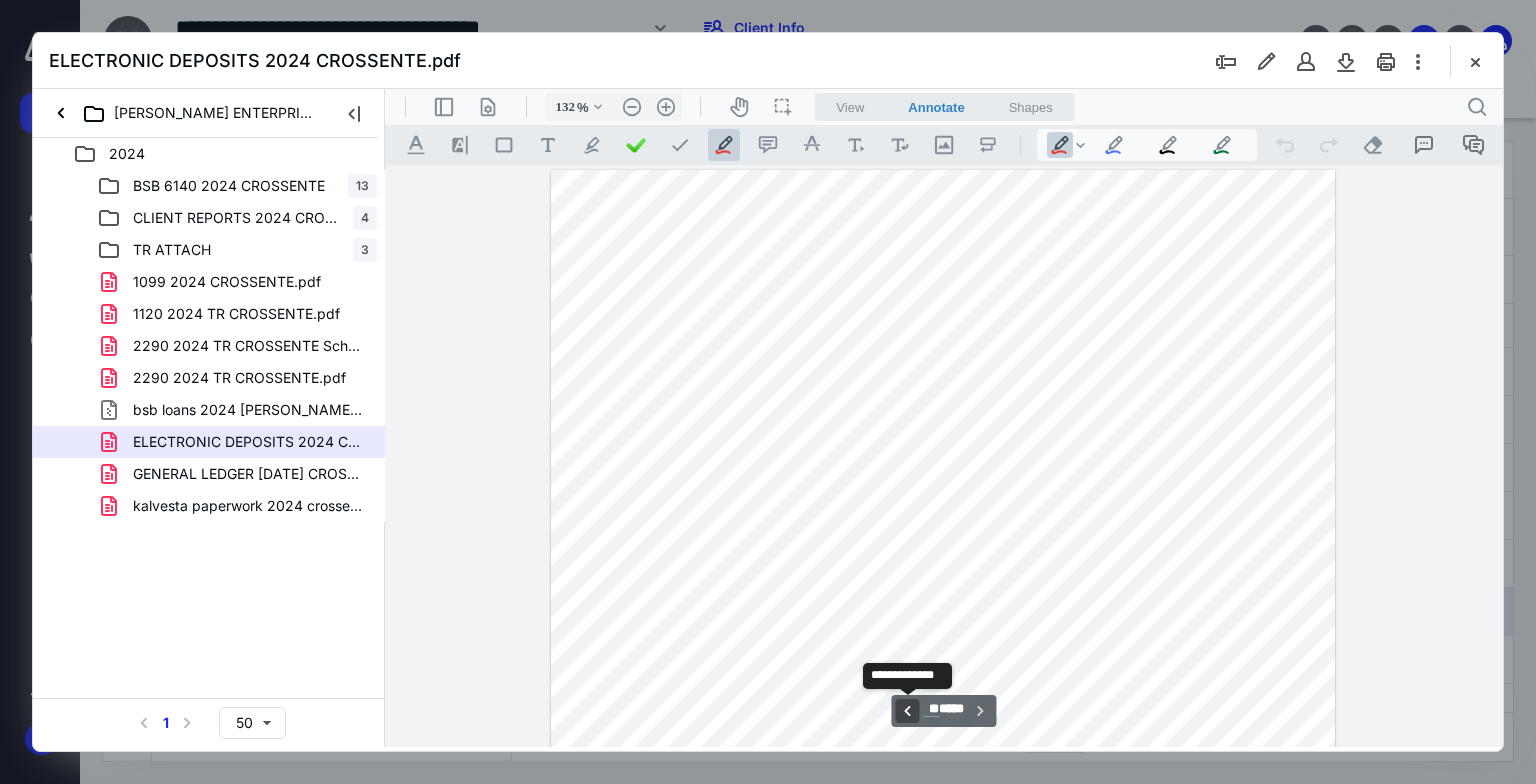 click on "**********" at bounding box center [907, 711] 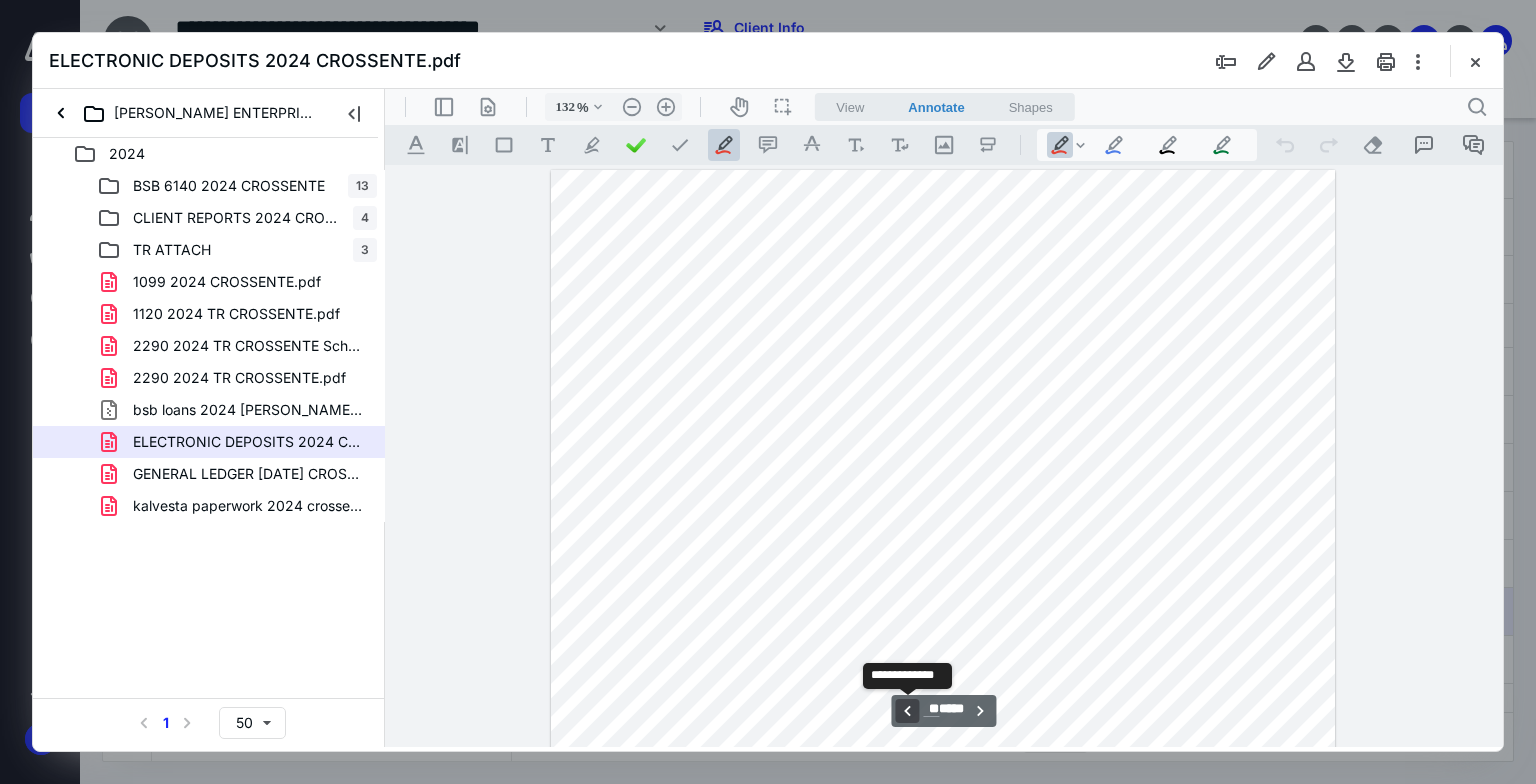 scroll, scrollTop: 10323, scrollLeft: 0, axis: vertical 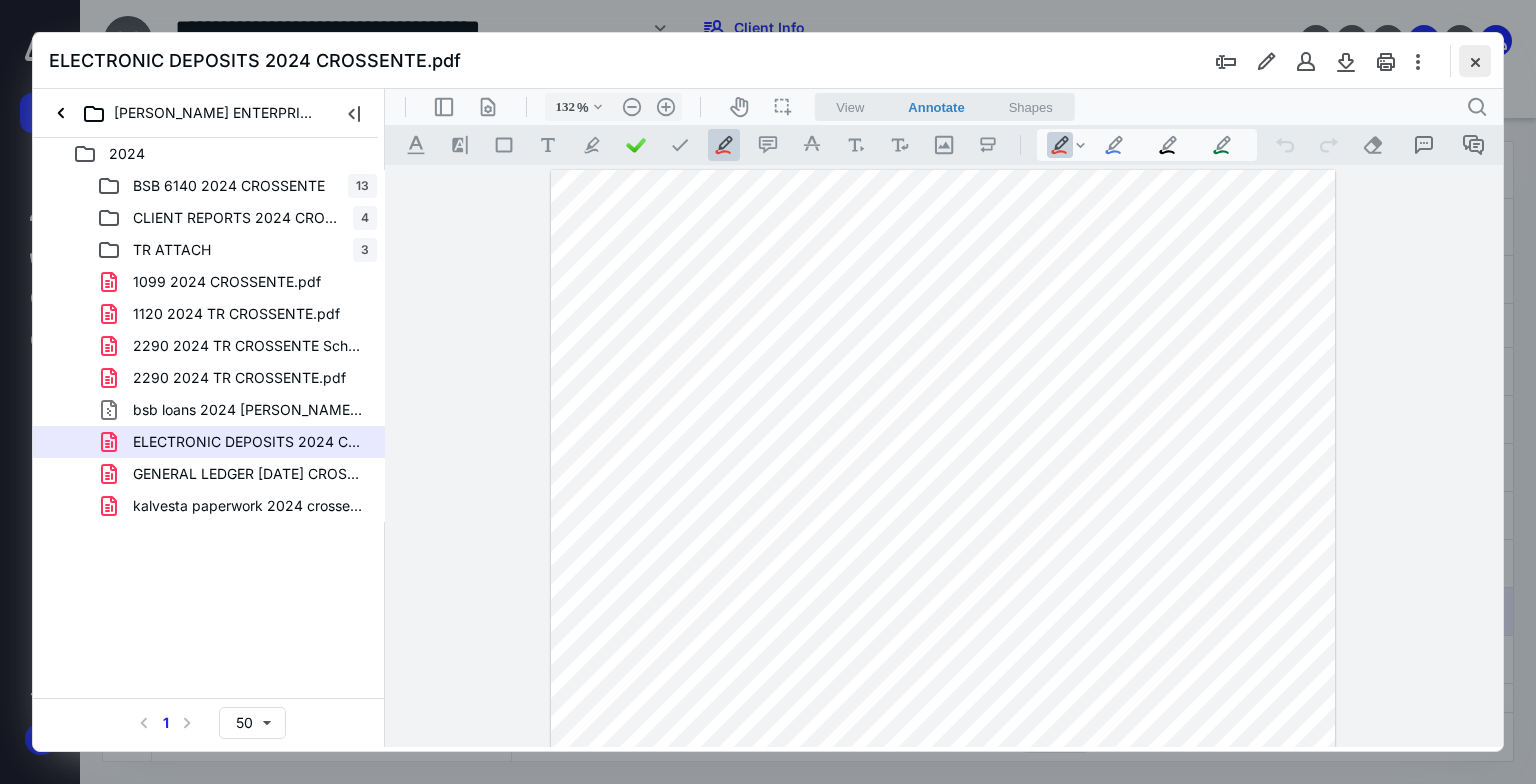 click at bounding box center [1475, 61] 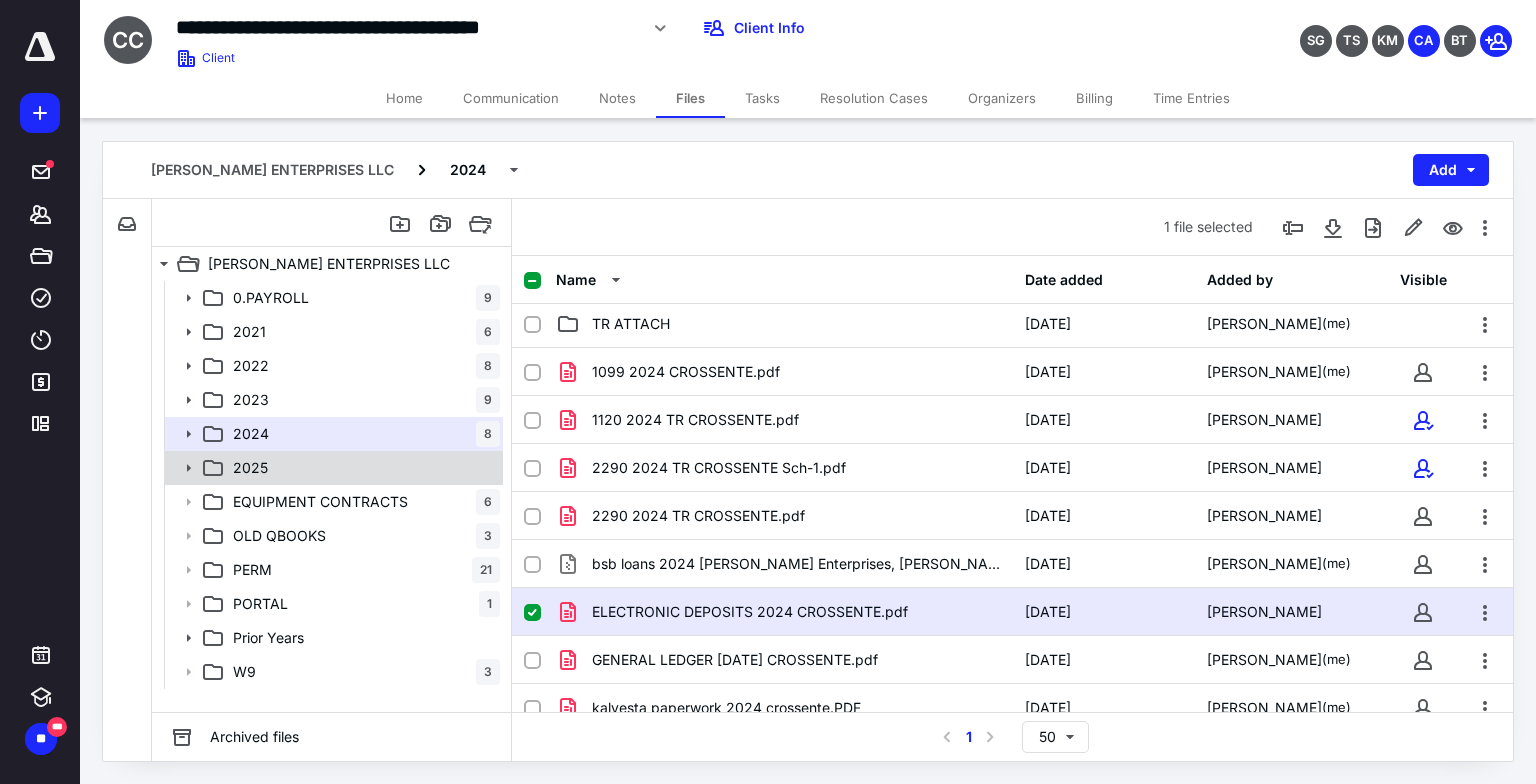 click 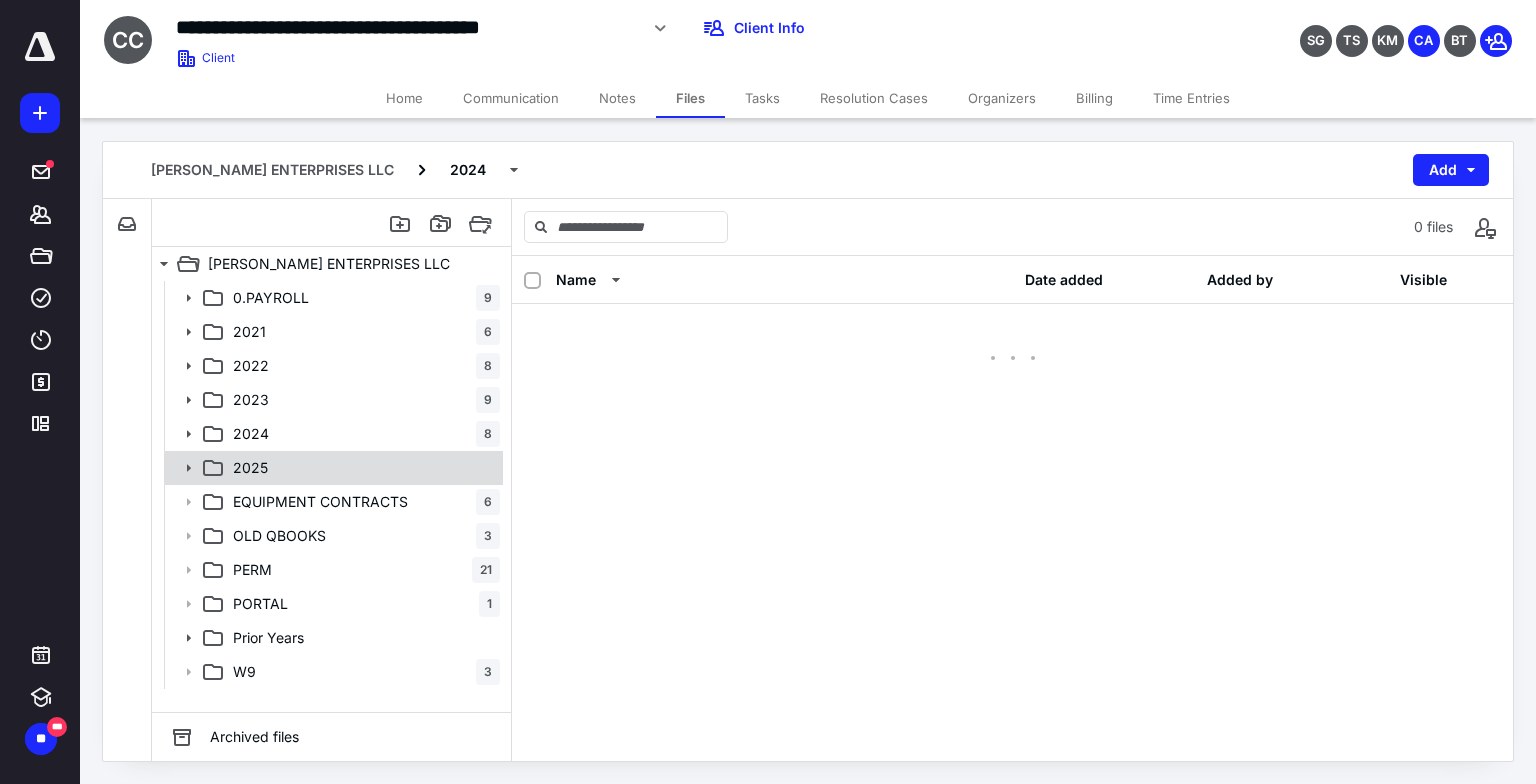 scroll, scrollTop: 0, scrollLeft: 0, axis: both 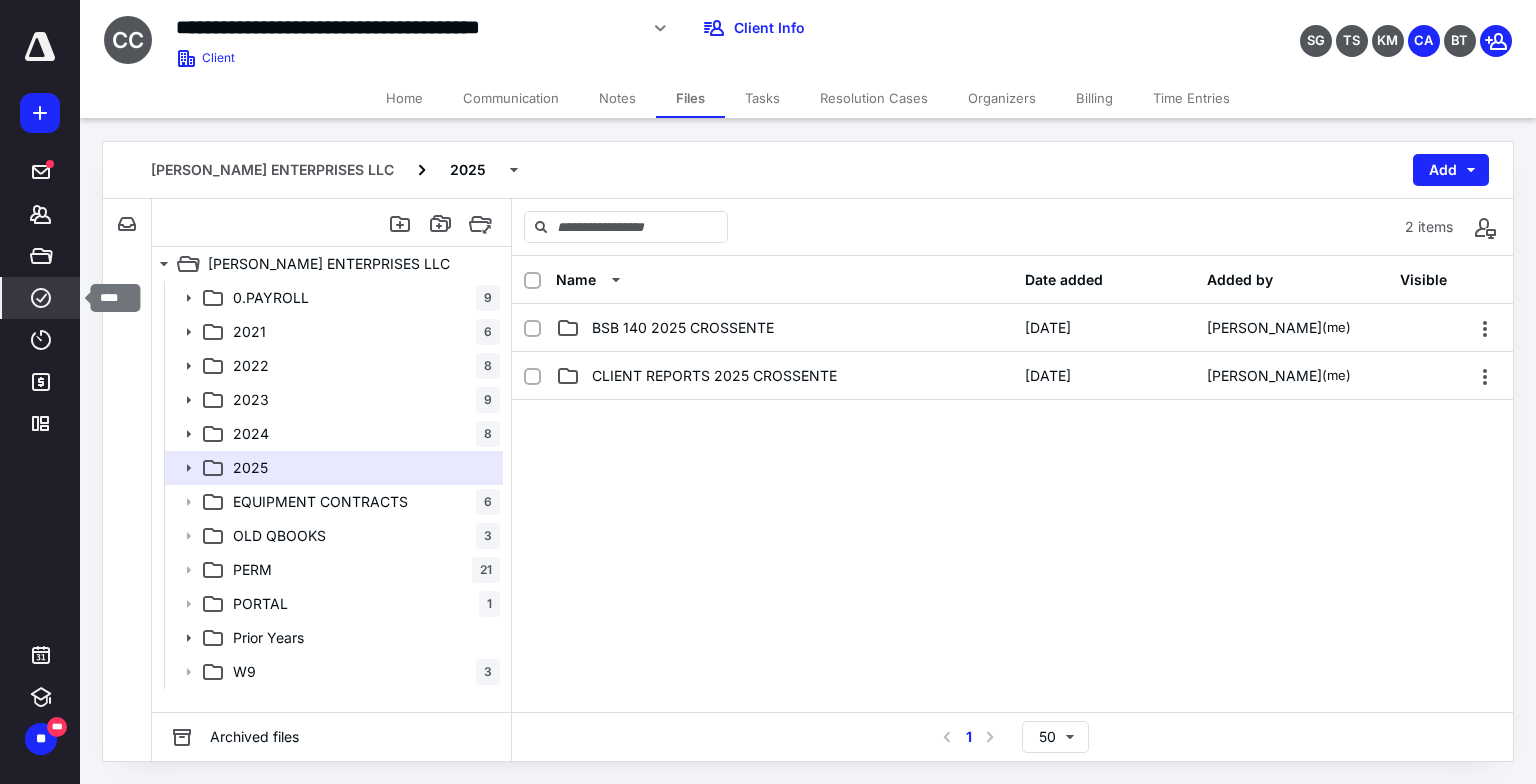 click 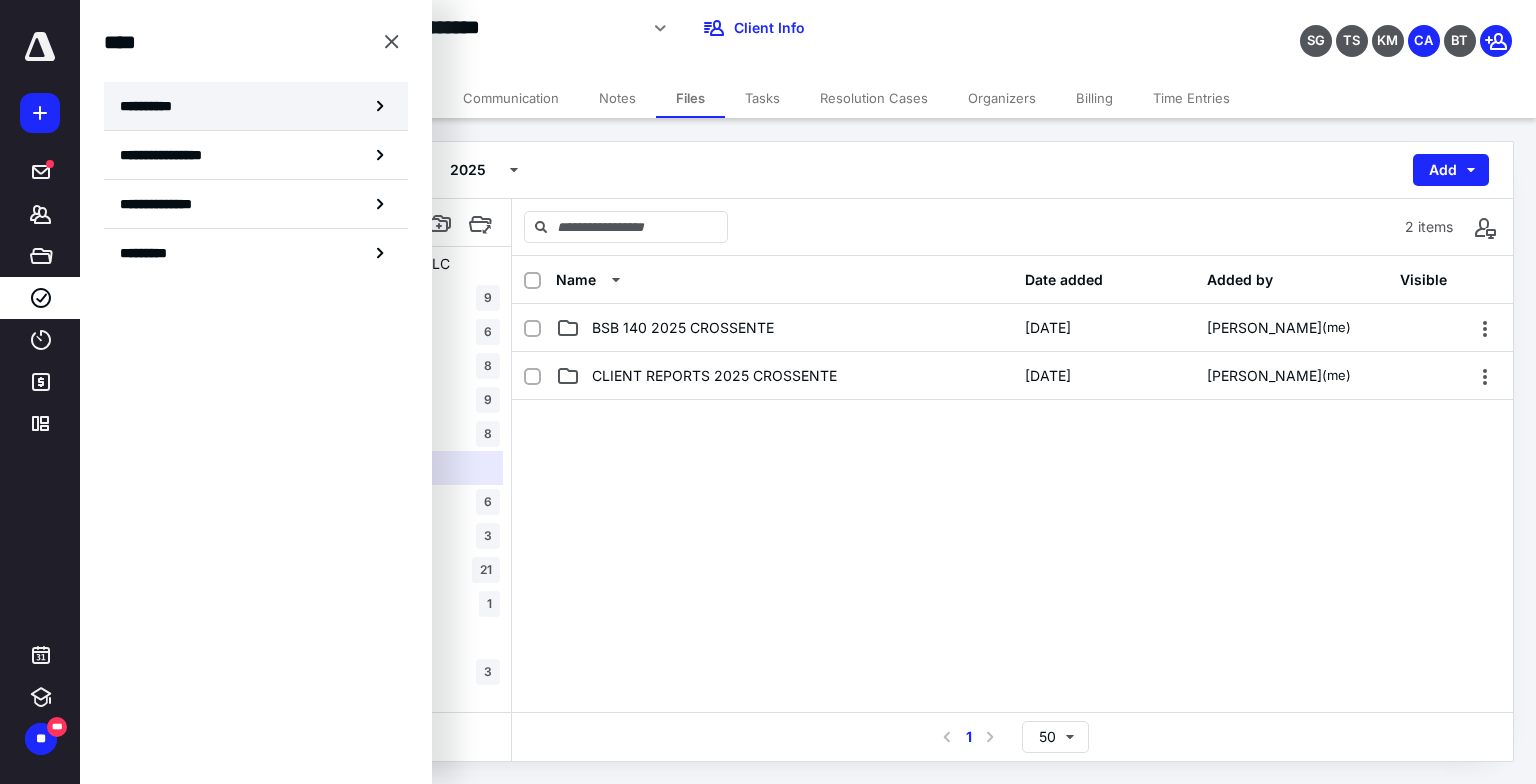 click on "**********" at bounding box center (153, 106) 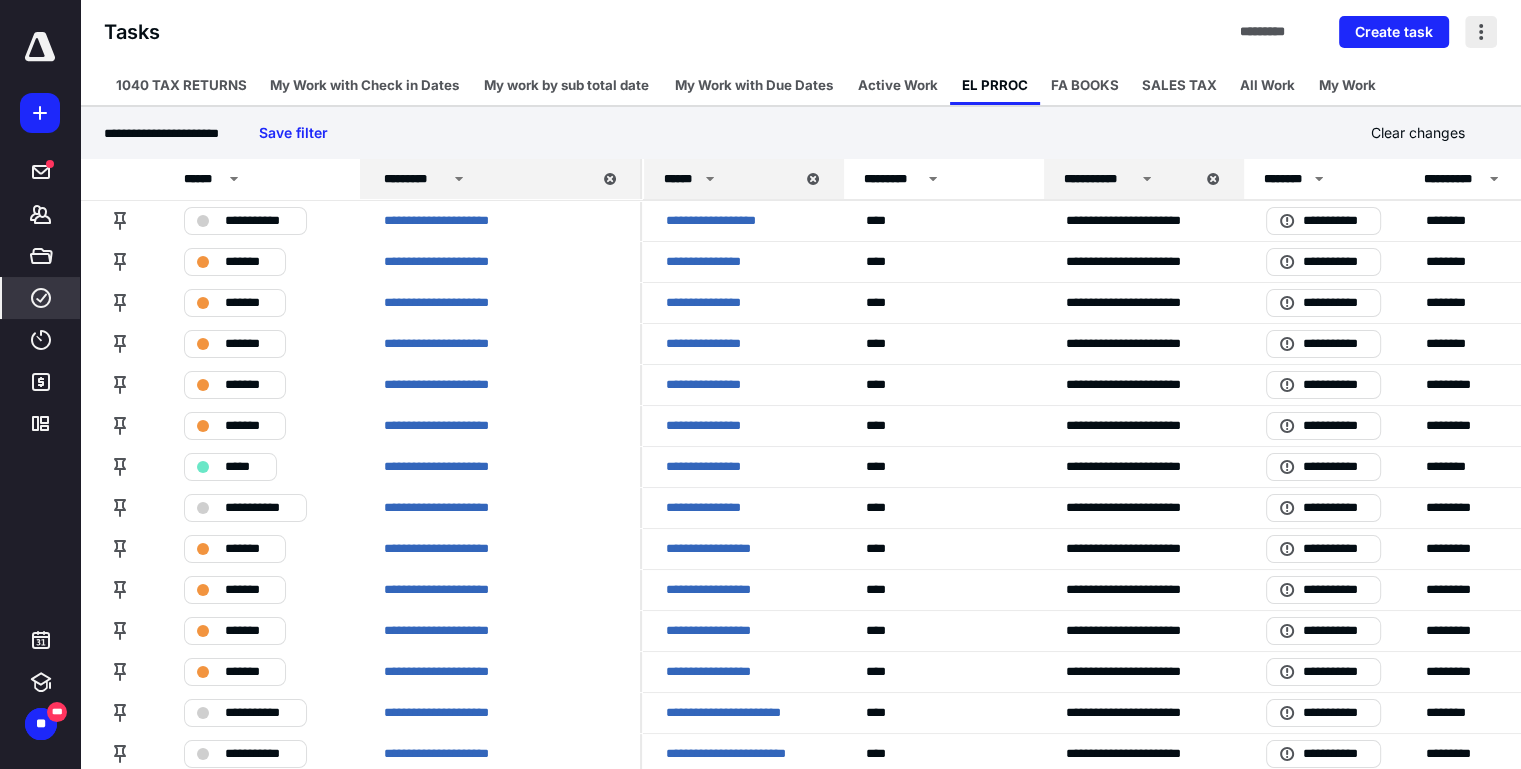 click at bounding box center [1481, 32] 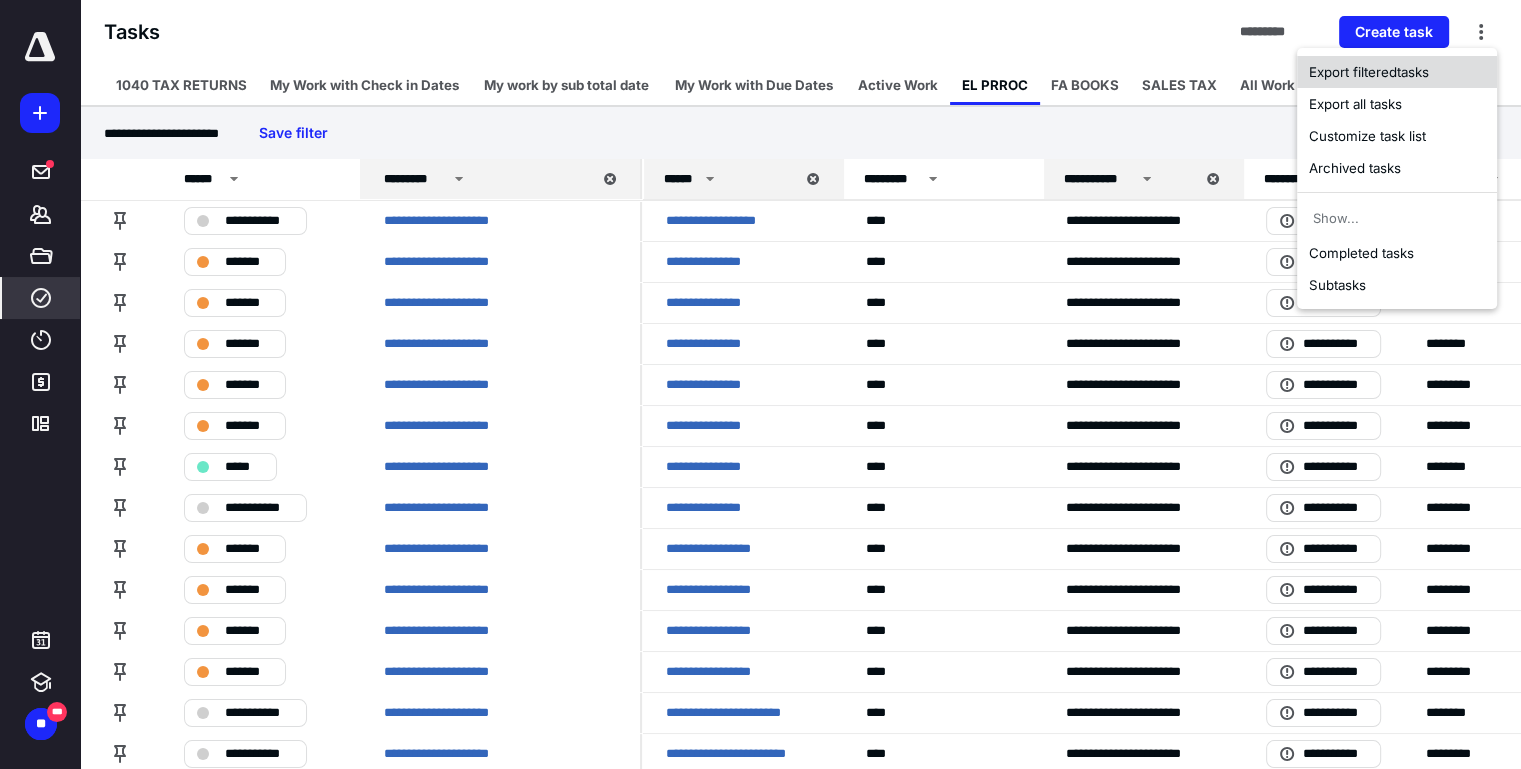 click on "Export filtered  tasks" at bounding box center (1397, 72) 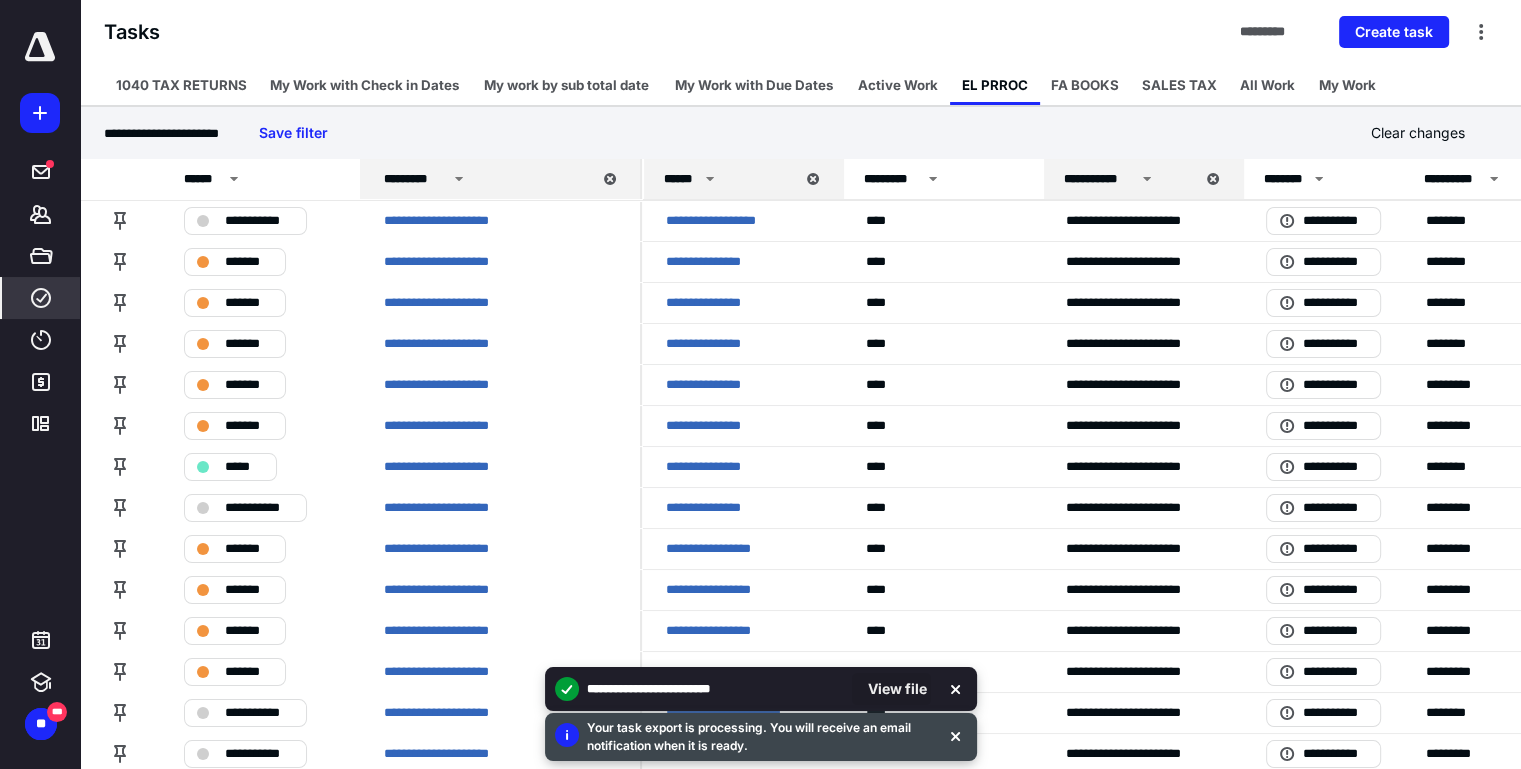 click on "View file" at bounding box center [891, 689] 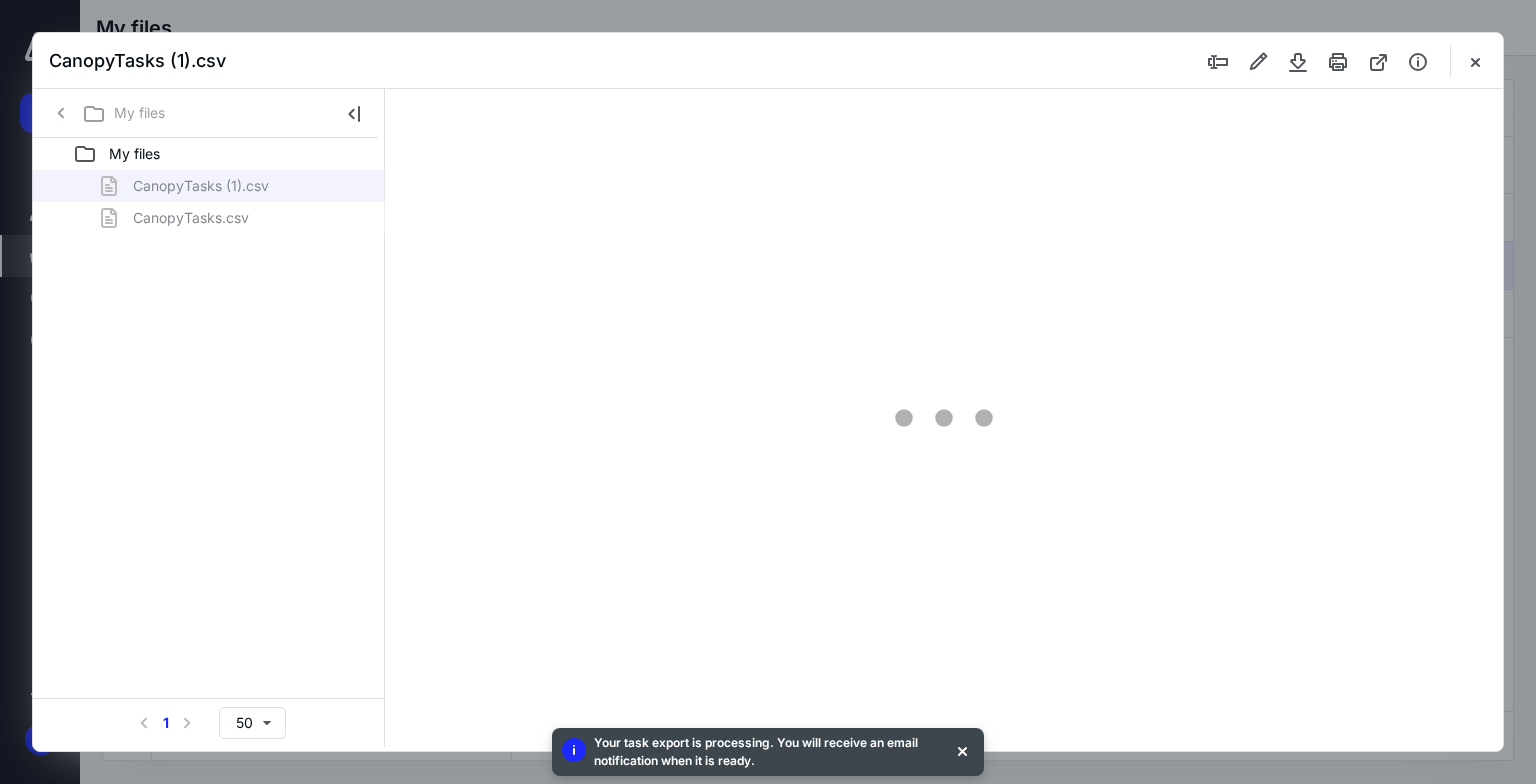 scroll, scrollTop: 0, scrollLeft: 0, axis: both 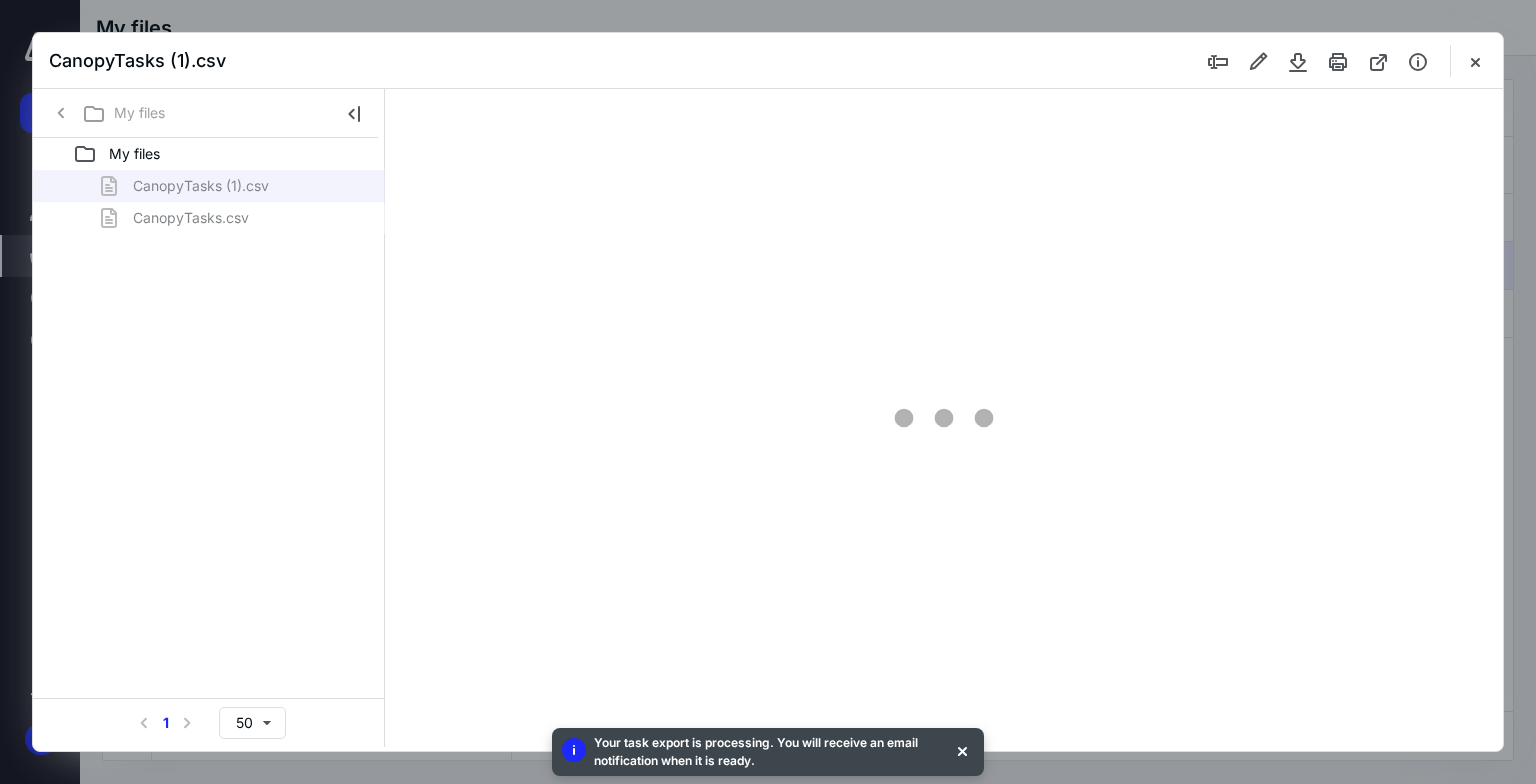 type on "73" 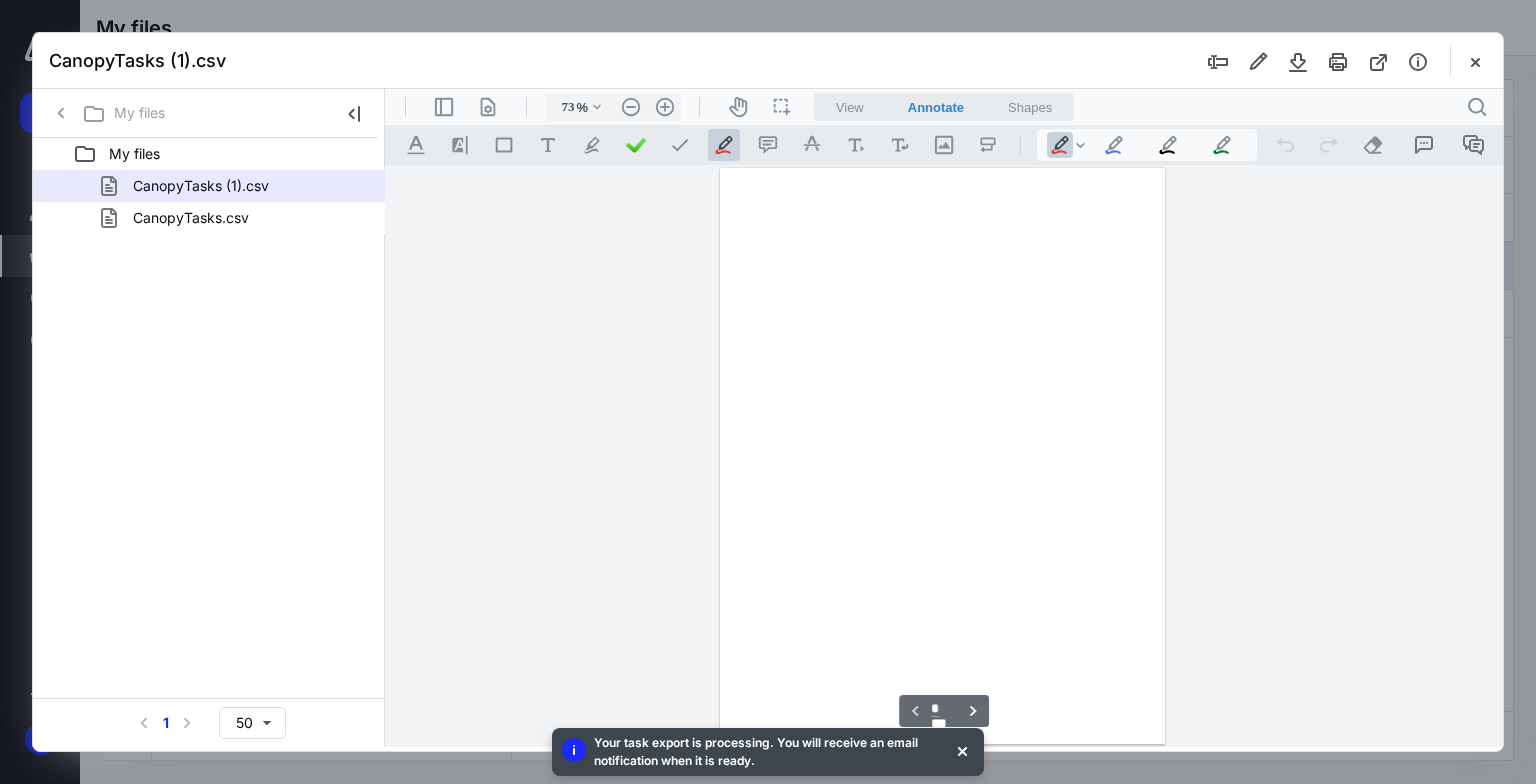 scroll, scrollTop: 79, scrollLeft: 0, axis: vertical 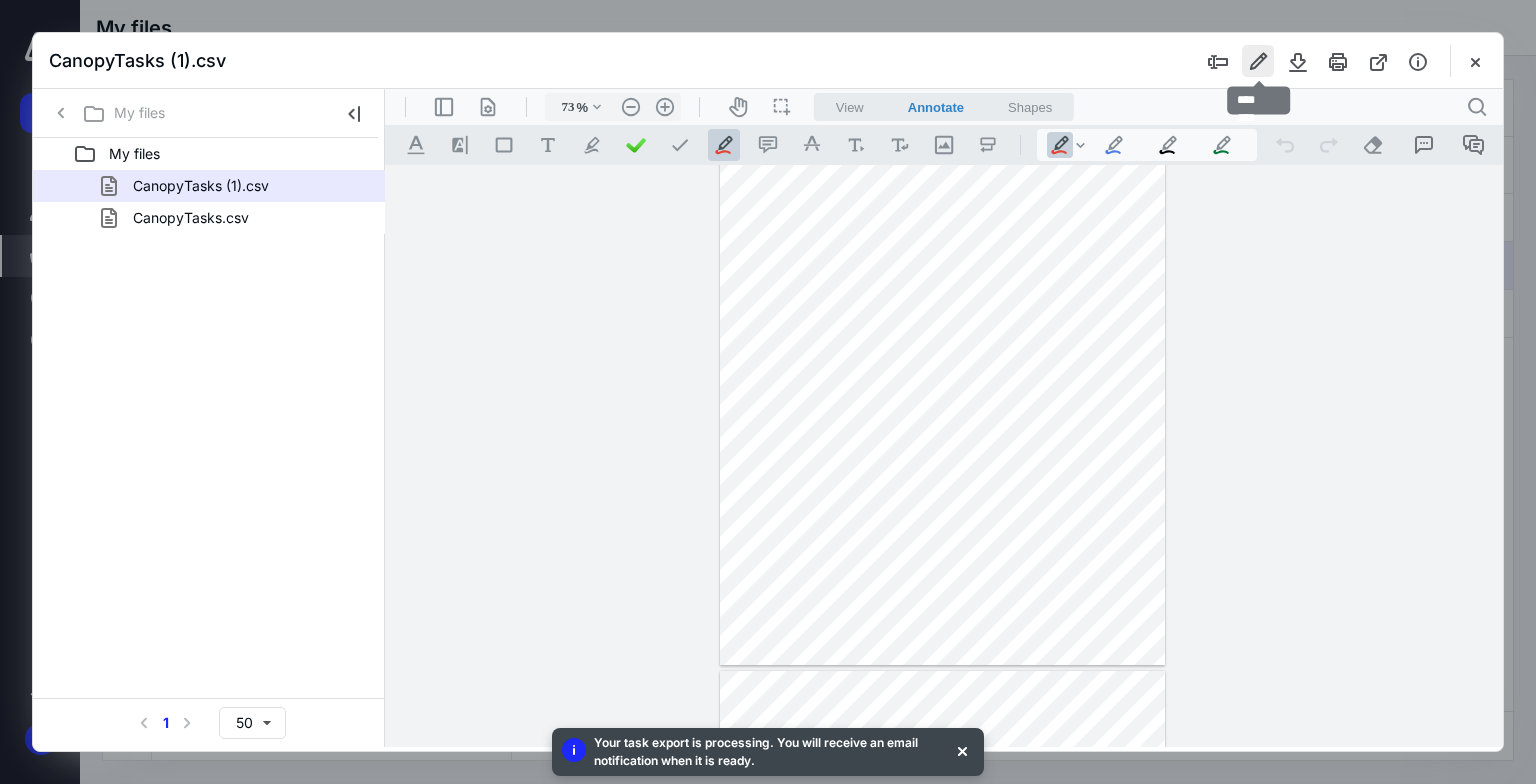 click at bounding box center [1258, 61] 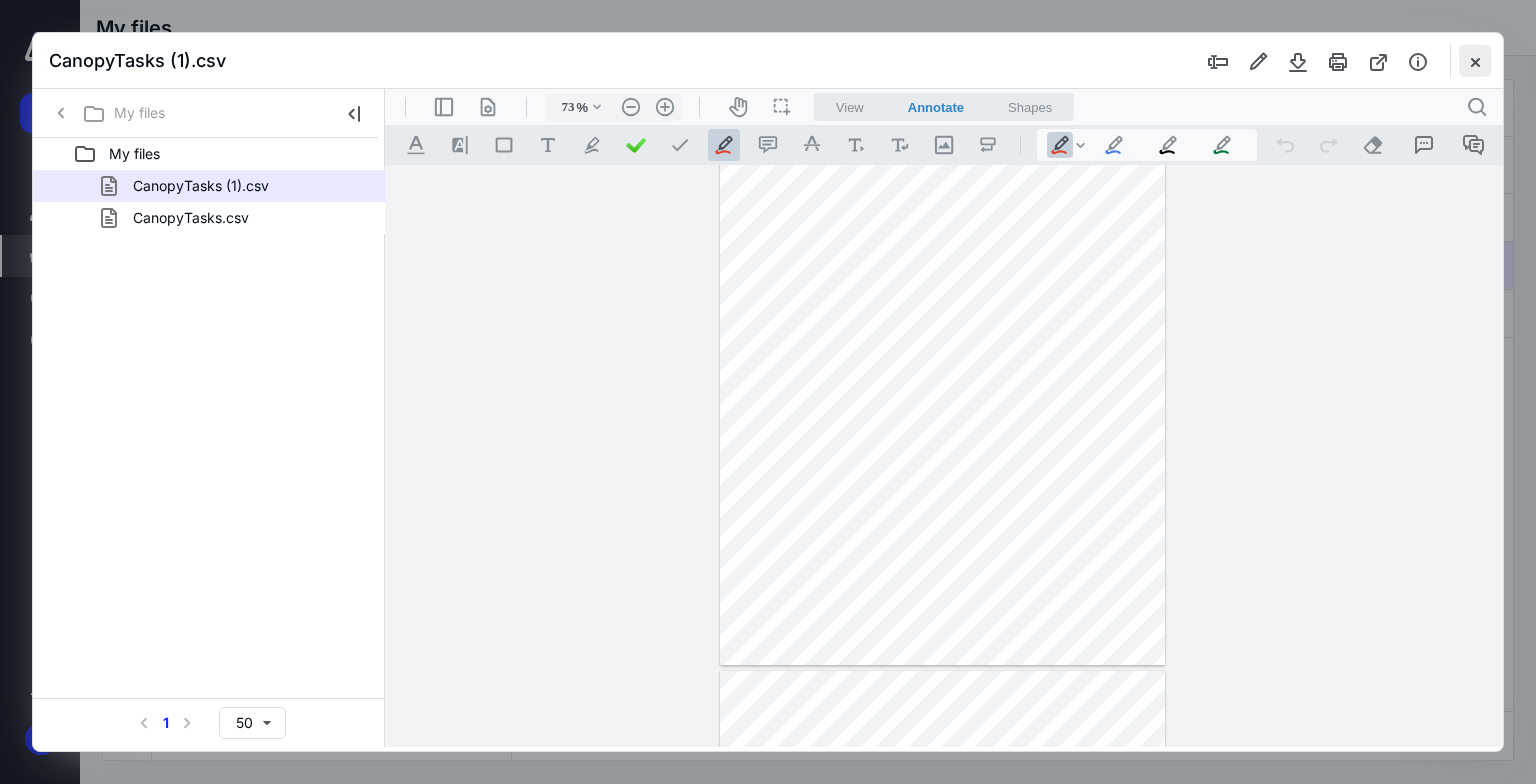 click at bounding box center (1475, 61) 